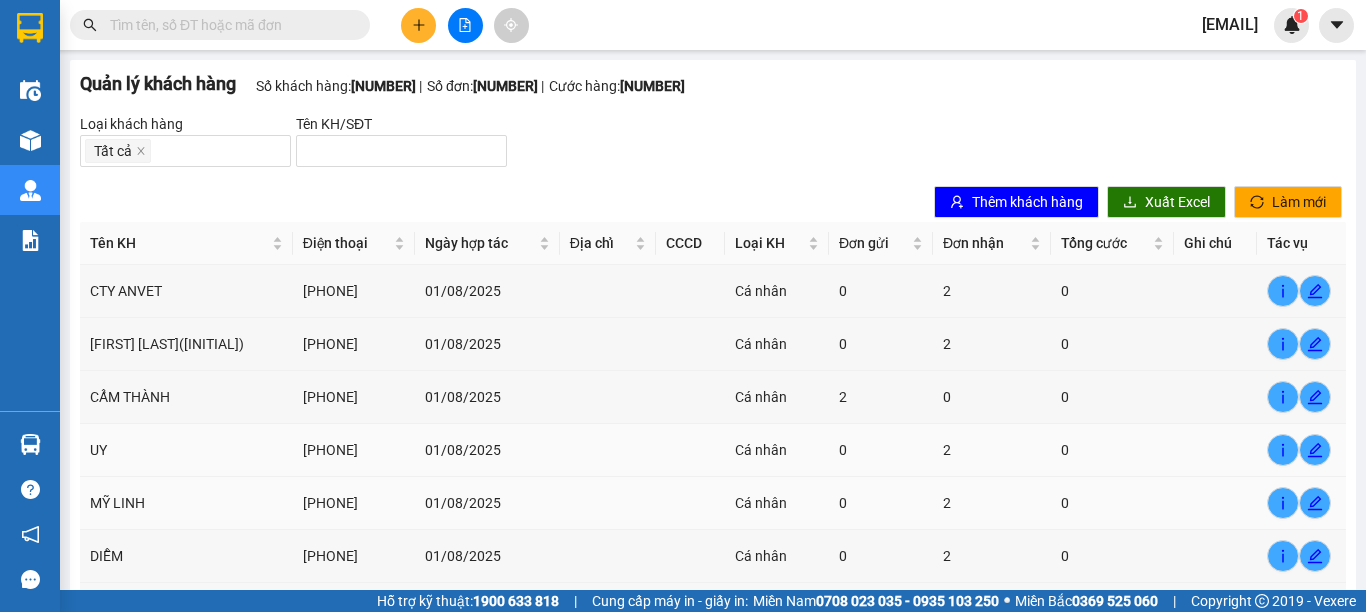 scroll, scrollTop: 0, scrollLeft: 0, axis: both 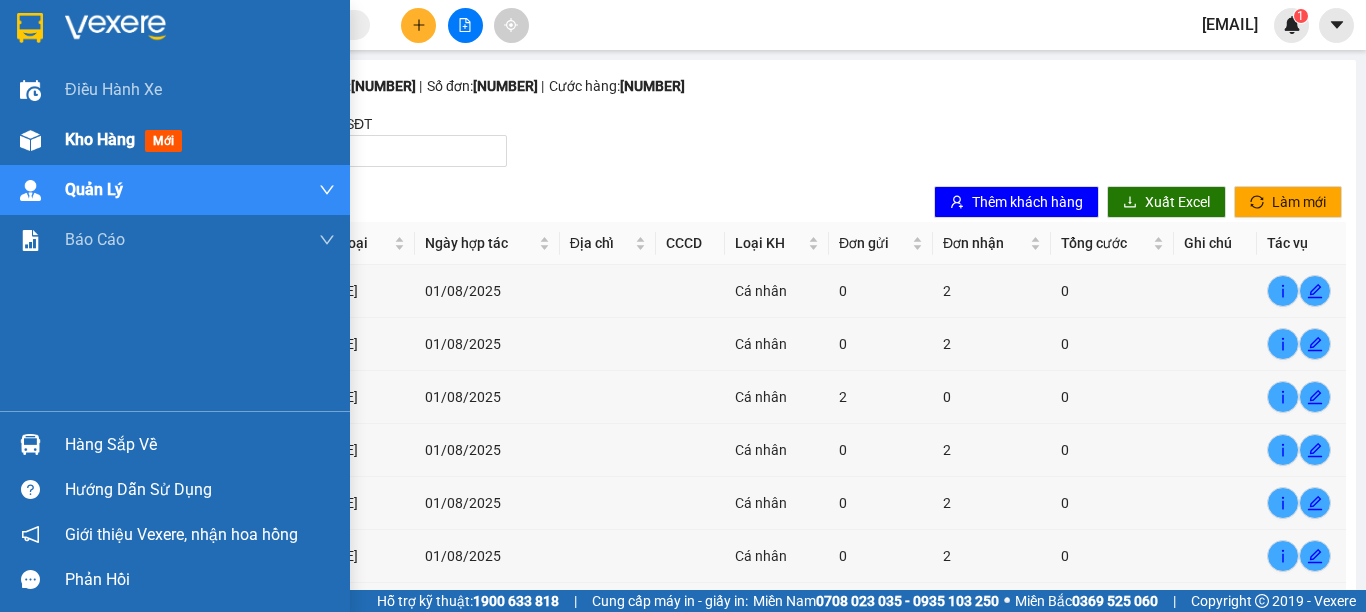 click at bounding box center [30, 140] 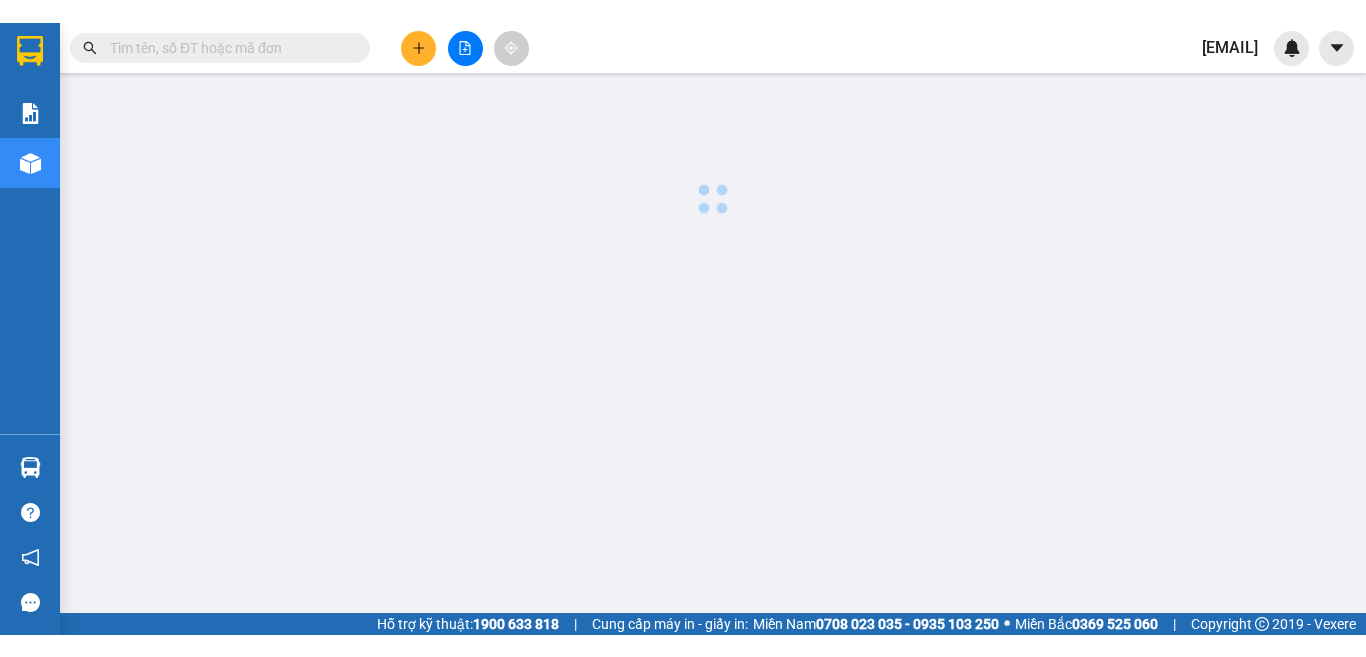 scroll, scrollTop: 0, scrollLeft: 0, axis: both 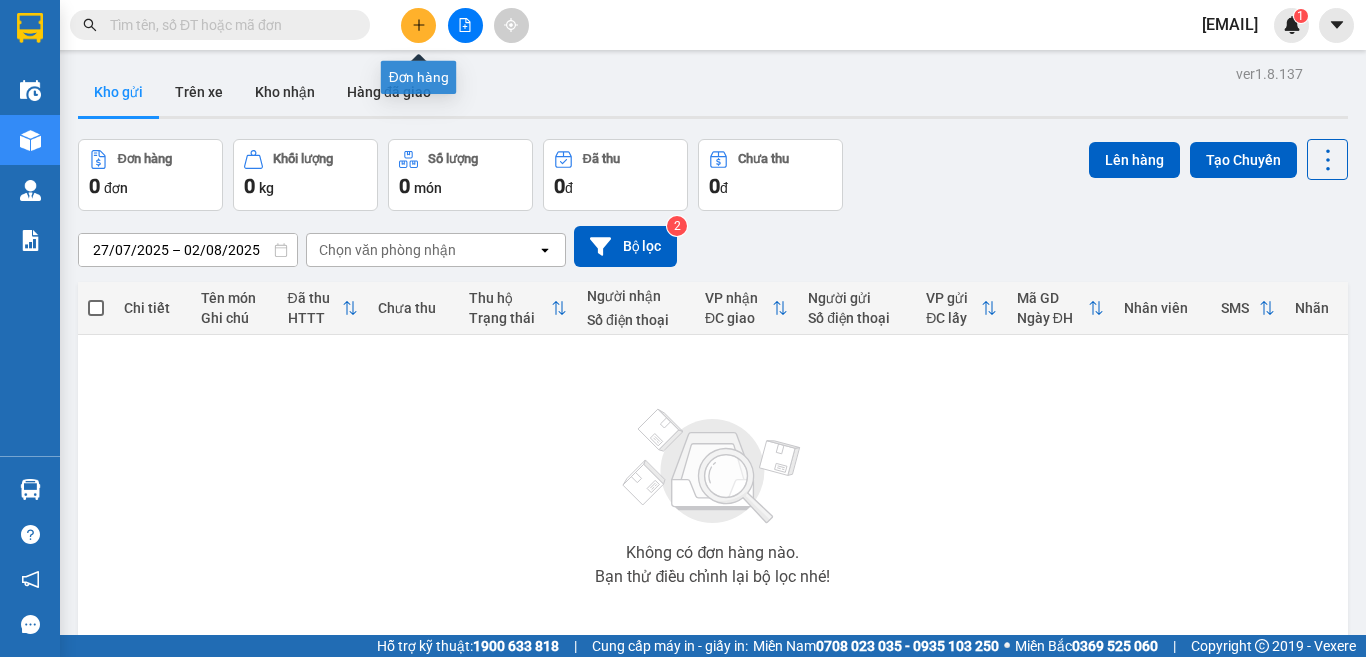 click at bounding box center [418, 25] 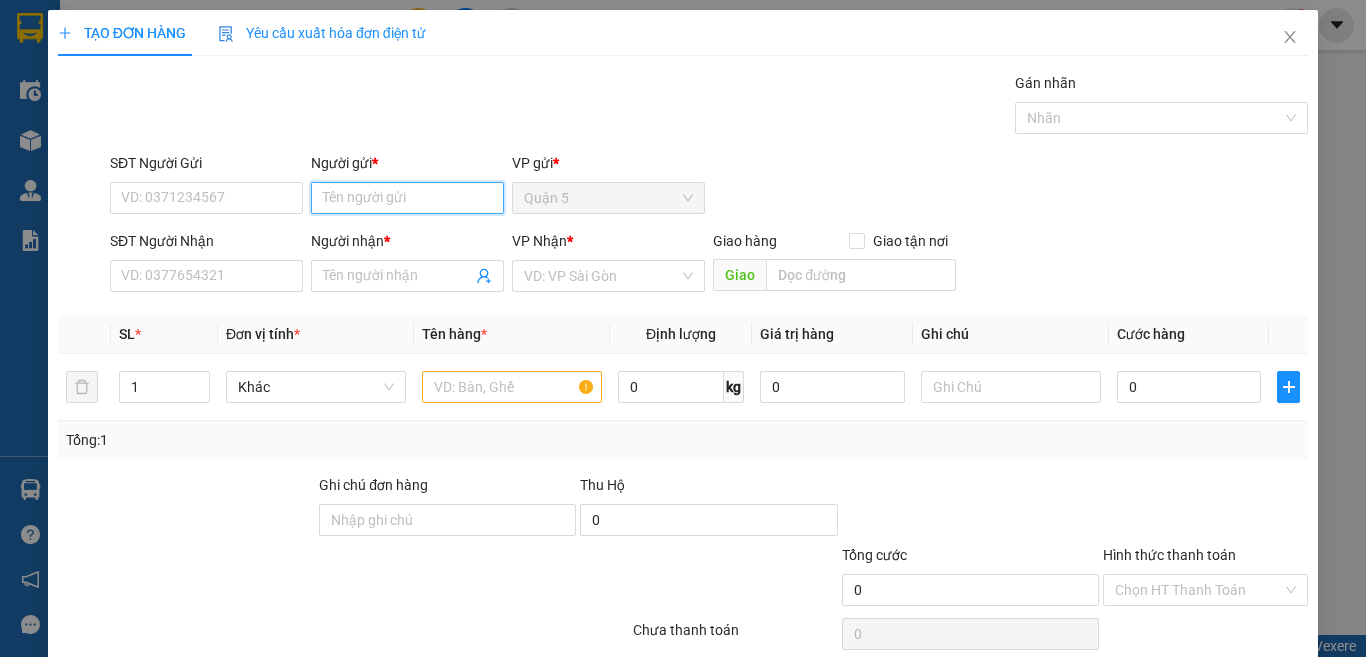 click on "Người gửi  *" at bounding box center (407, 198) 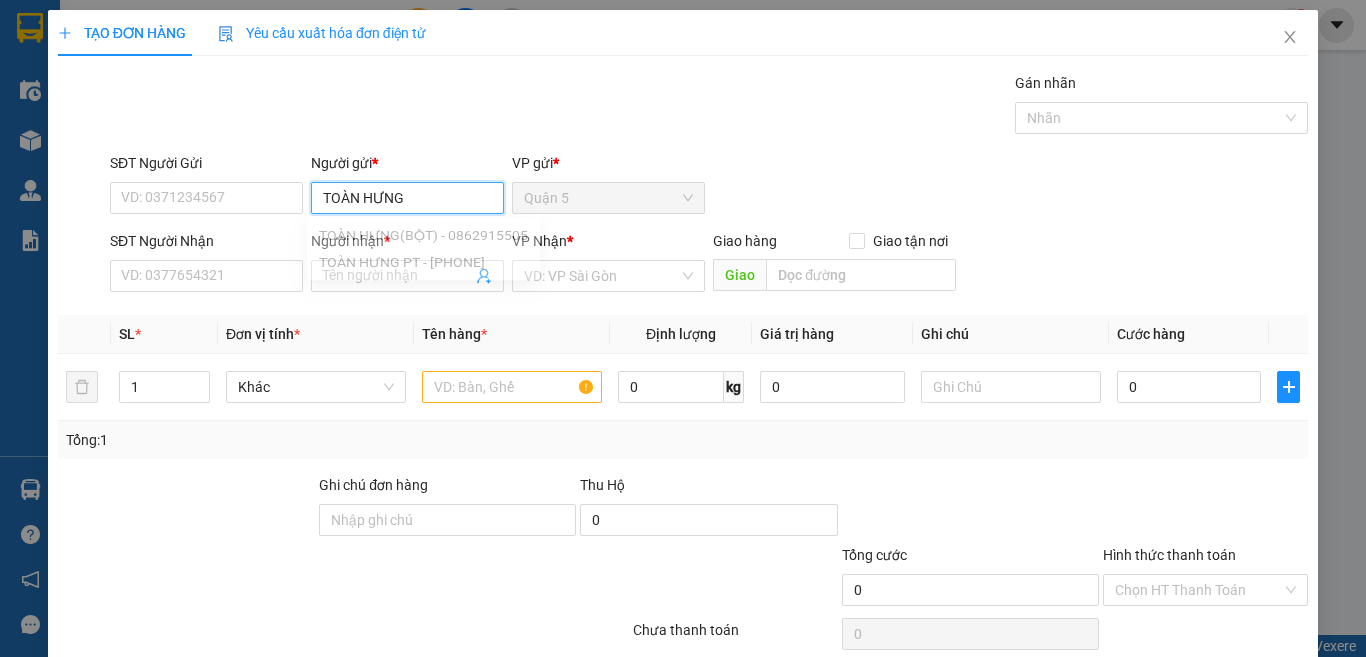 type on "TOÀN HƯNG" 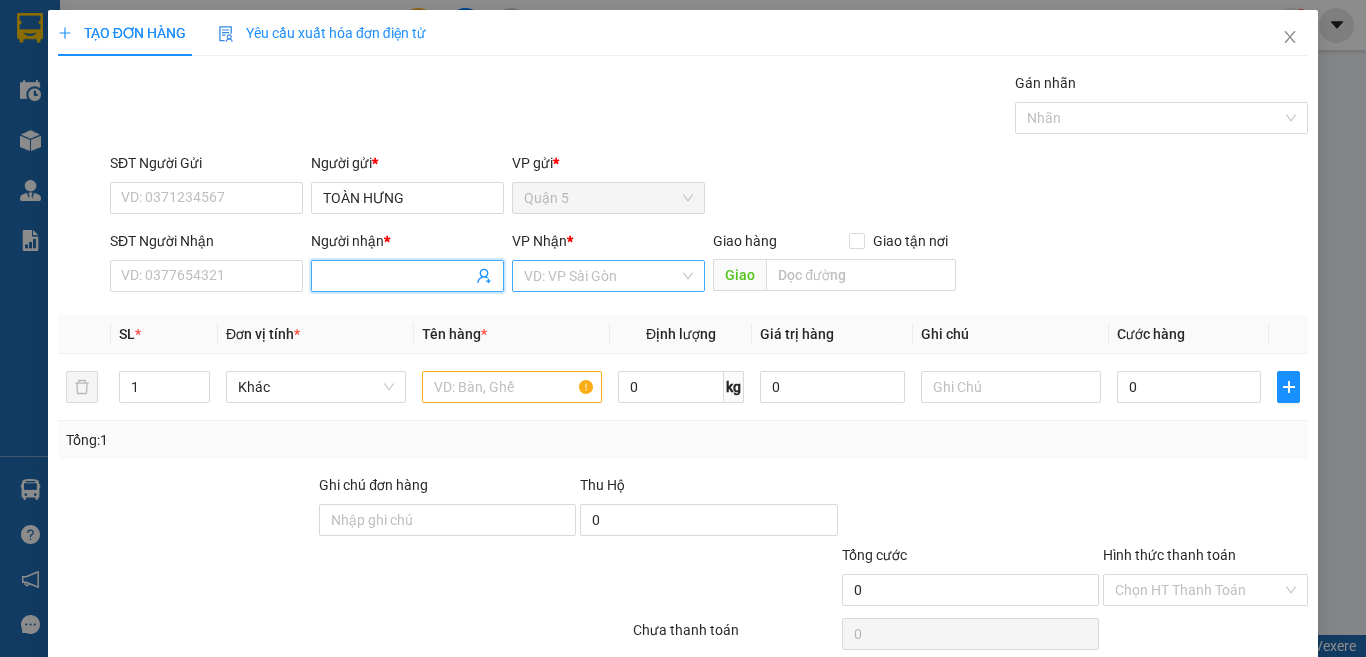 click on "VD: VP Sài Gòn" at bounding box center (608, 276) 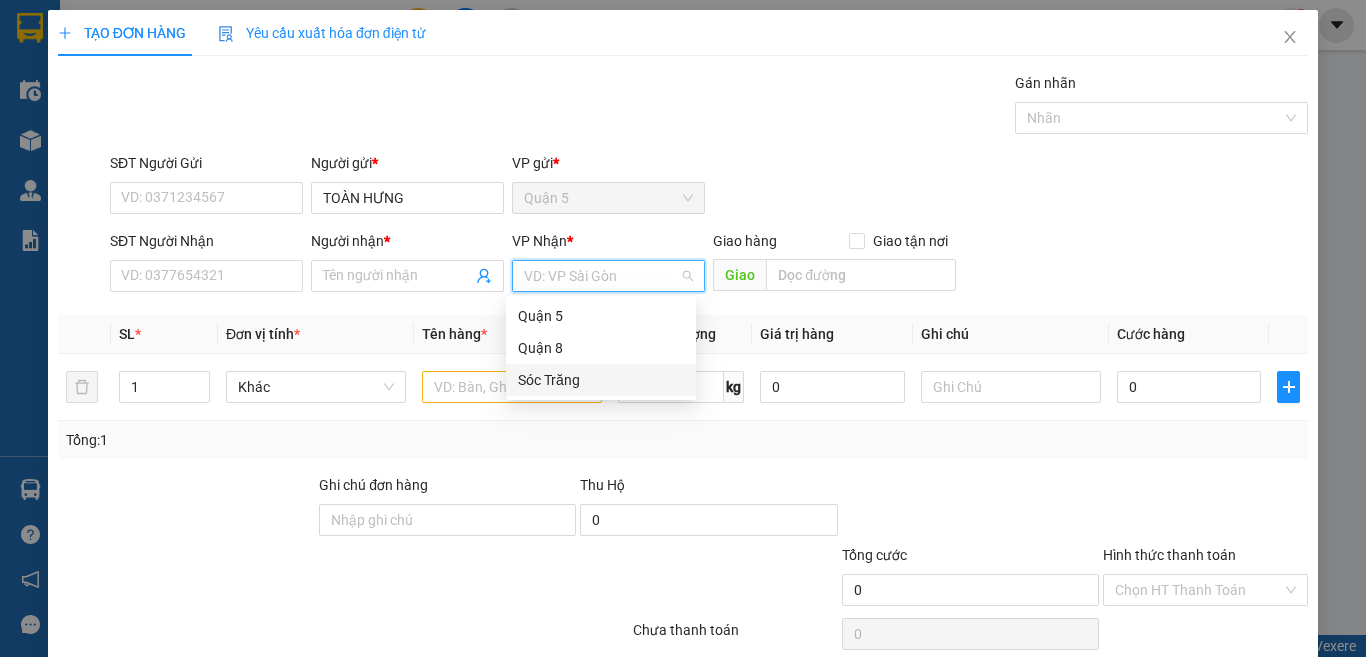click on "Sóc Trăng" at bounding box center (601, 380) 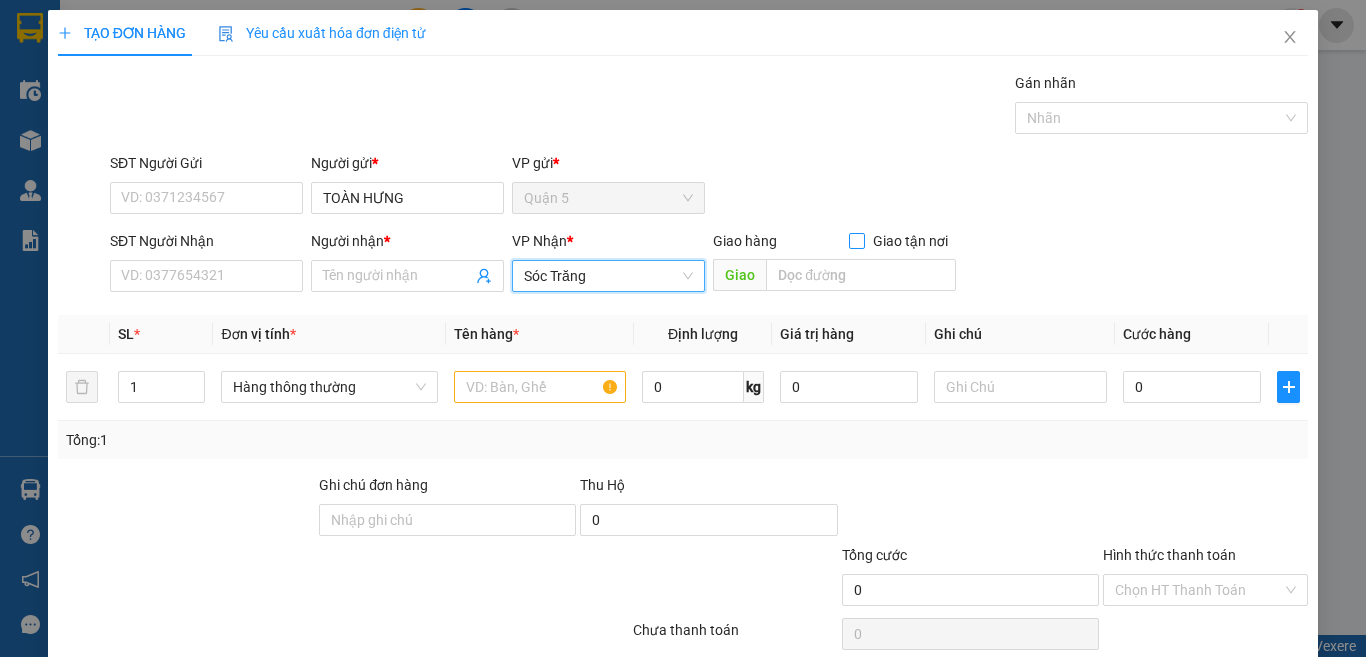click at bounding box center [857, 241] 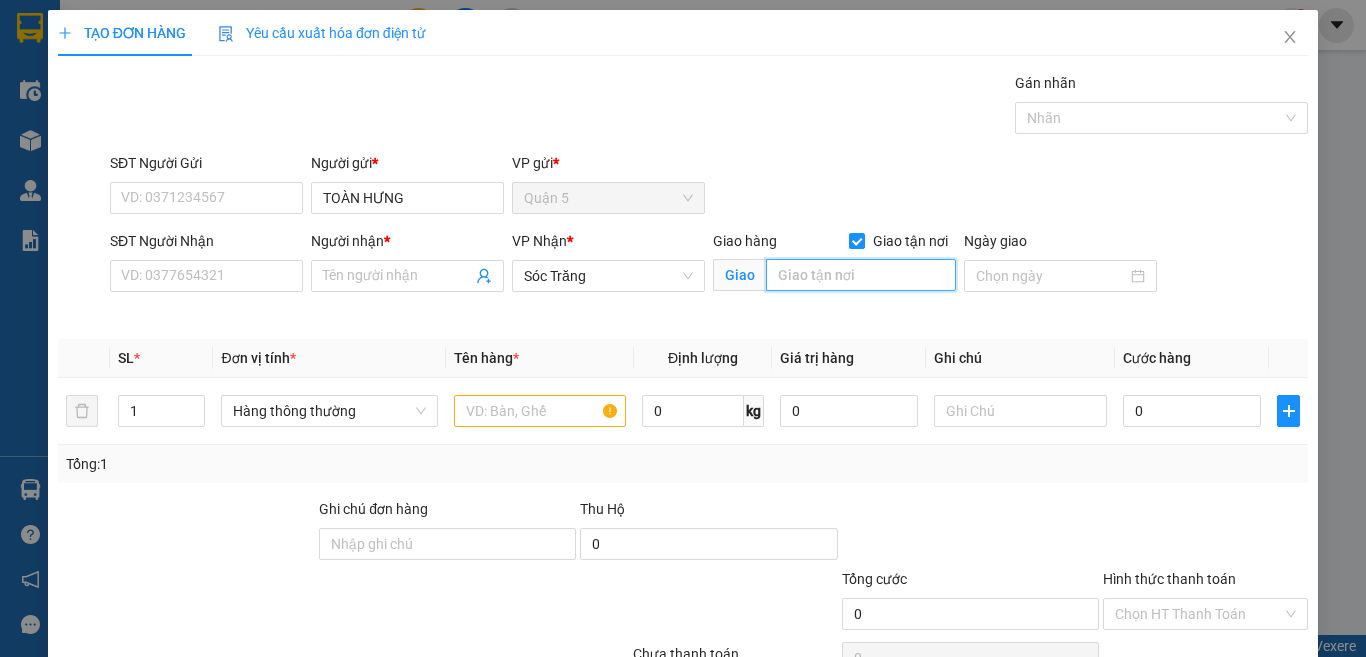 click at bounding box center (861, 275) 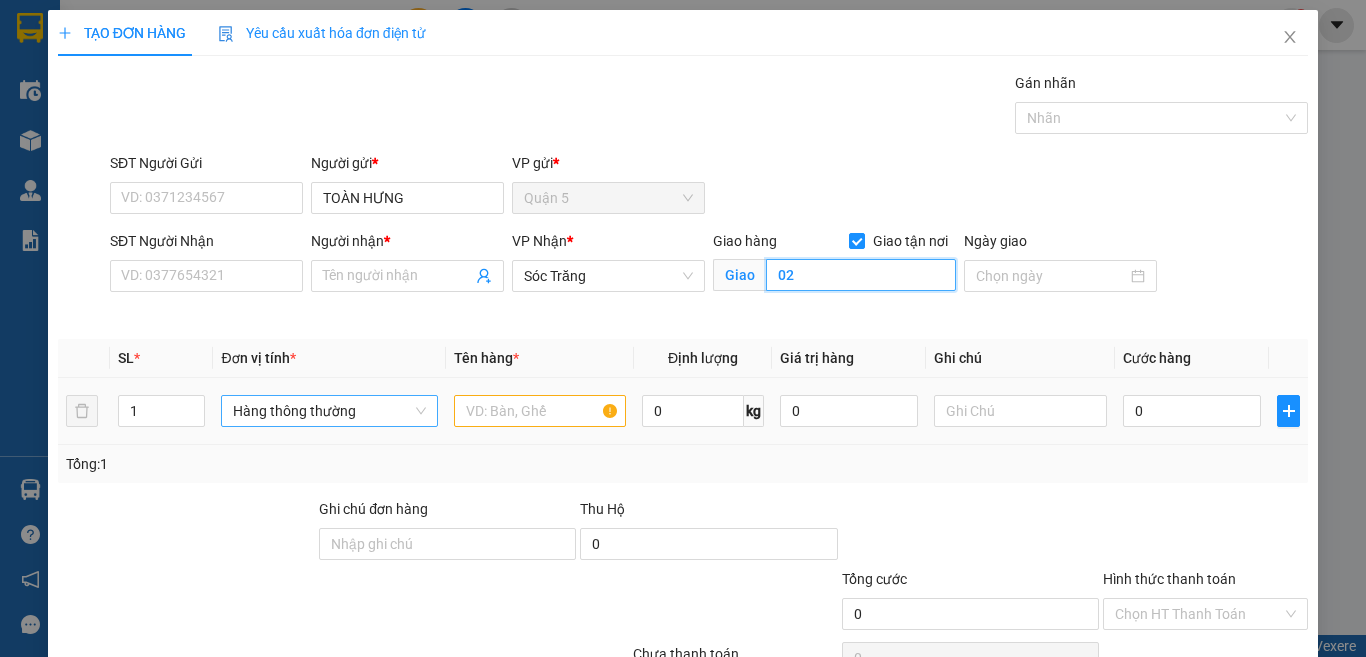 click on "Hàng thông thường" at bounding box center [329, 411] 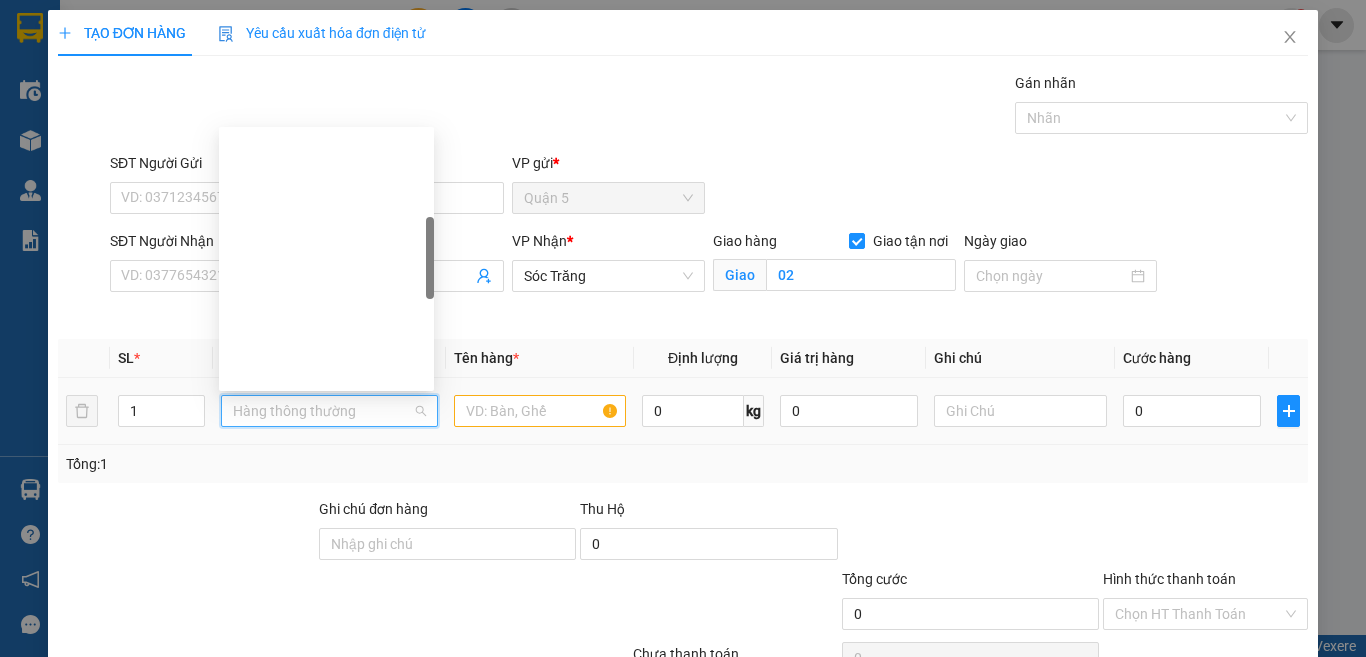 scroll, scrollTop: 320, scrollLeft: 0, axis: vertical 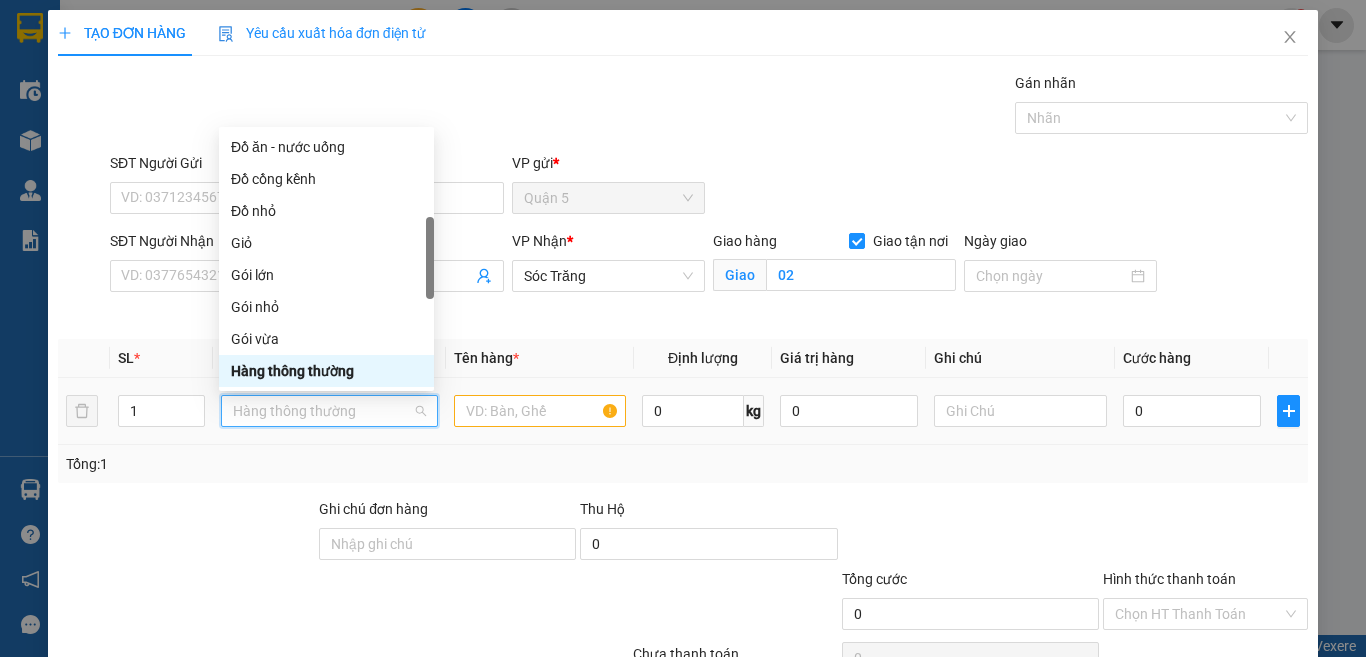 type on "B" 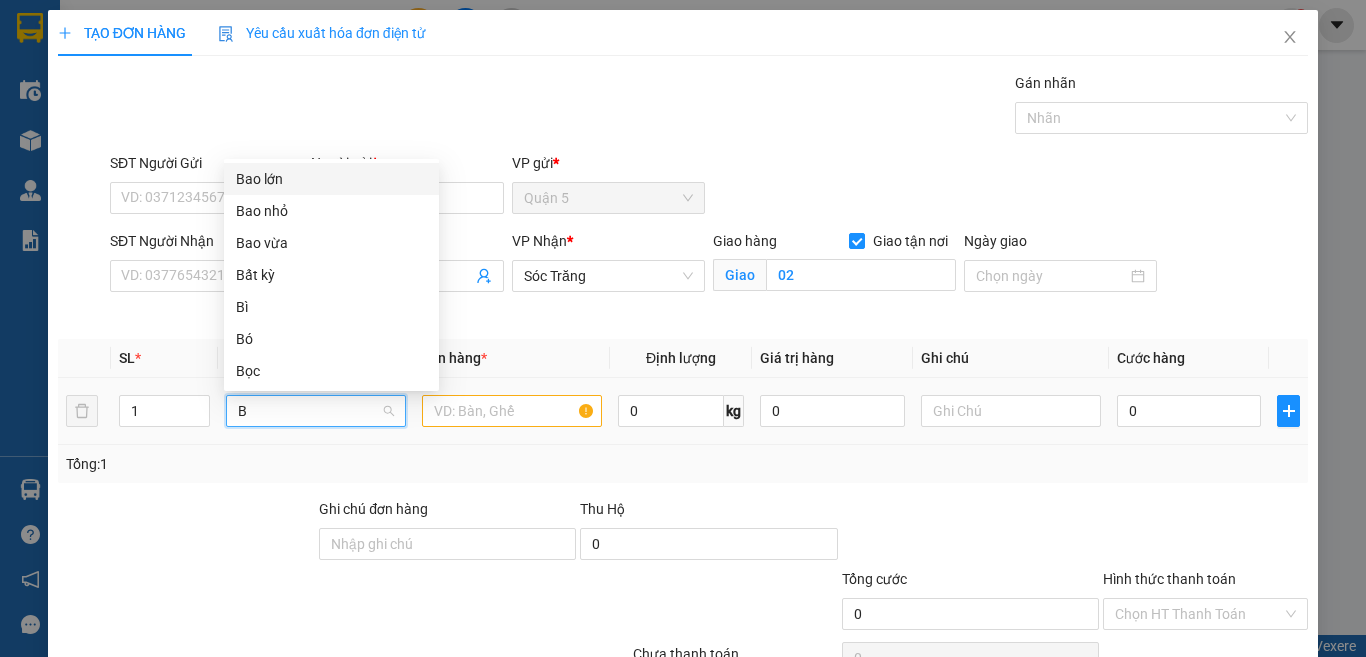 scroll, scrollTop: 0, scrollLeft: 0, axis: both 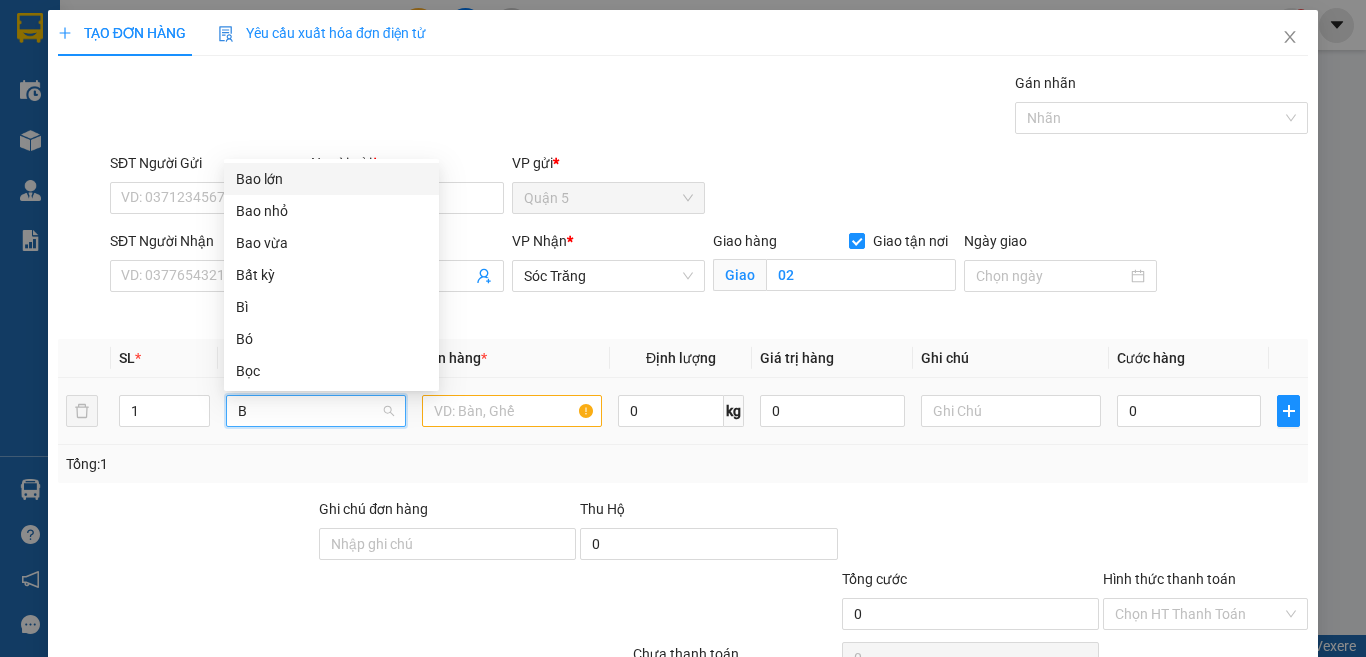 click on "Bao lớn" at bounding box center (331, 179) 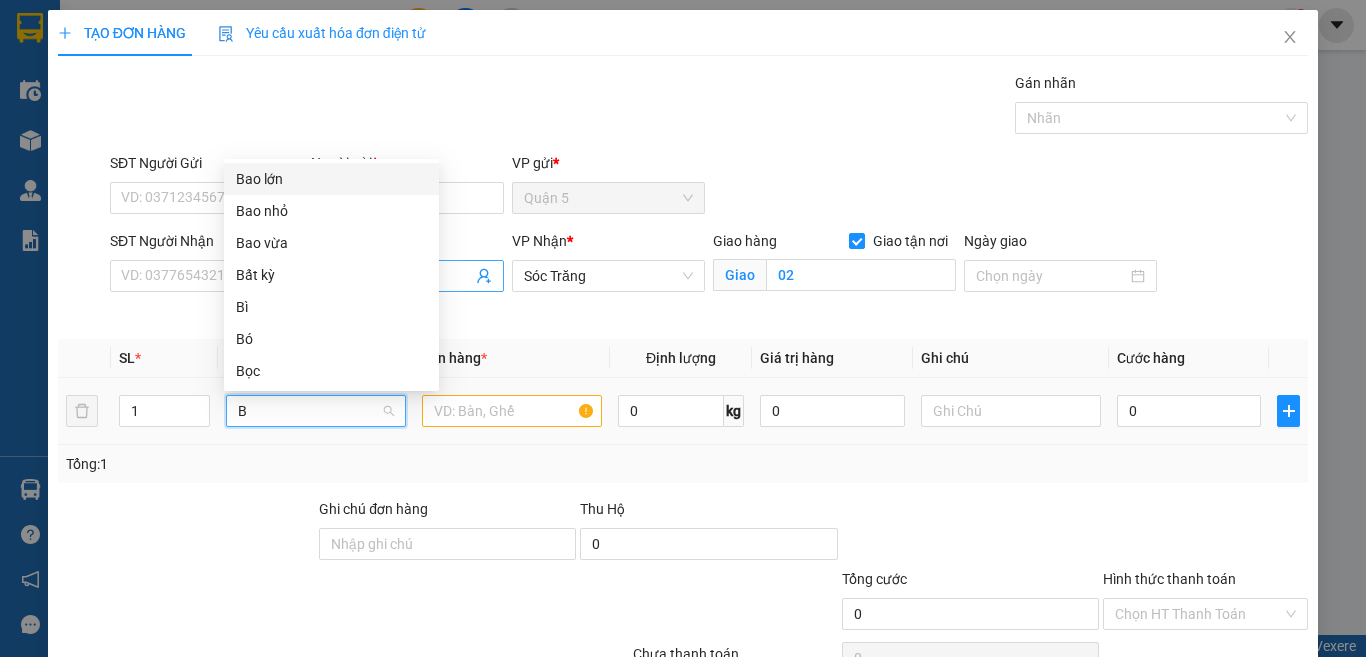type 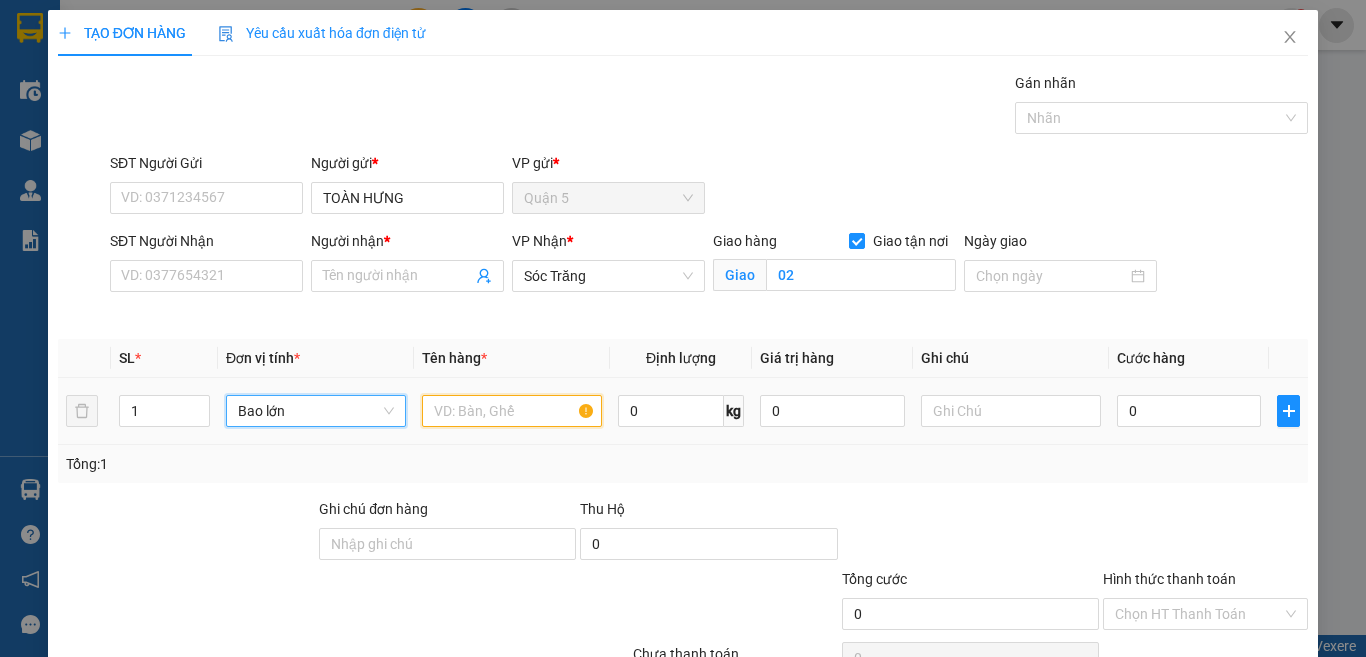 drag, startPoint x: 432, startPoint y: 408, endPoint x: 458, endPoint y: 393, distance: 30.016663 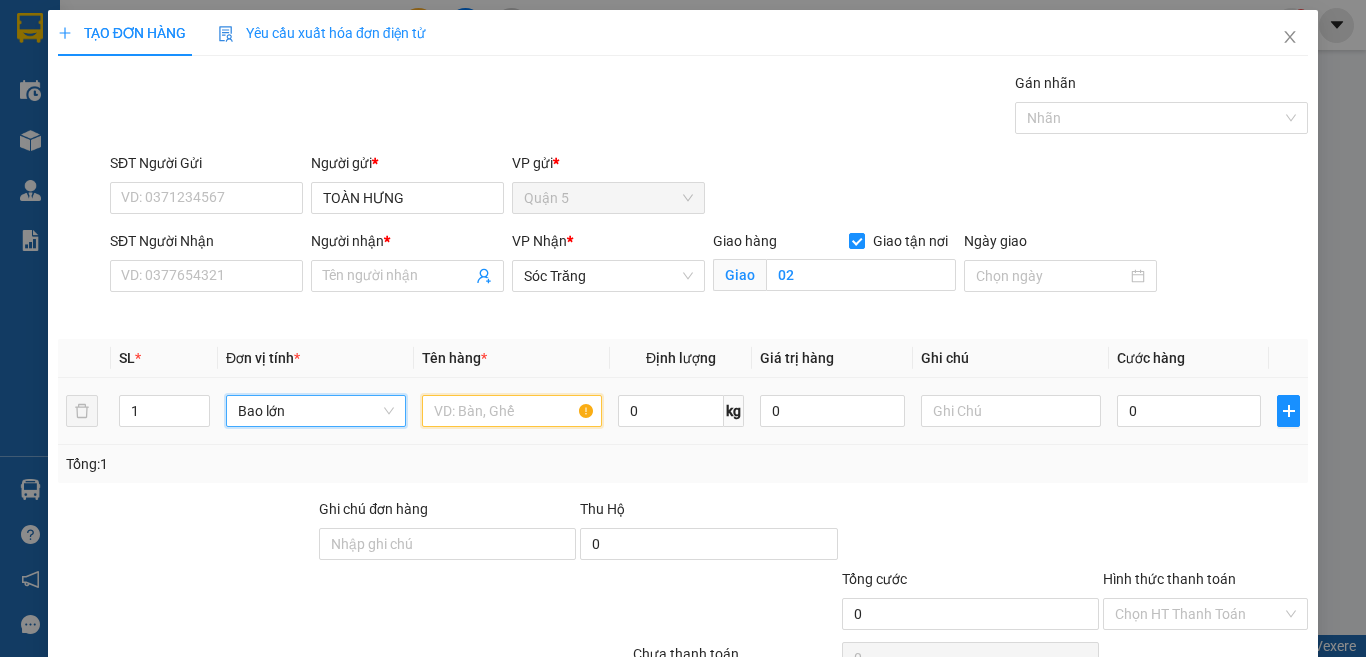 click at bounding box center [512, 411] 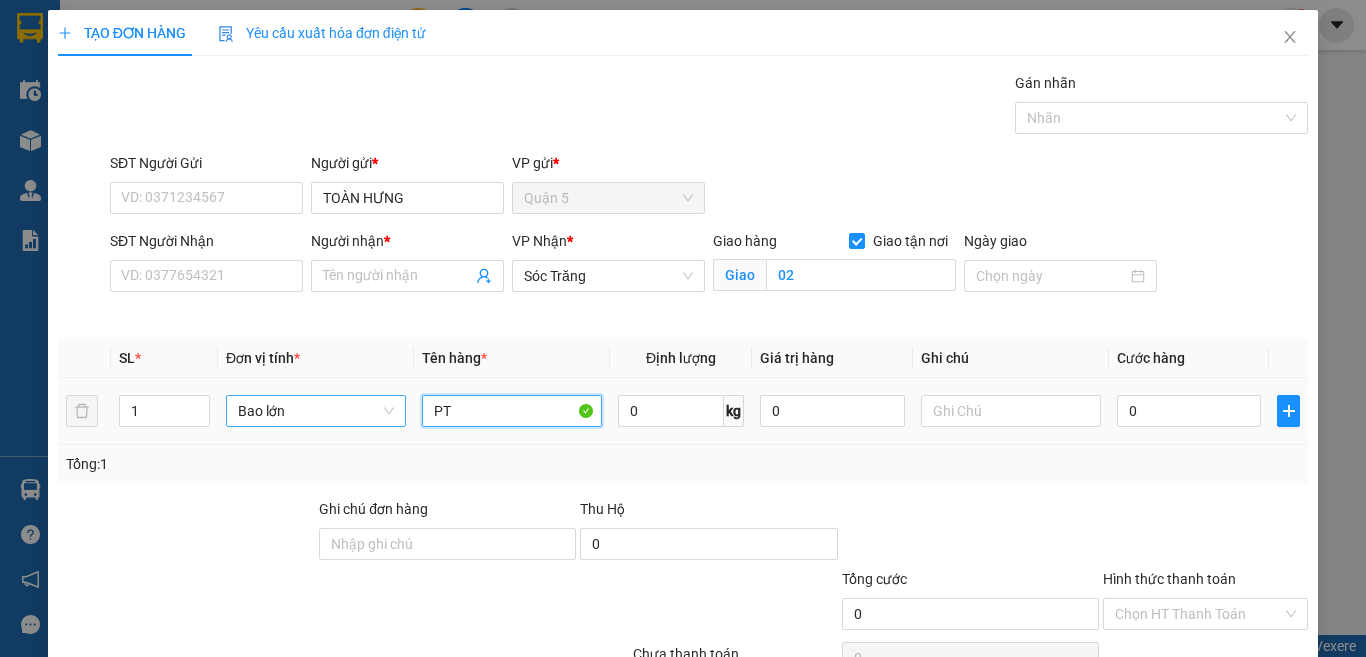 type on "PT" 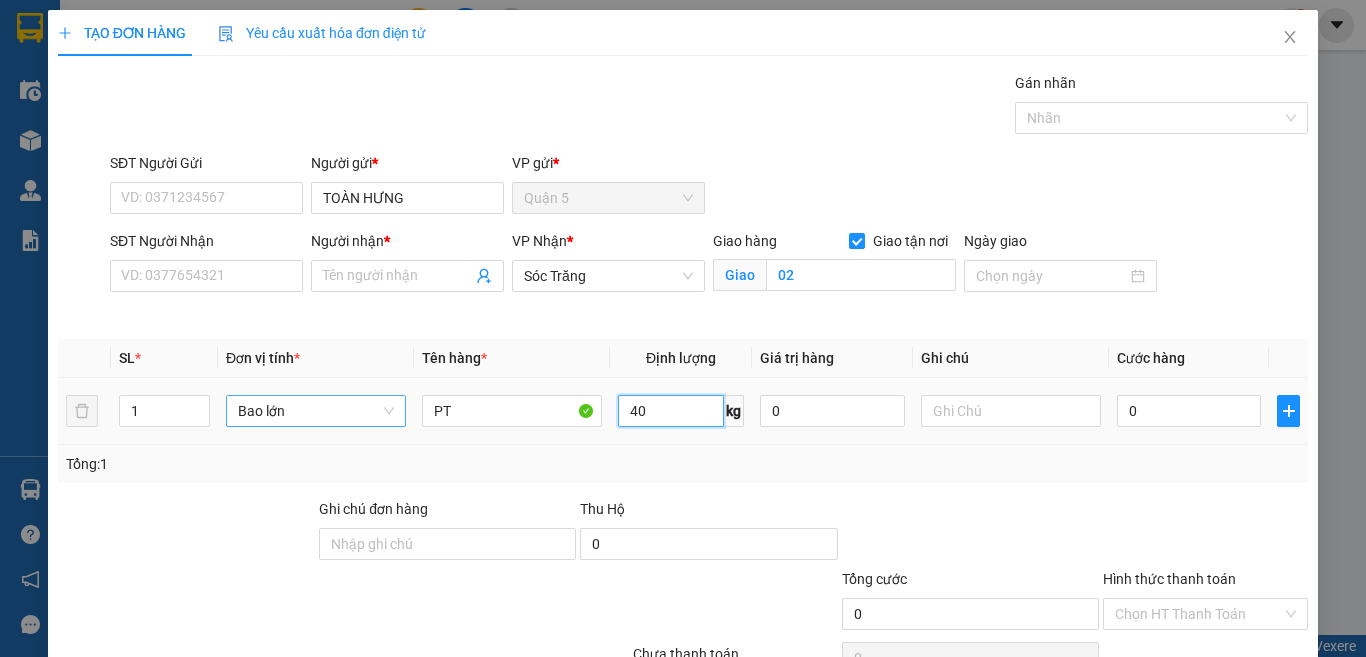 type on "40" 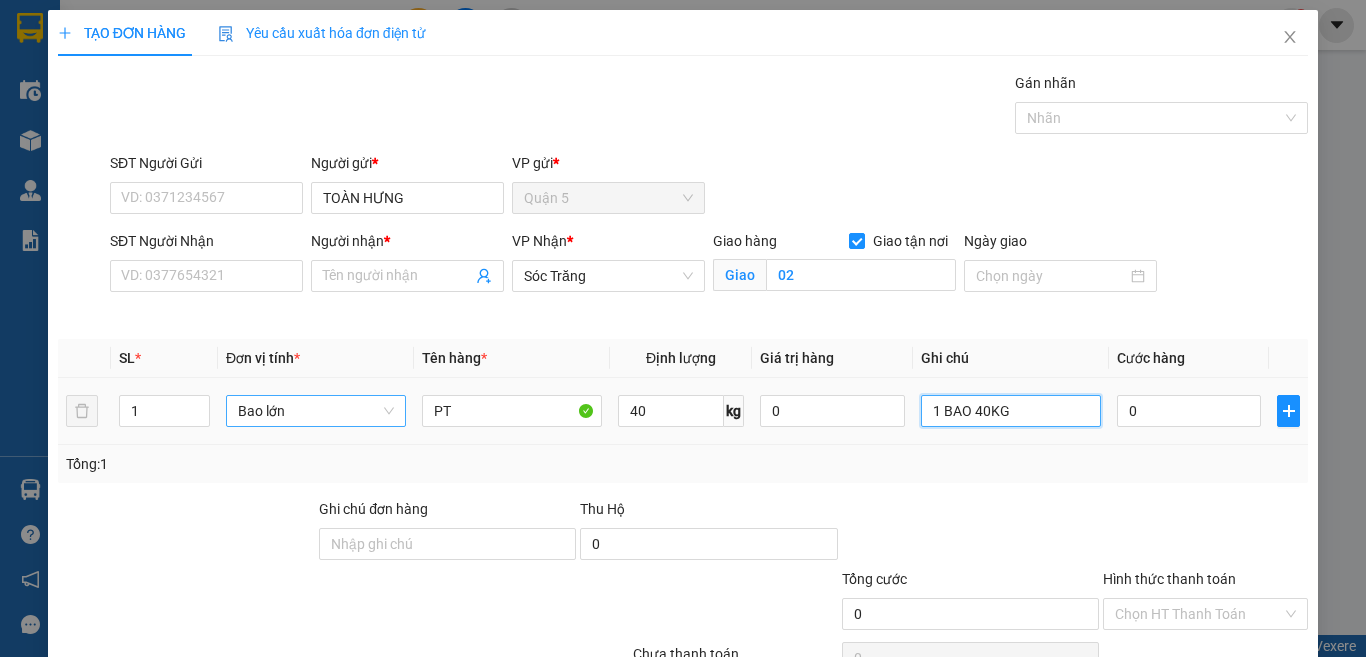 type on "1 BAO 40KG" 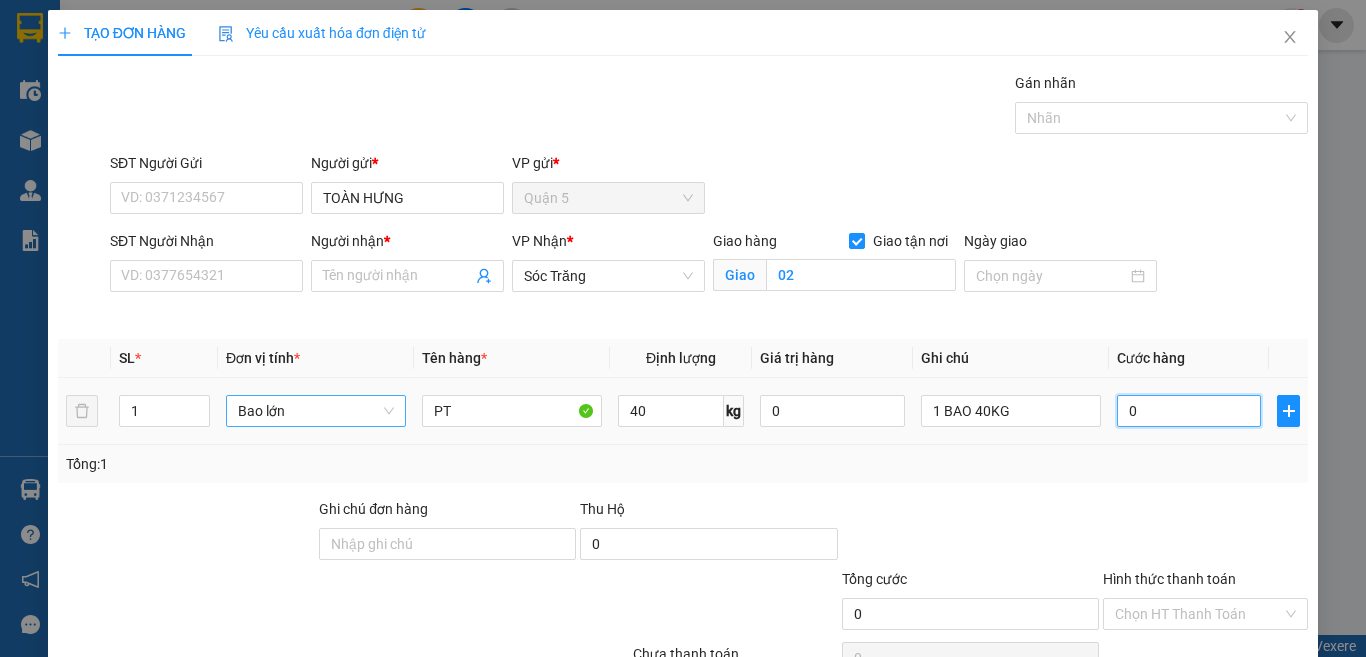 type on "2" 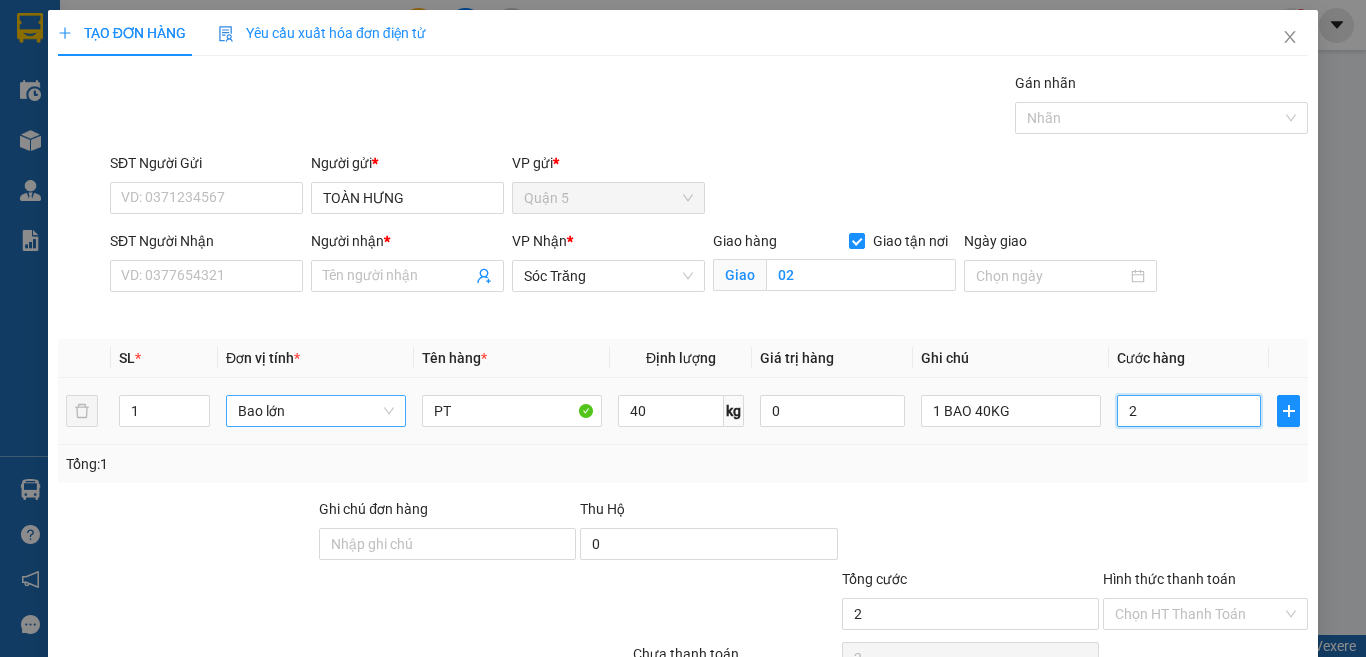 type on "25" 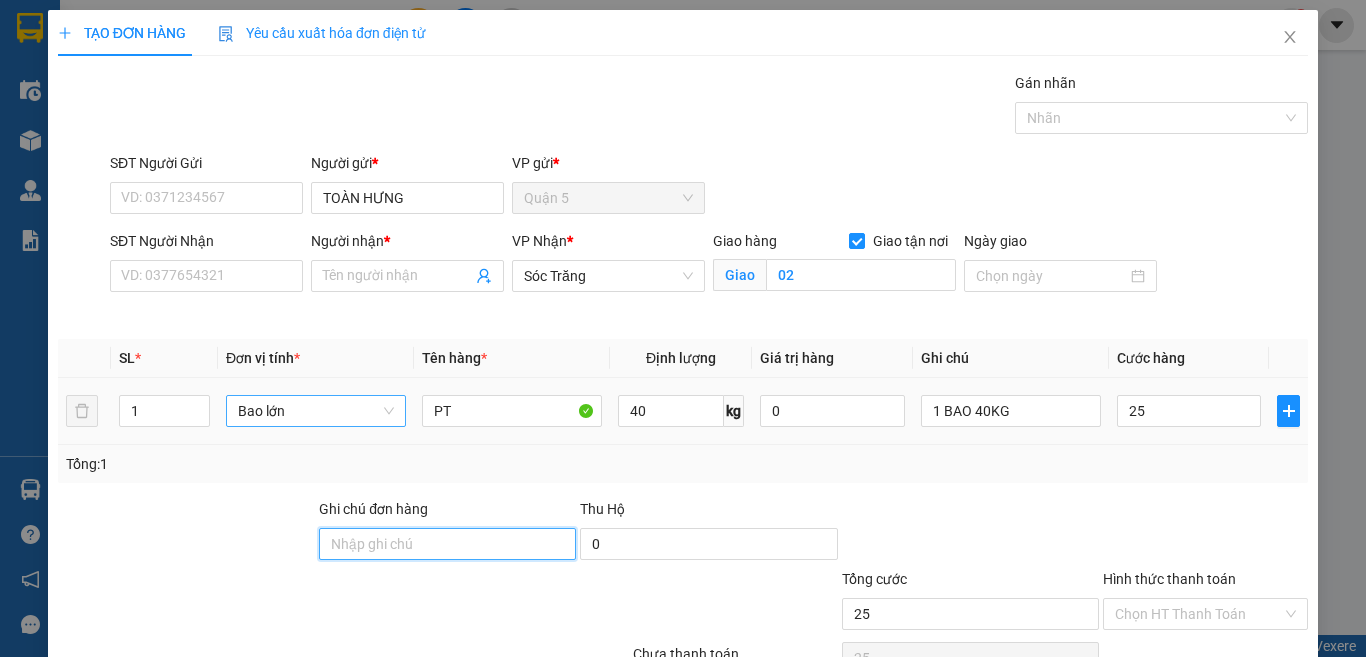 type on "25.000" 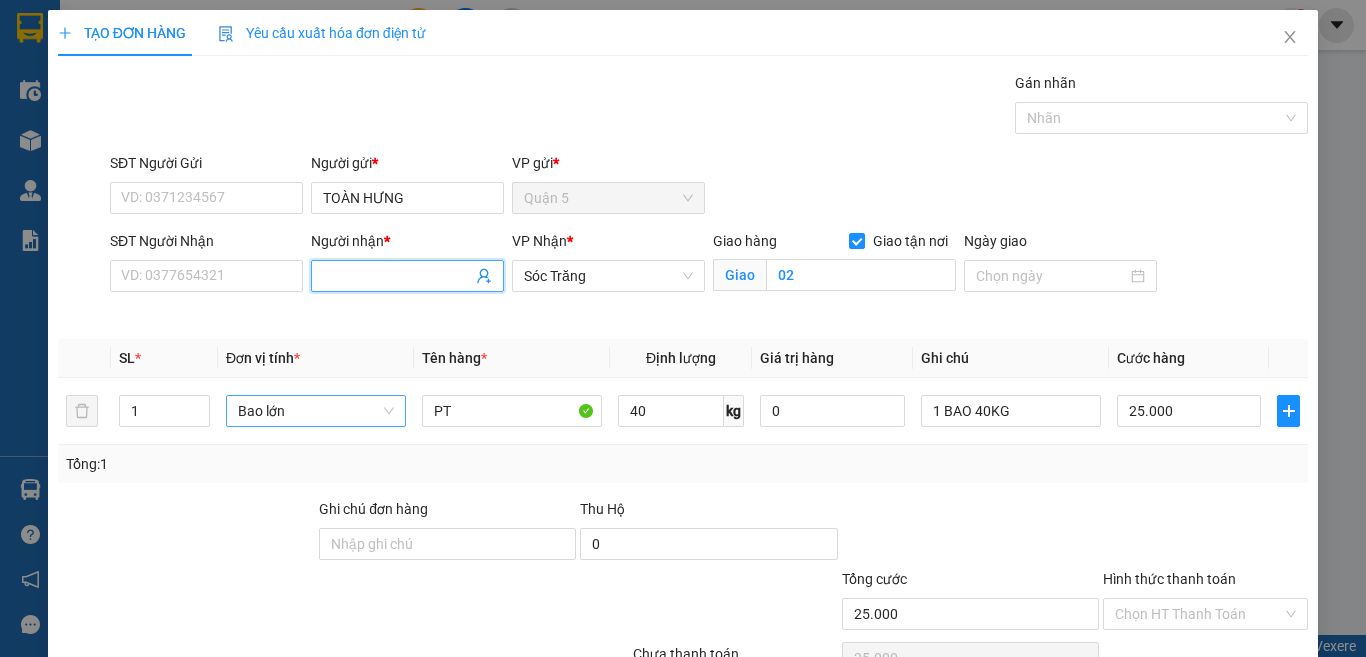 click on "Người nhận  *" at bounding box center (397, 276) 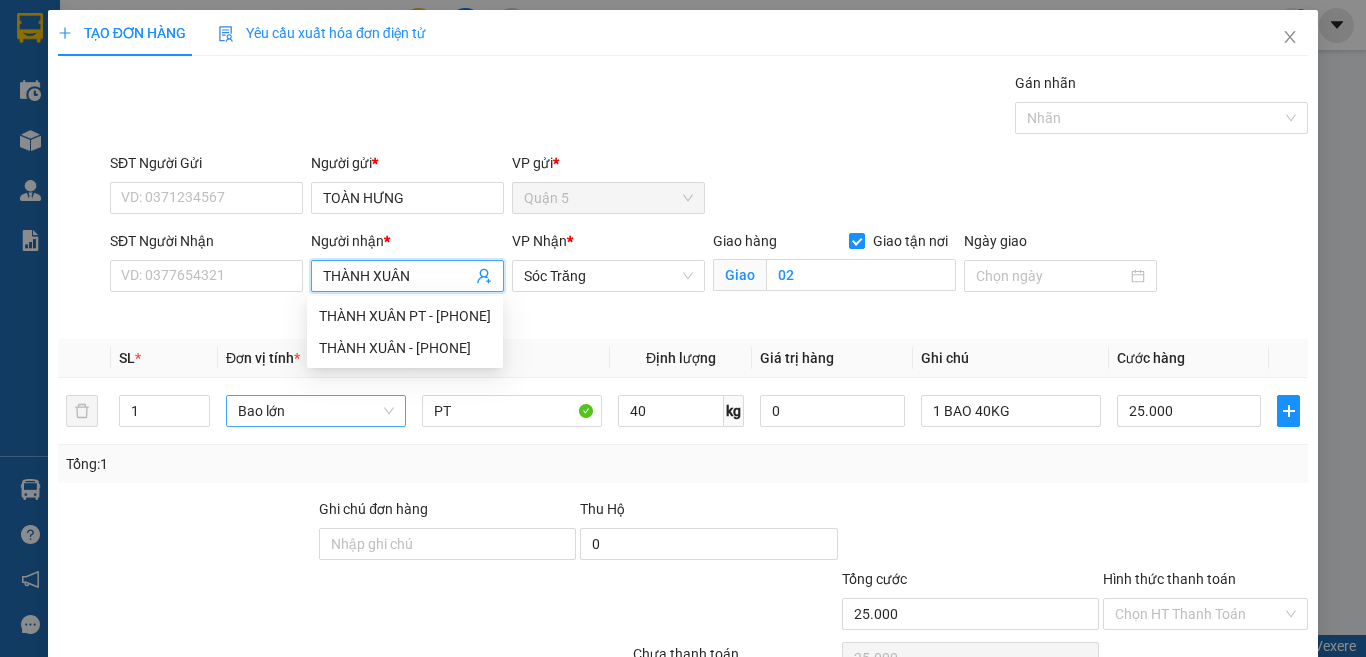 scroll, scrollTop: 107, scrollLeft: 0, axis: vertical 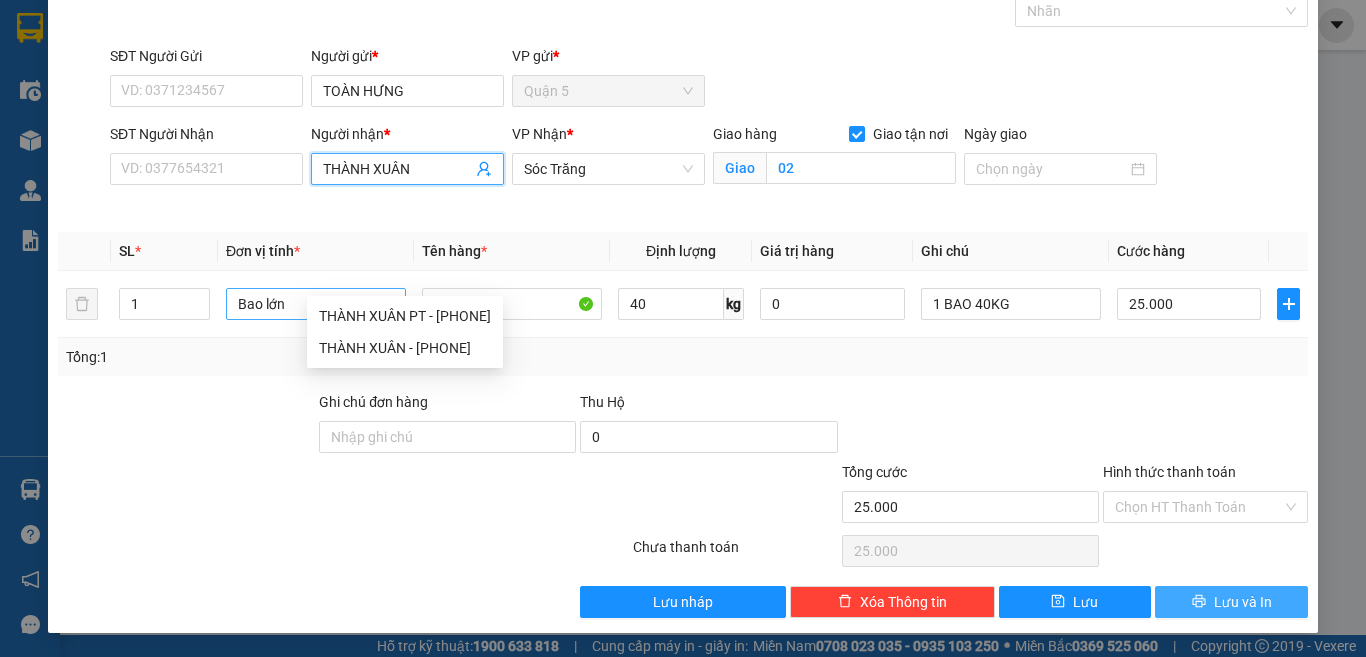 type on "THÀNH XUÂN" 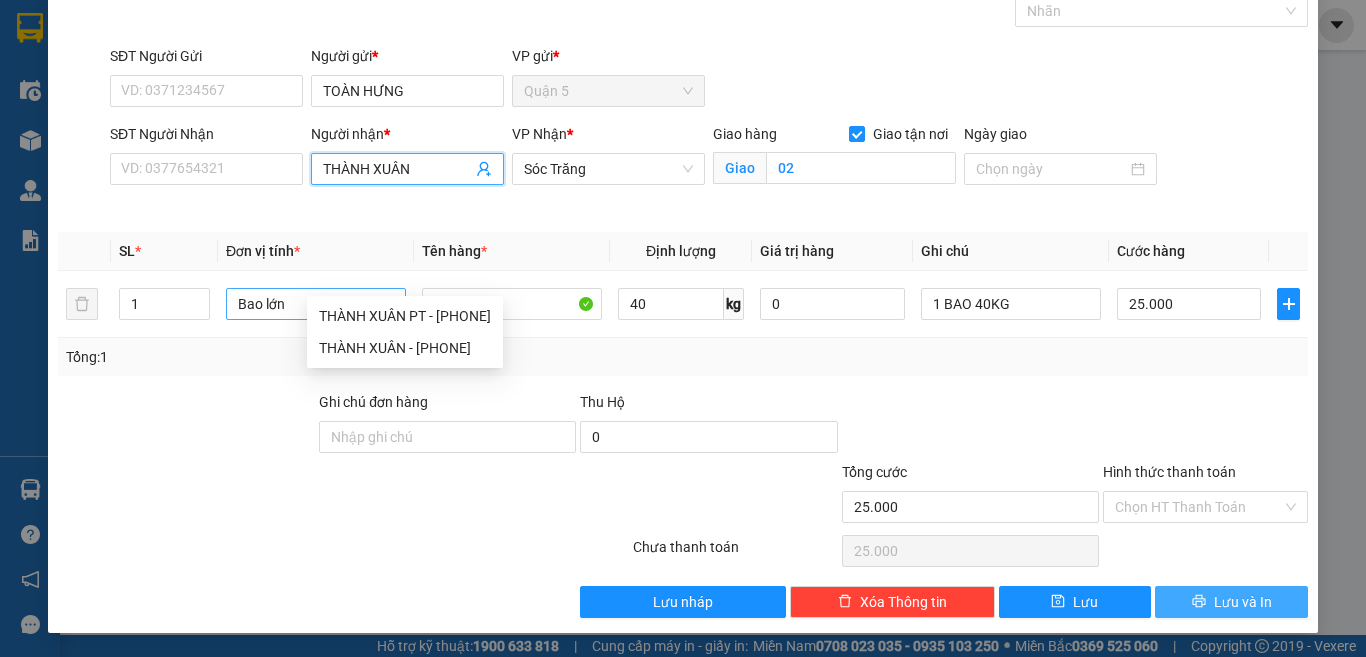 click on "Lưu và In" at bounding box center [1231, 602] 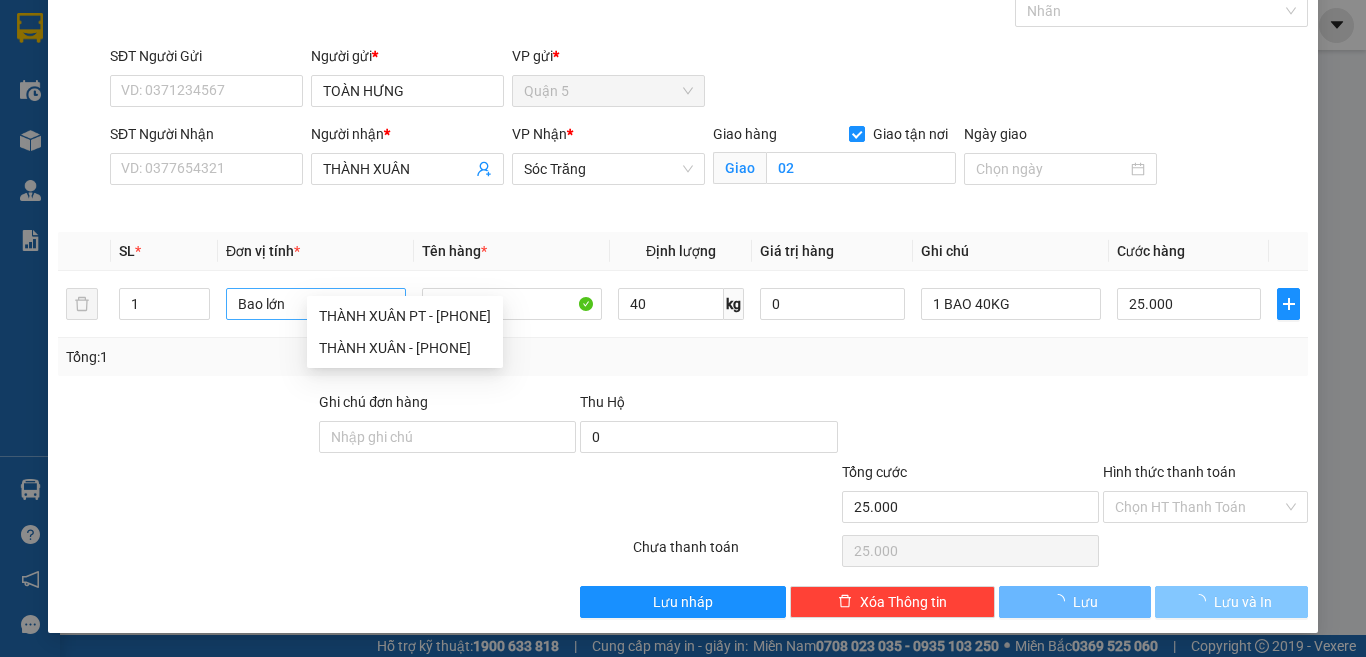 click on "Lưu và In" at bounding box center (1231, 602) 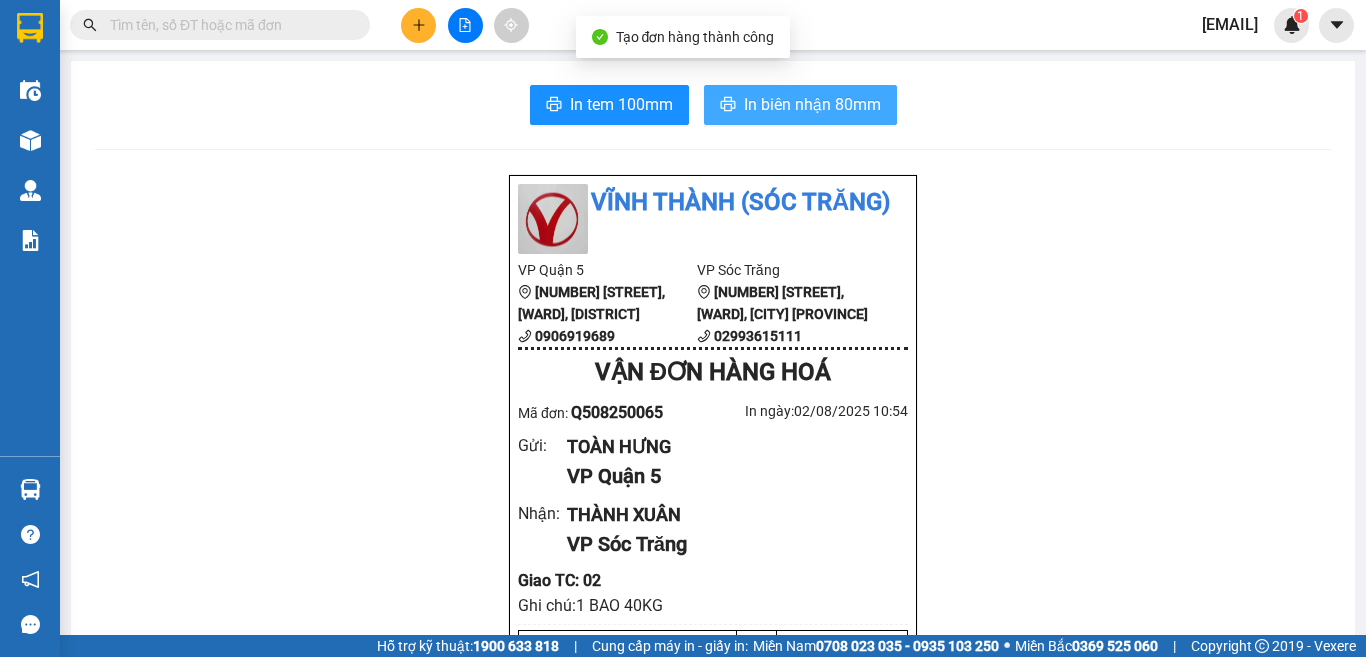 click on "In biên nhận 80mm" at bounding box center [800, 105] 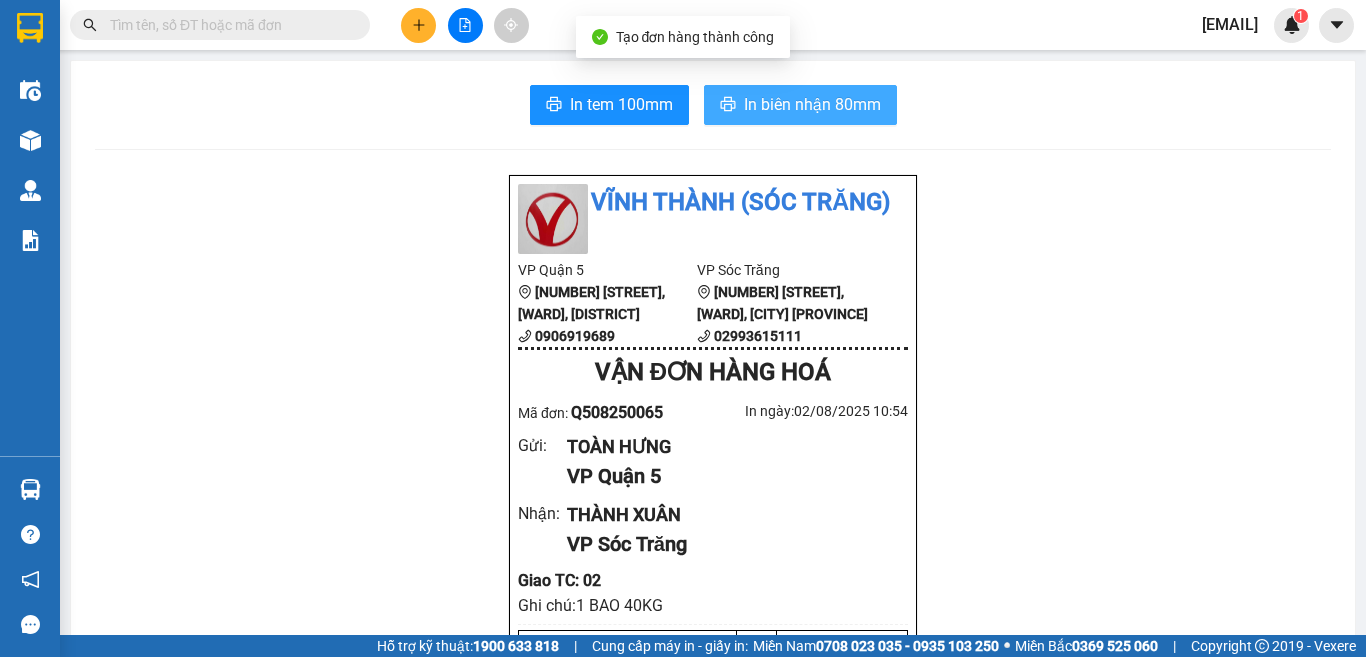 scroll, scrollTop: 0, scrollLeft: 0, axis: both 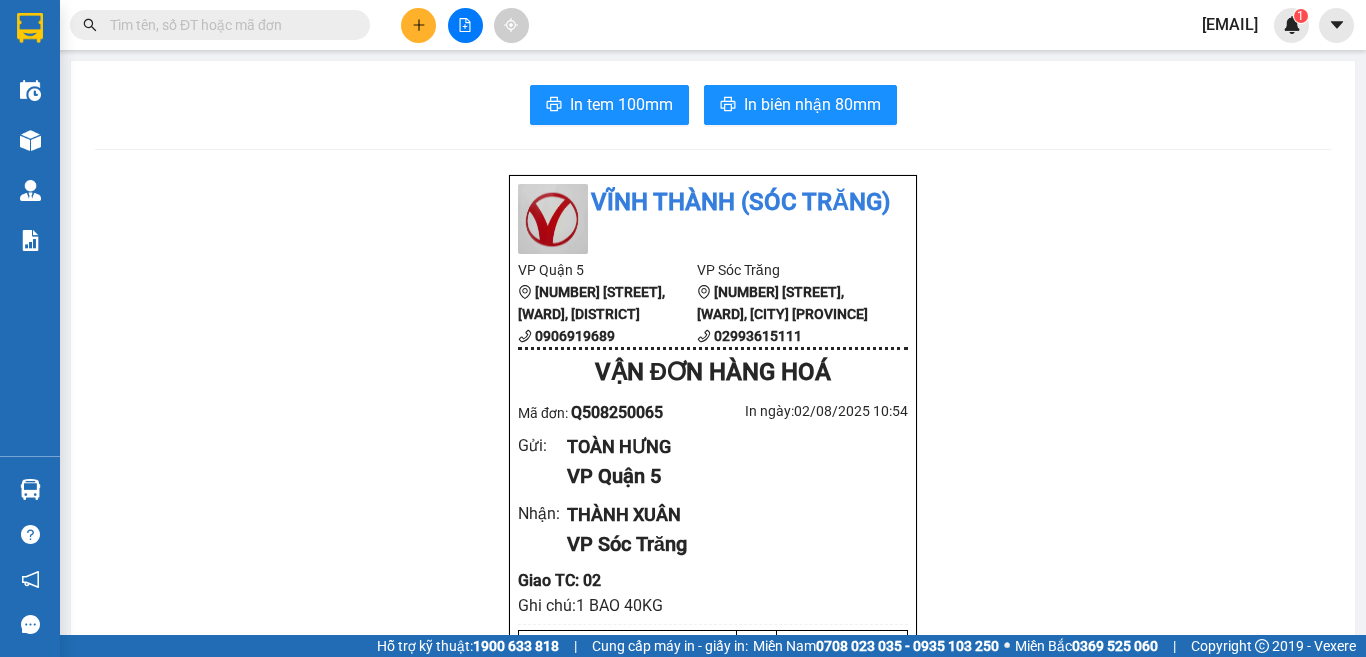click at bounding box center [418, 25] 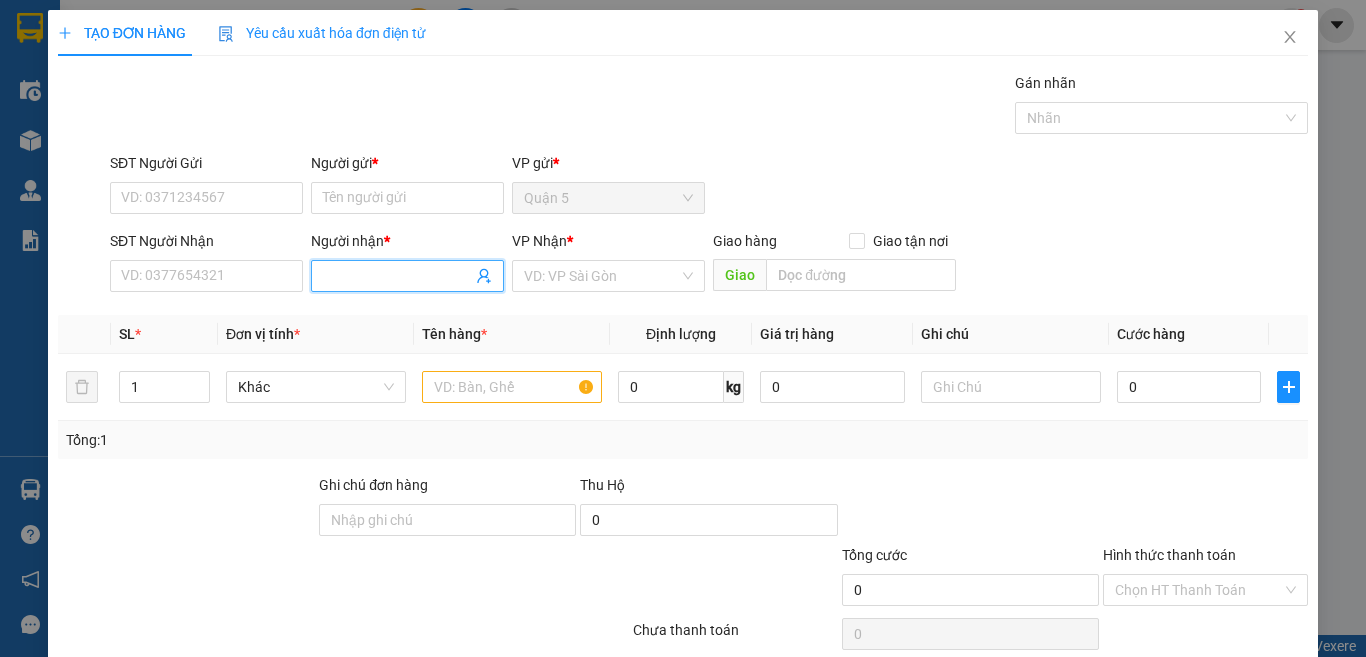 click on "Người nhận  *" at bounding box center [397, 276] 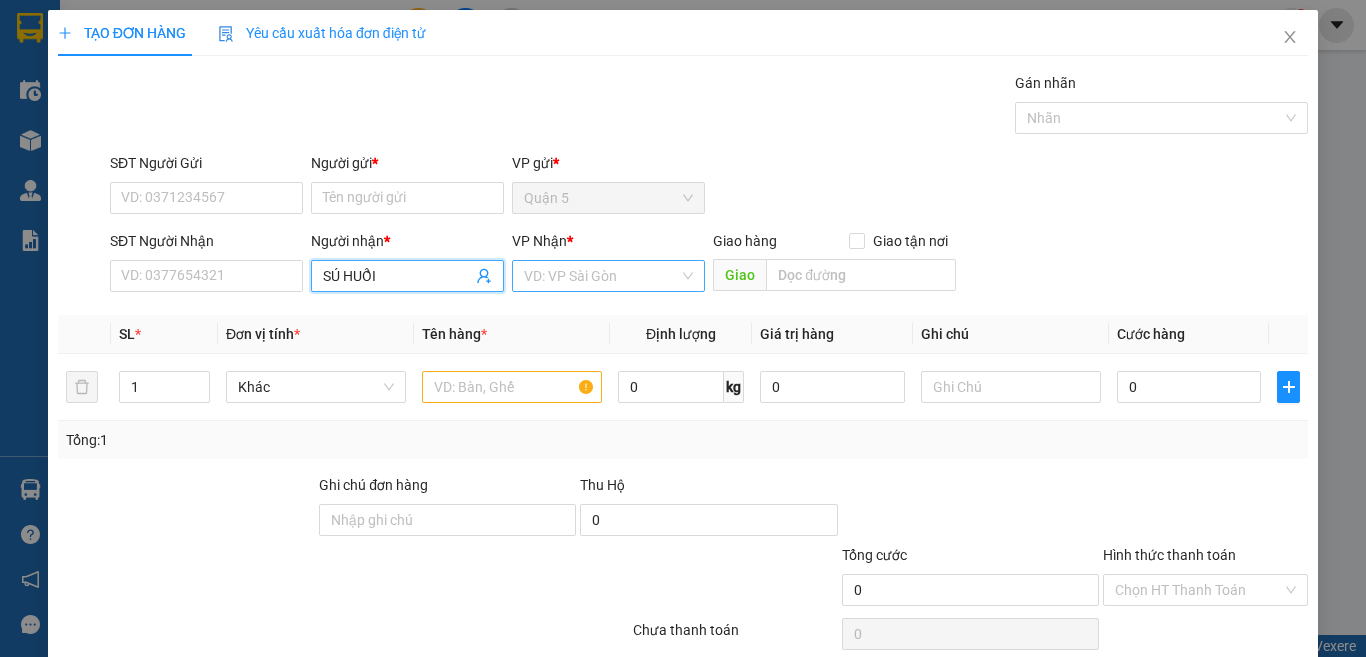 type on "SÚ HUỔI" 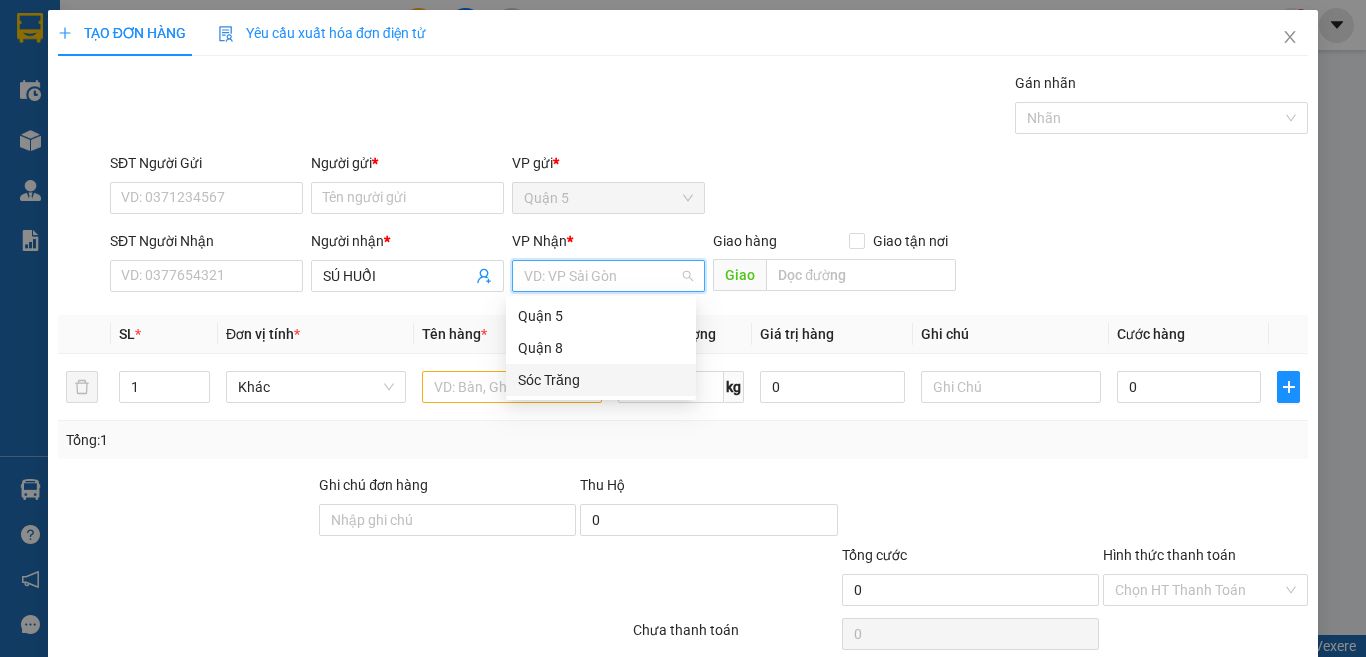 drag, startPoint x: 541, startPoint y: 378, endPoint x: 386, endPoint y: 342, distance: 159.12573 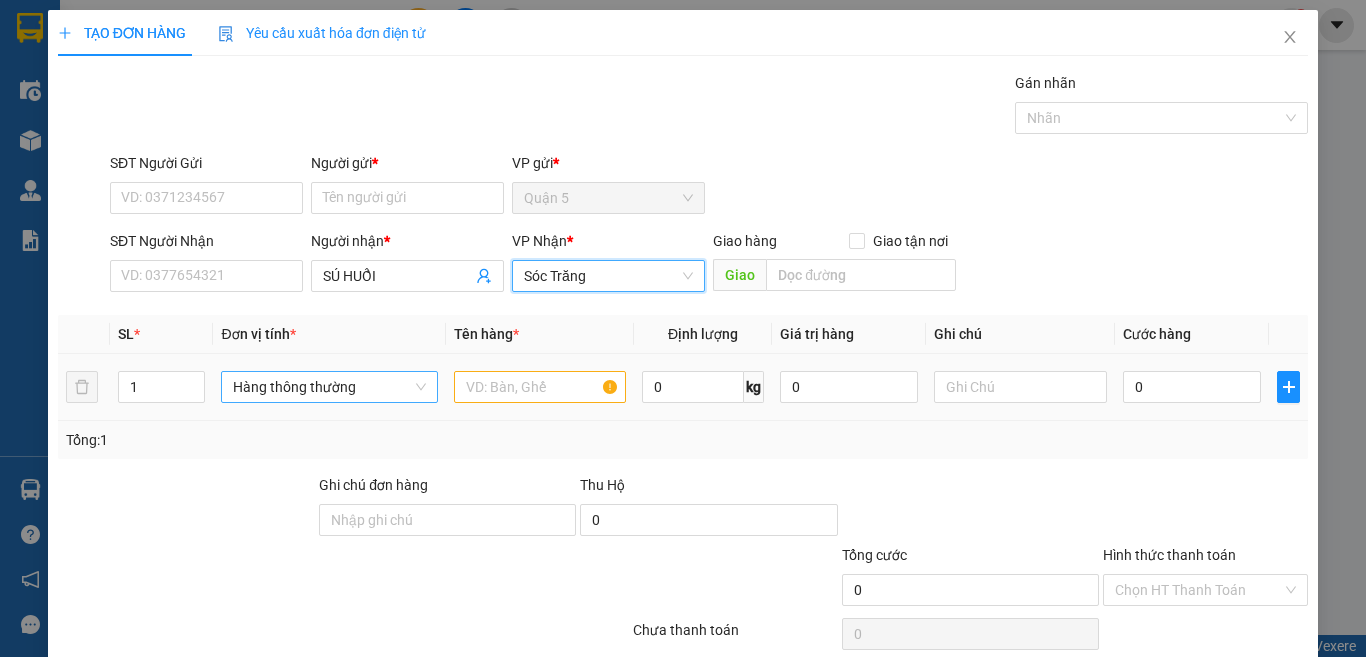 click on "Hàng thông thường" at bounding box center (329, 387) 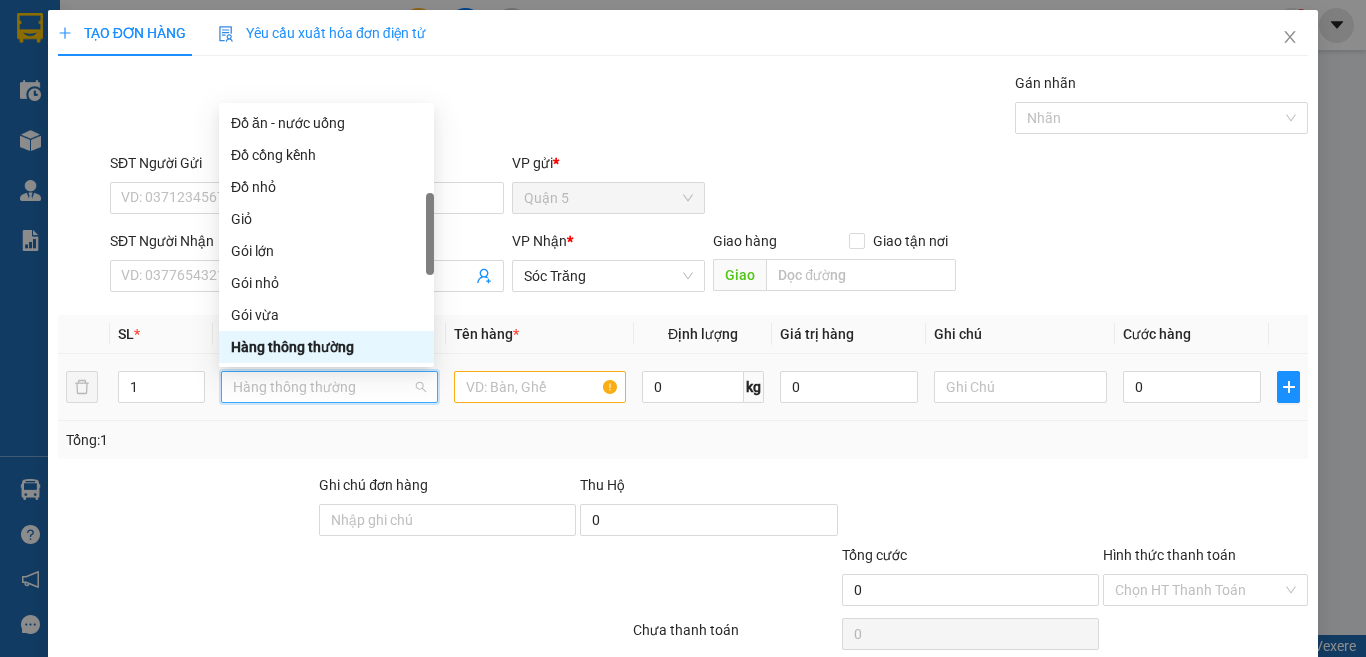 type on "G" 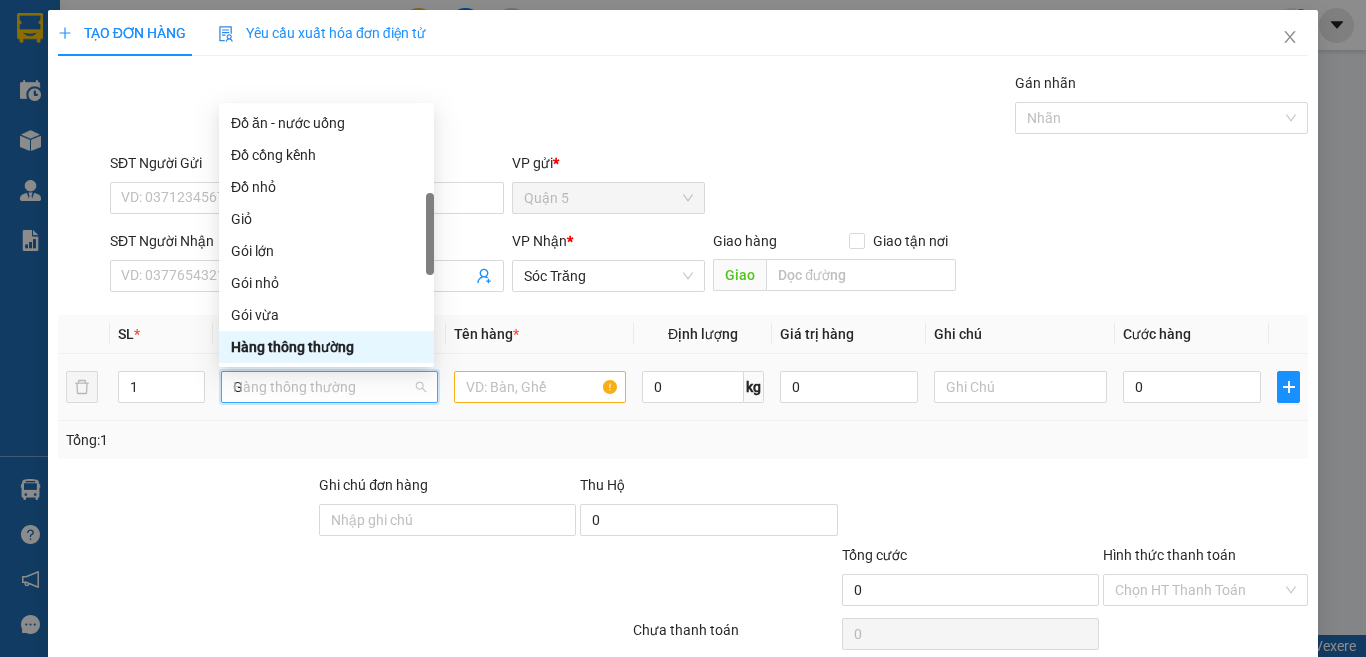 scroll, scrollTop: 64, scrollLeft: 0, axis: vertical 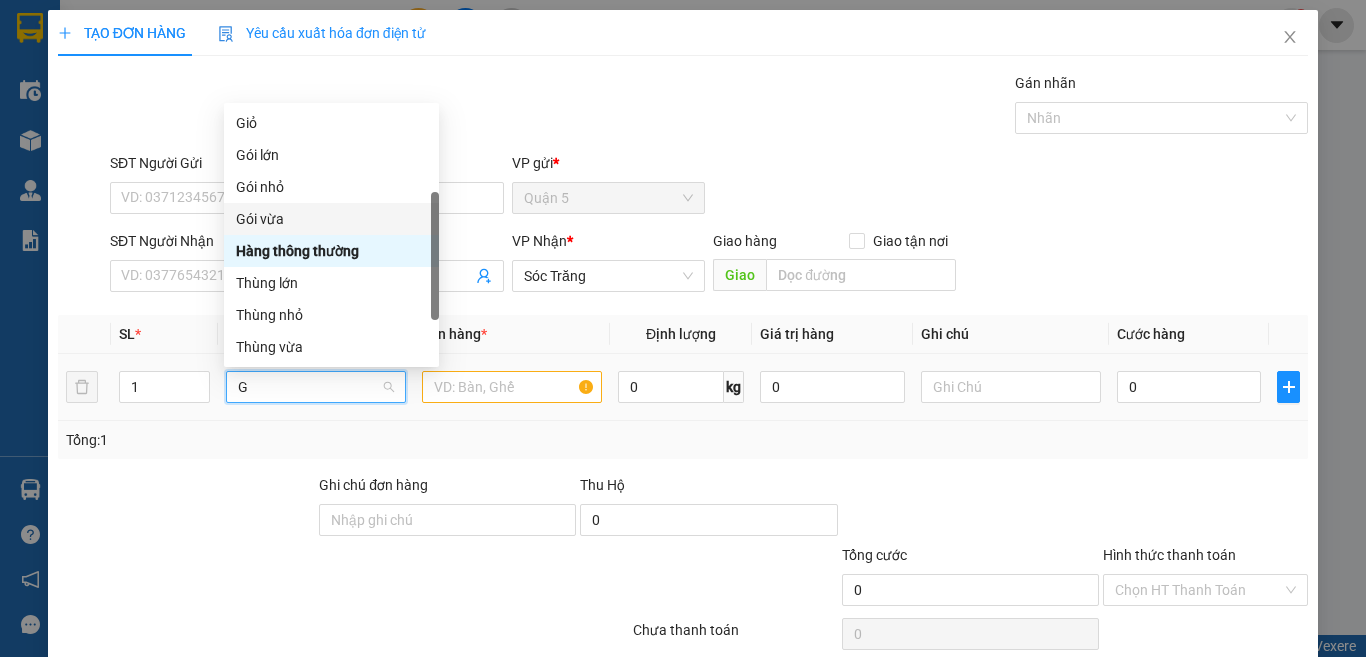 click on "Gói vừa" at bounding box center (331, 219) 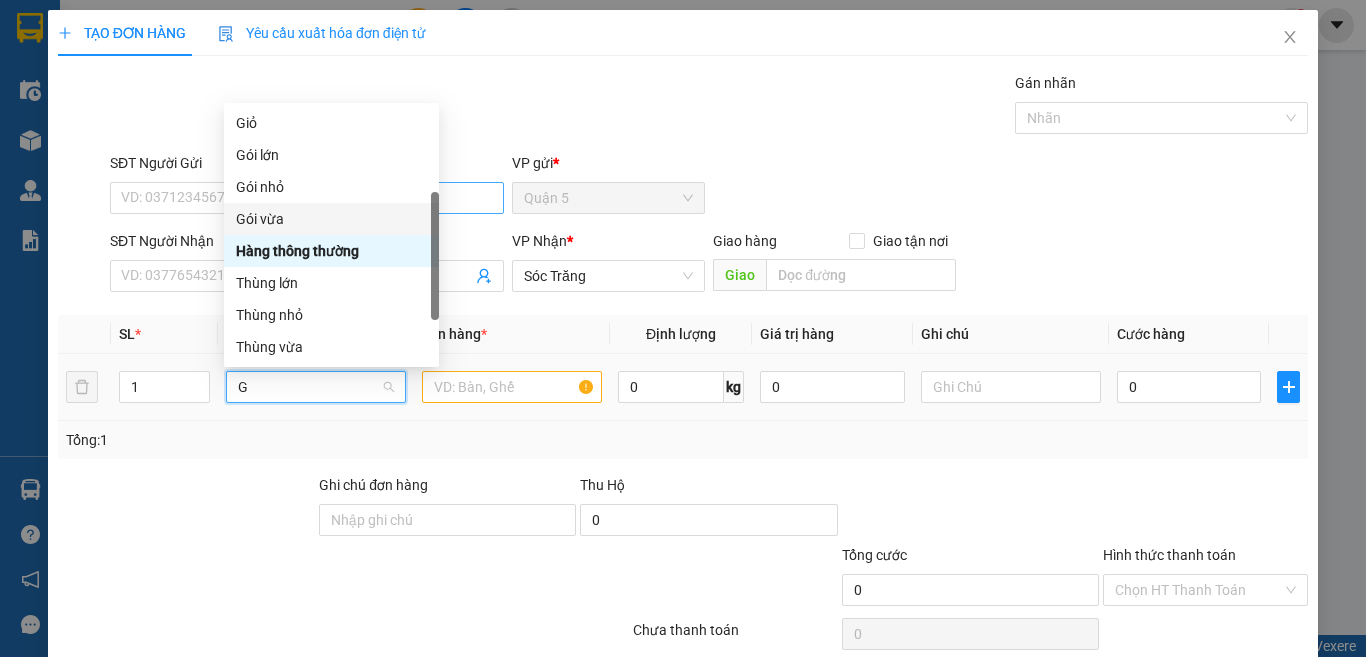 type 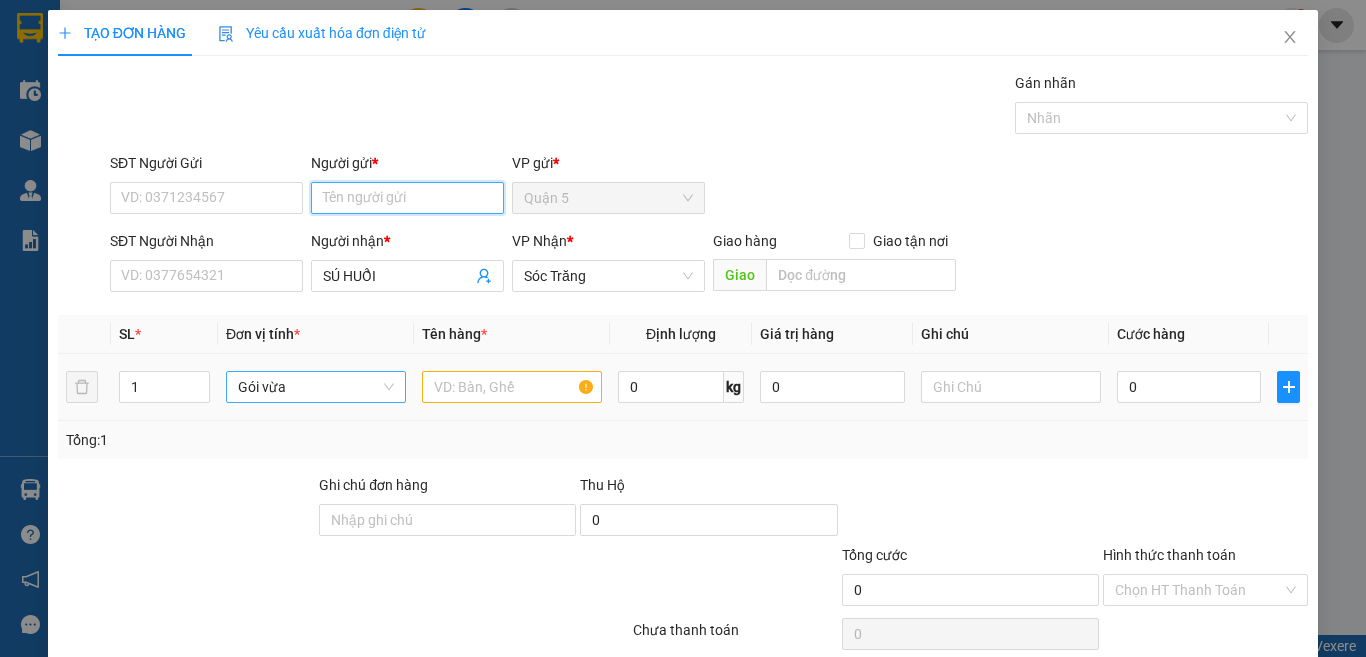 click on "Người gửi  *" at bounding box center [407, 198] 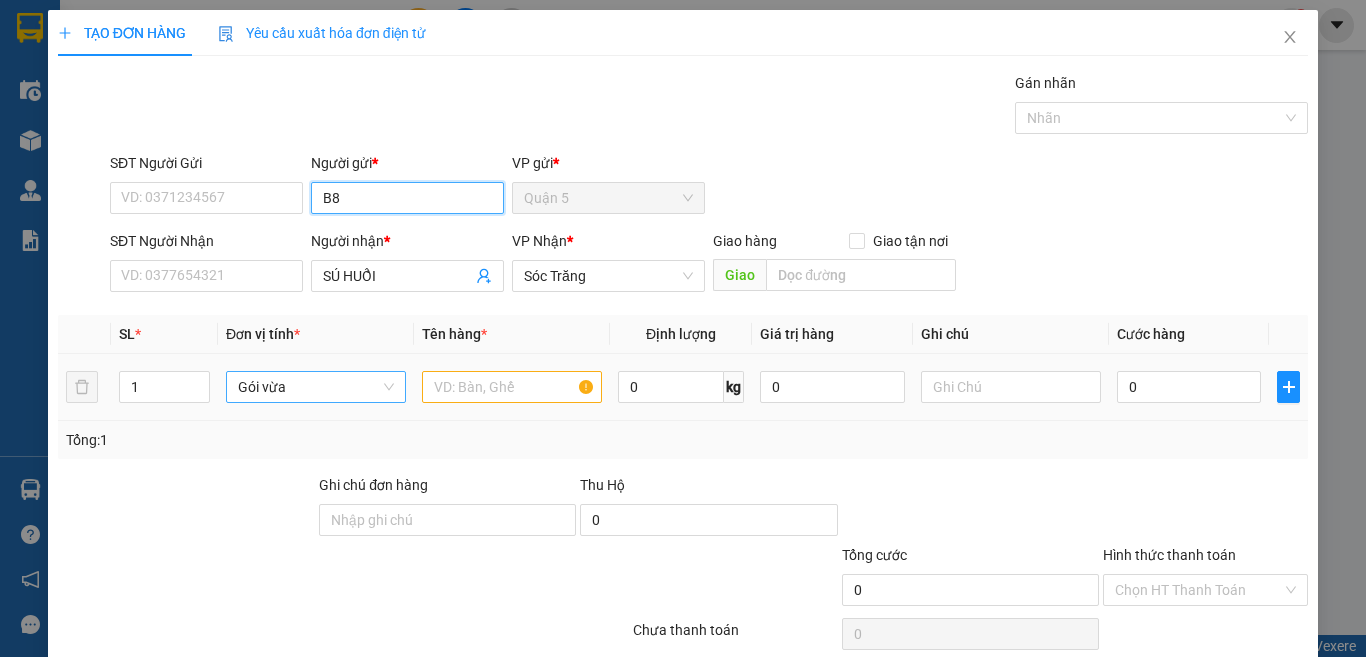 type on "B8" 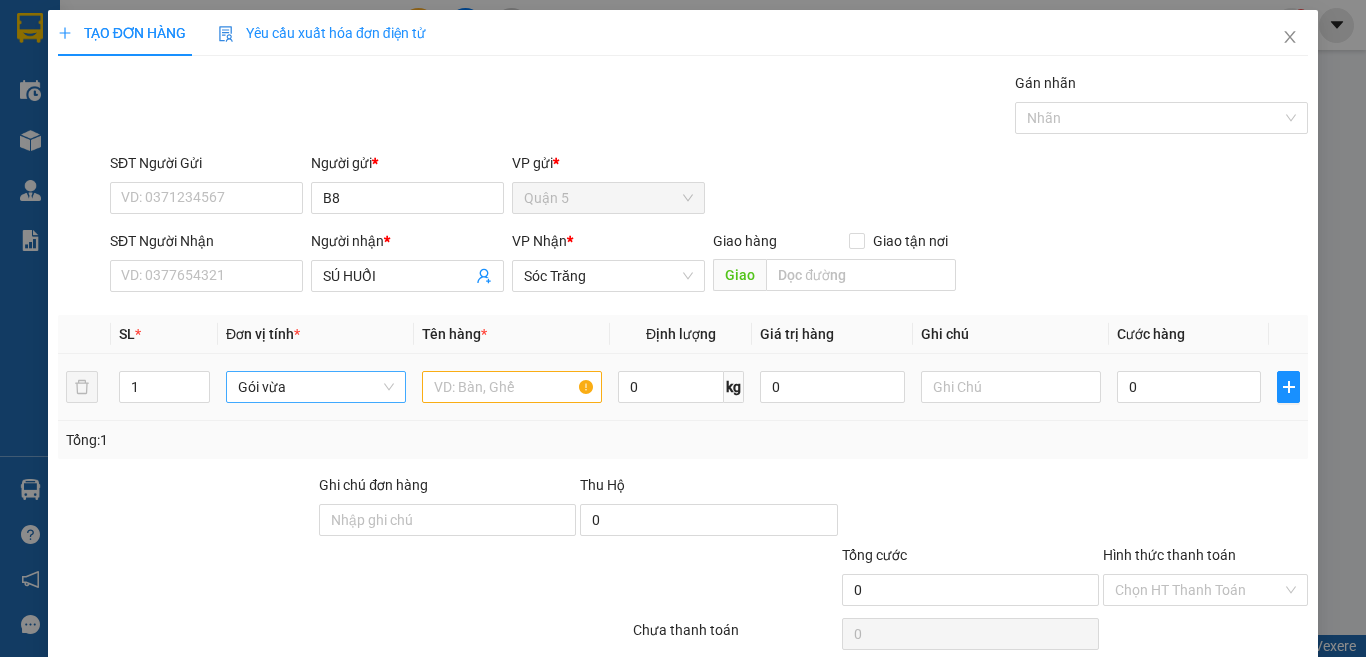 click at bounding box center (512, 387) 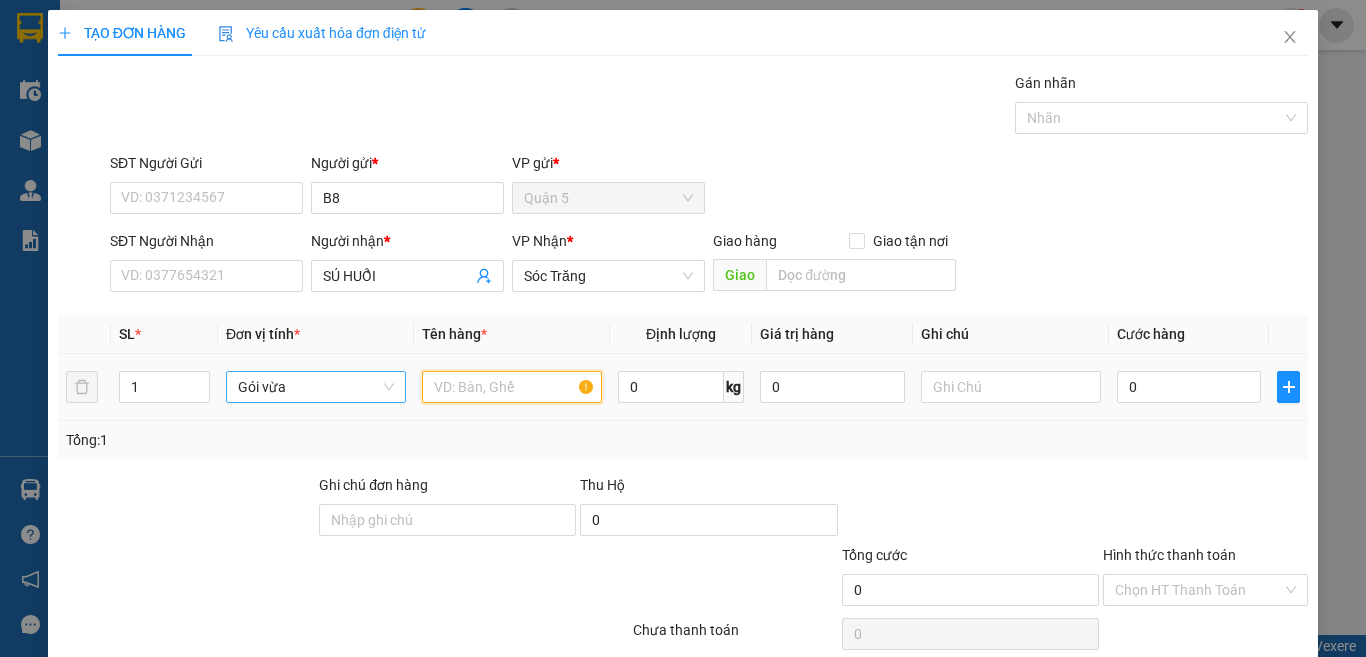 click at bounding box center (512, 387) 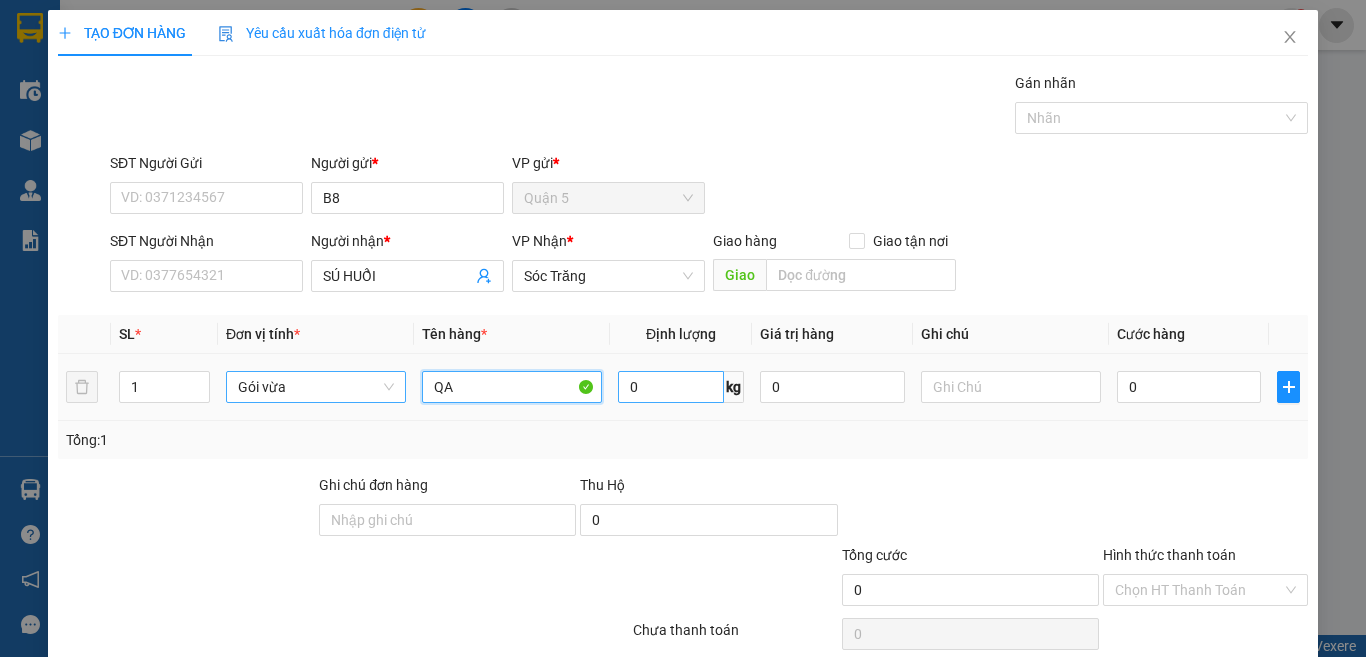 type on "QA" 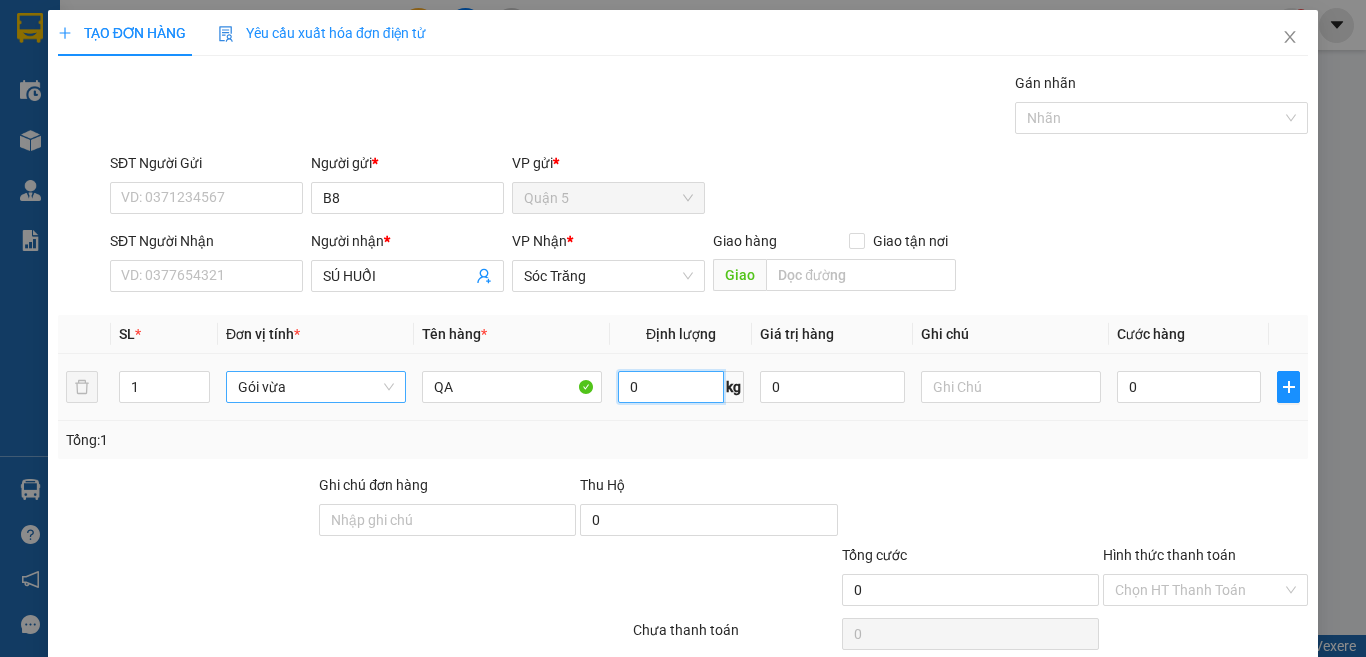 click on "0" at bounding box center (671, 387) 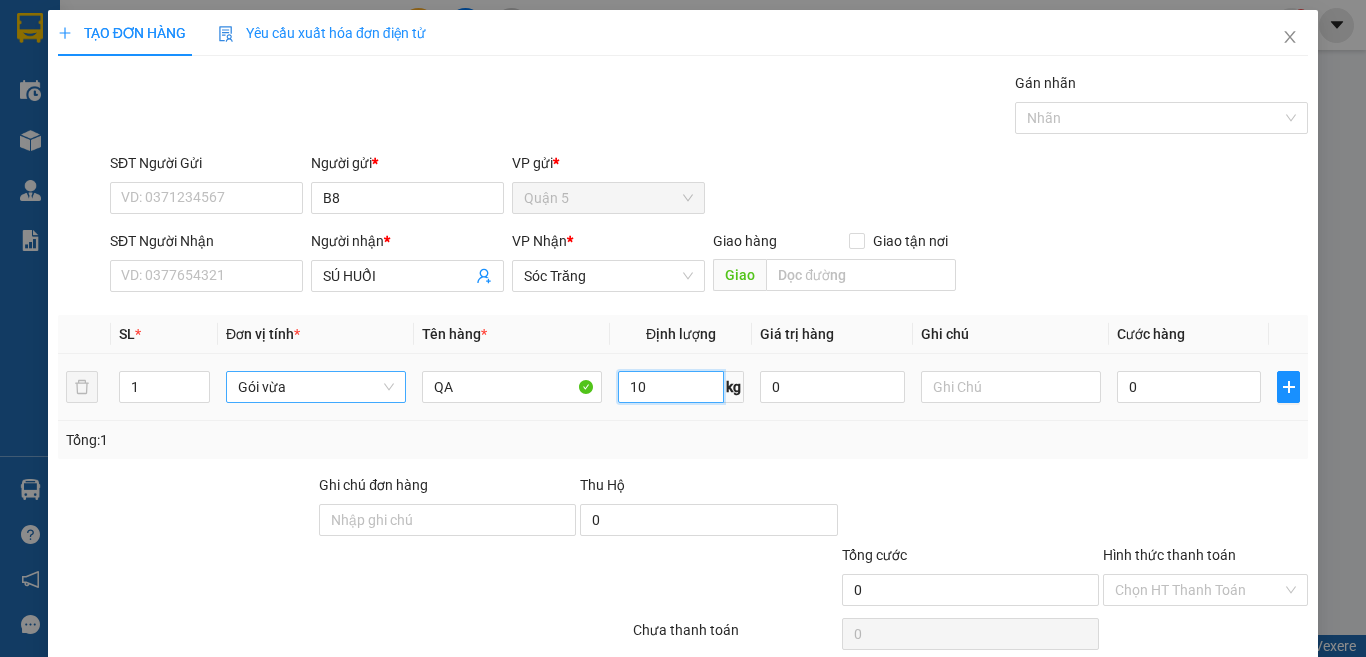 type on "10" 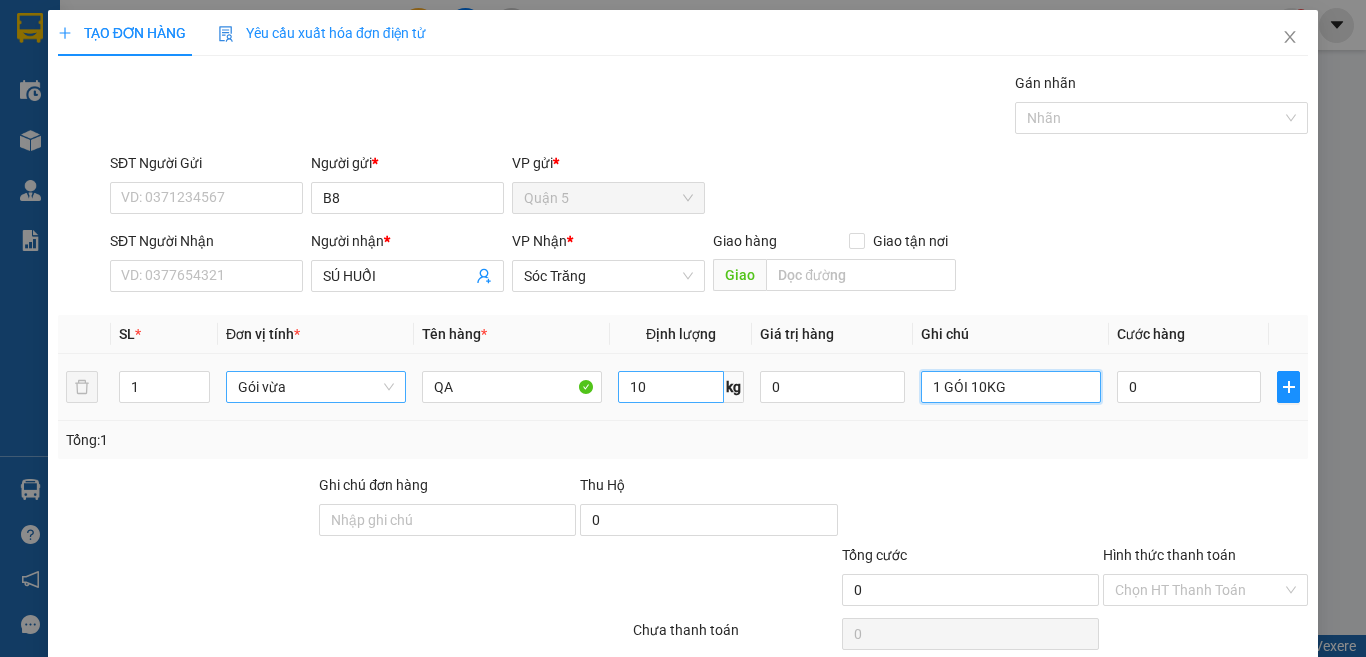 type on "1 GÓI 10KG" 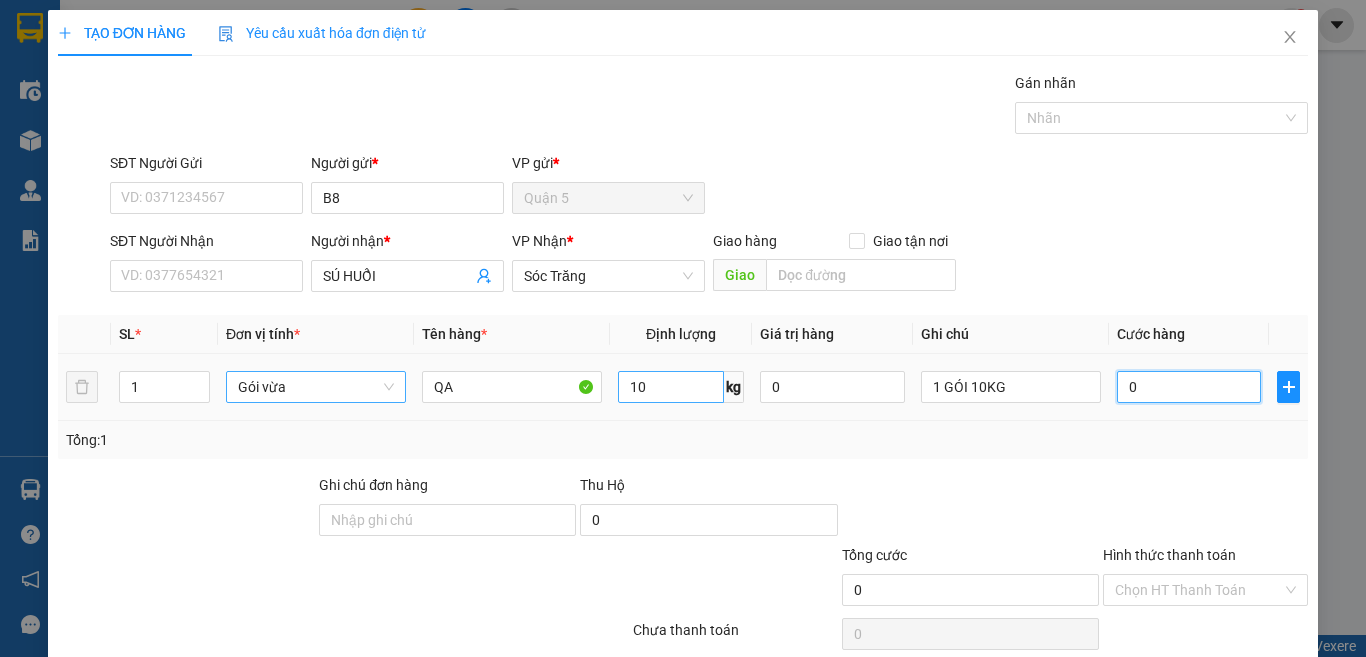 type on "3" 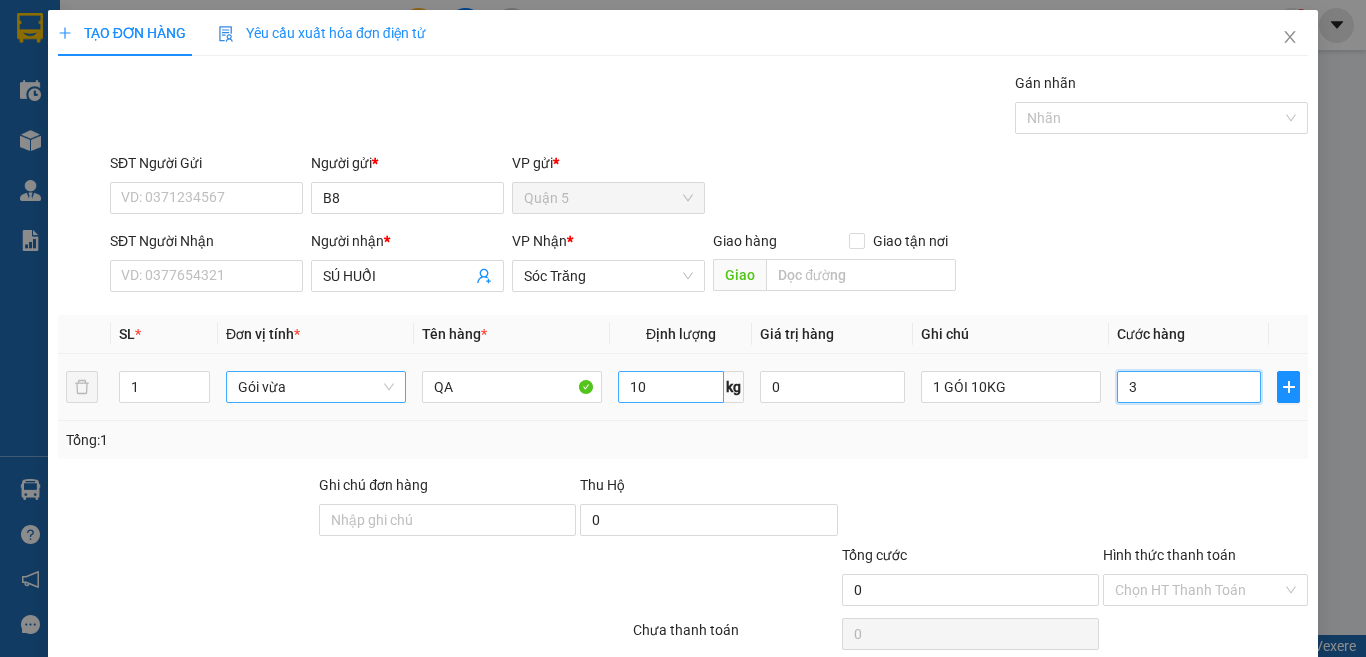 type on "3" 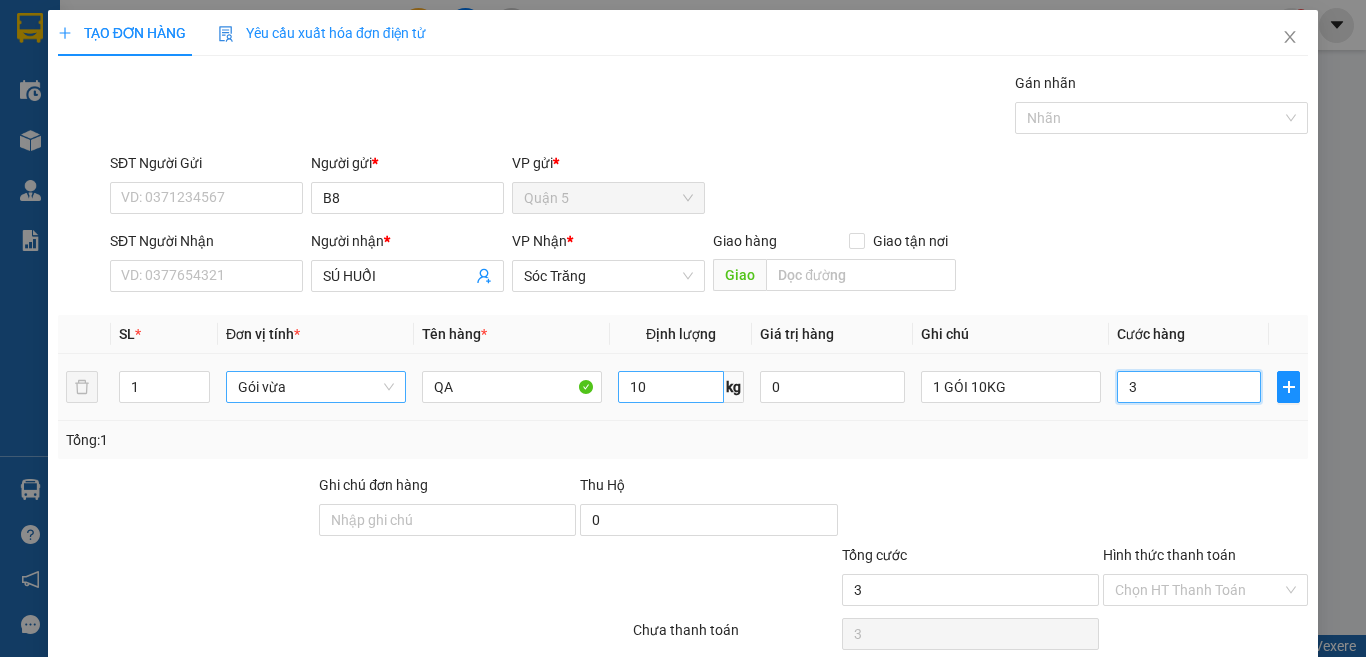 type on "30" 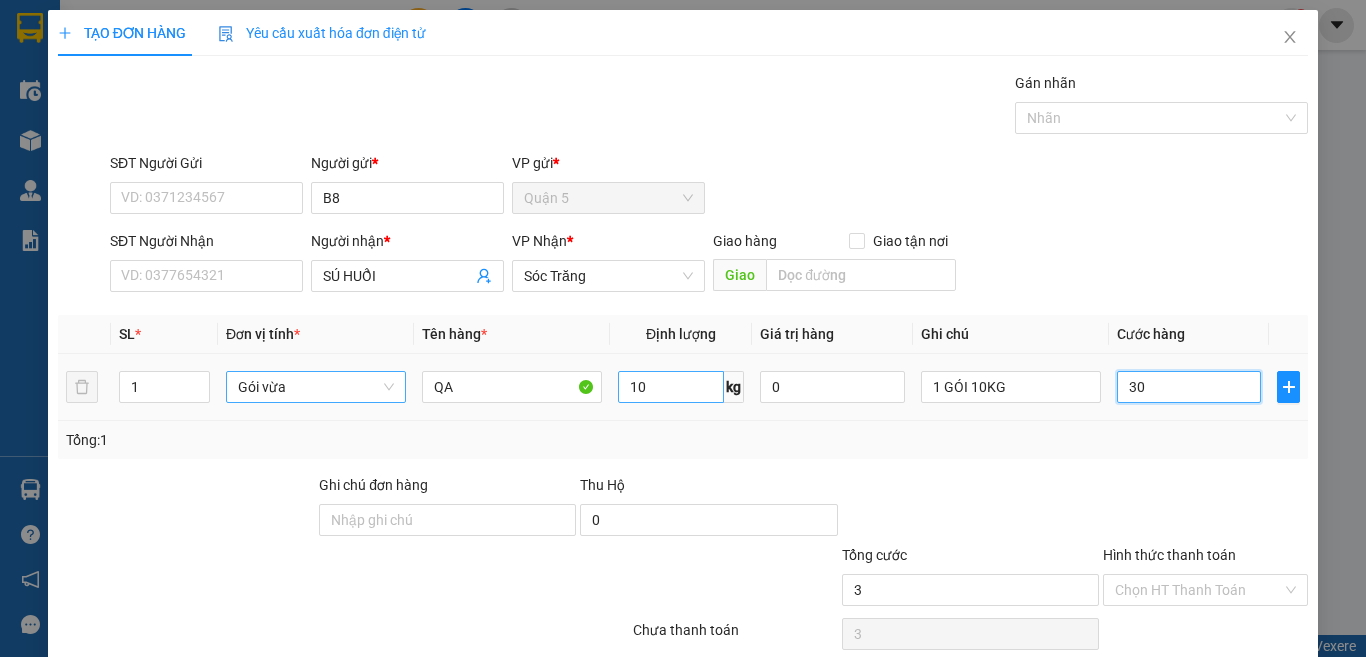 type on "30" 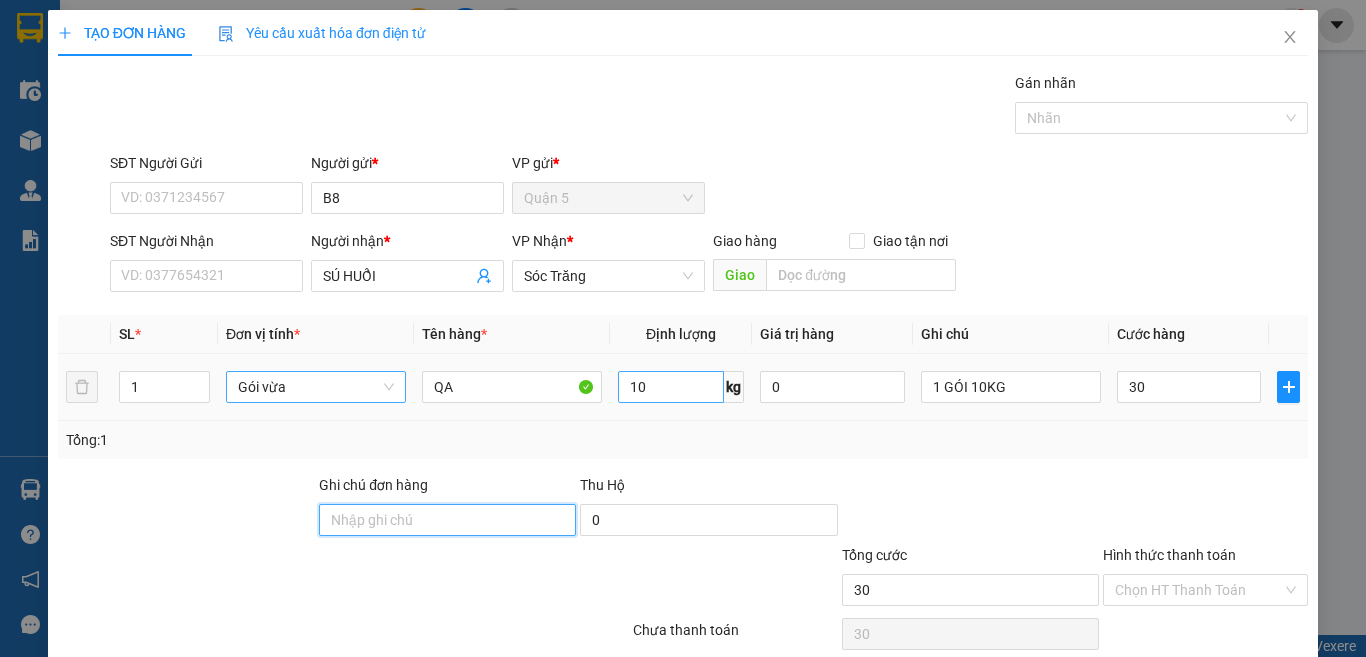 type on "30.000" 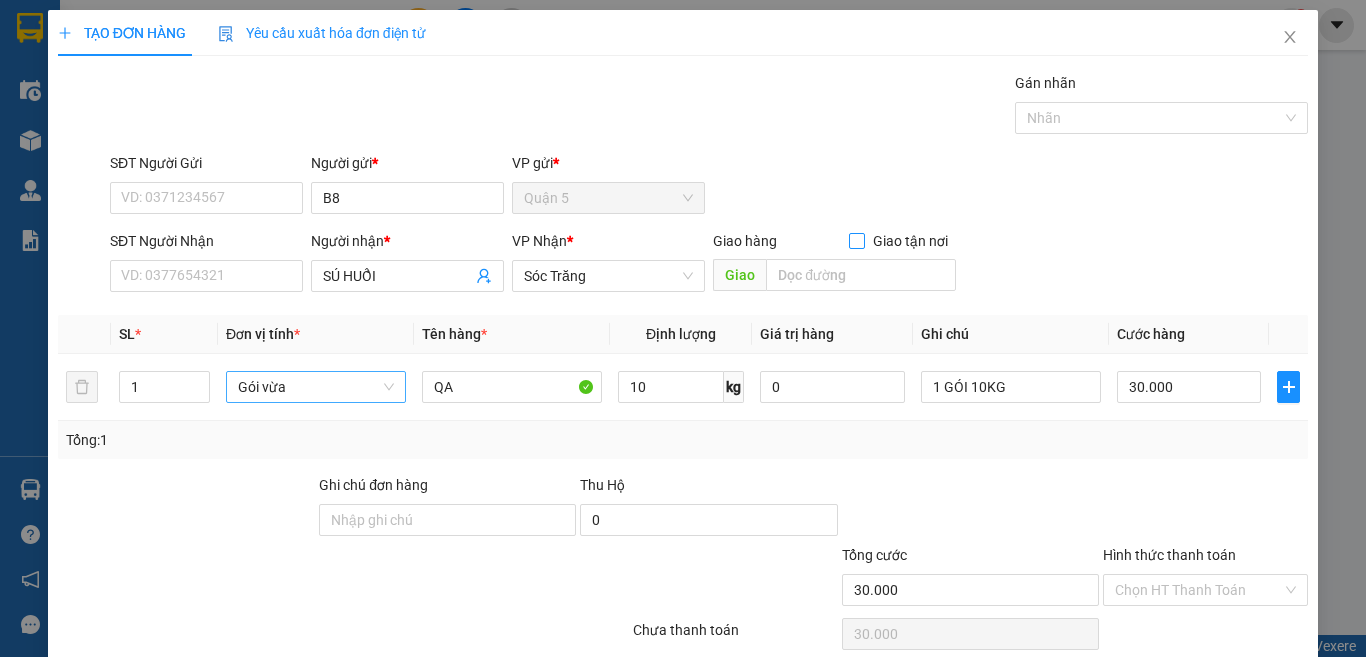 click on "Giao tận nơi" at bounding box center [856, 240] 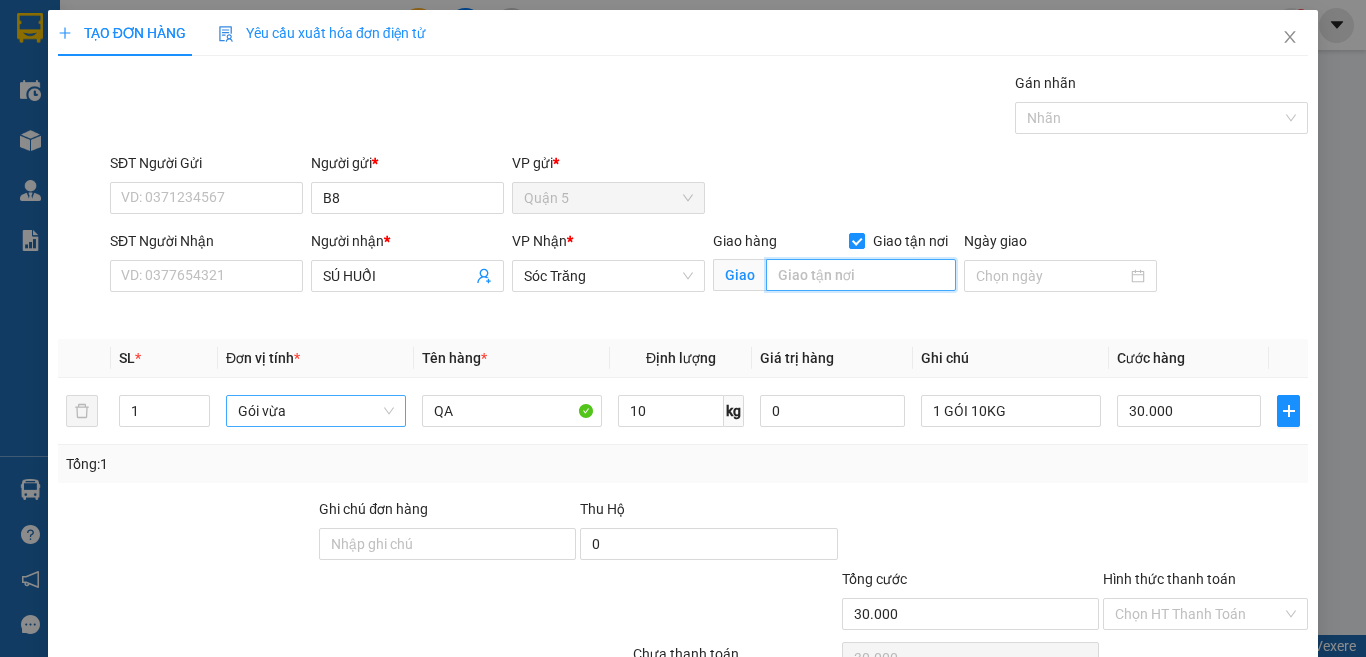 click at bounding box center (861, 275) 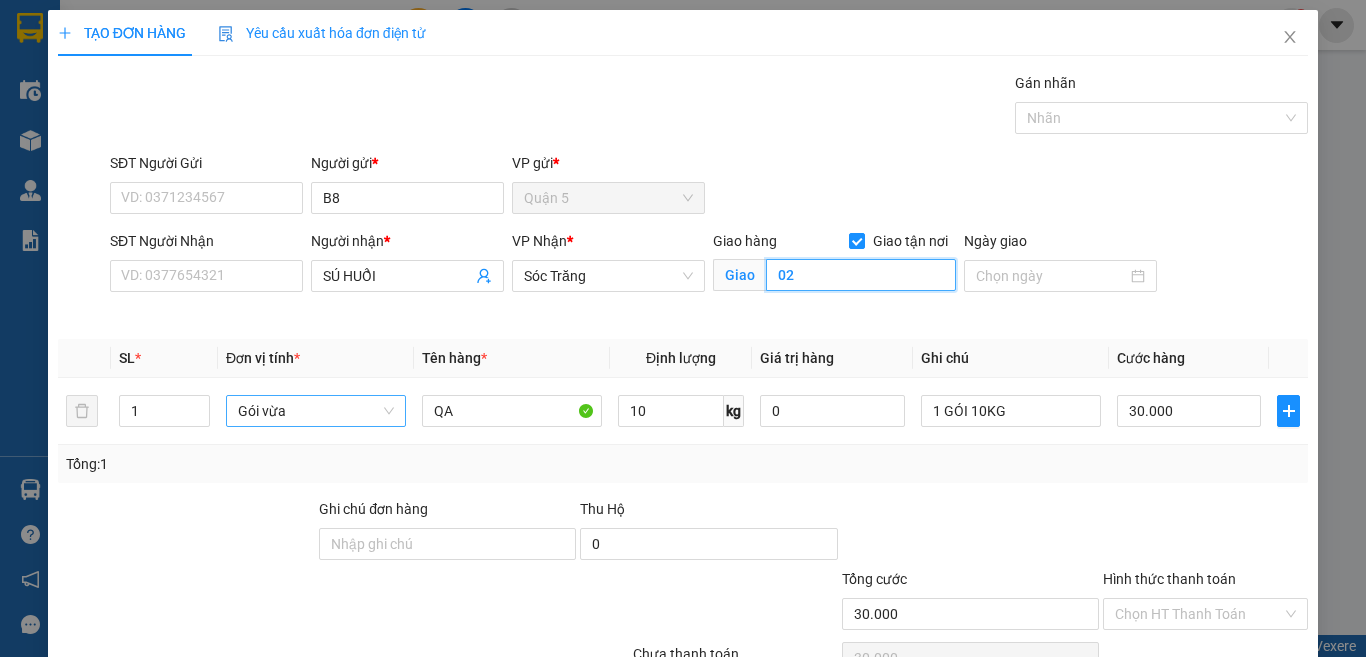 type on "02" 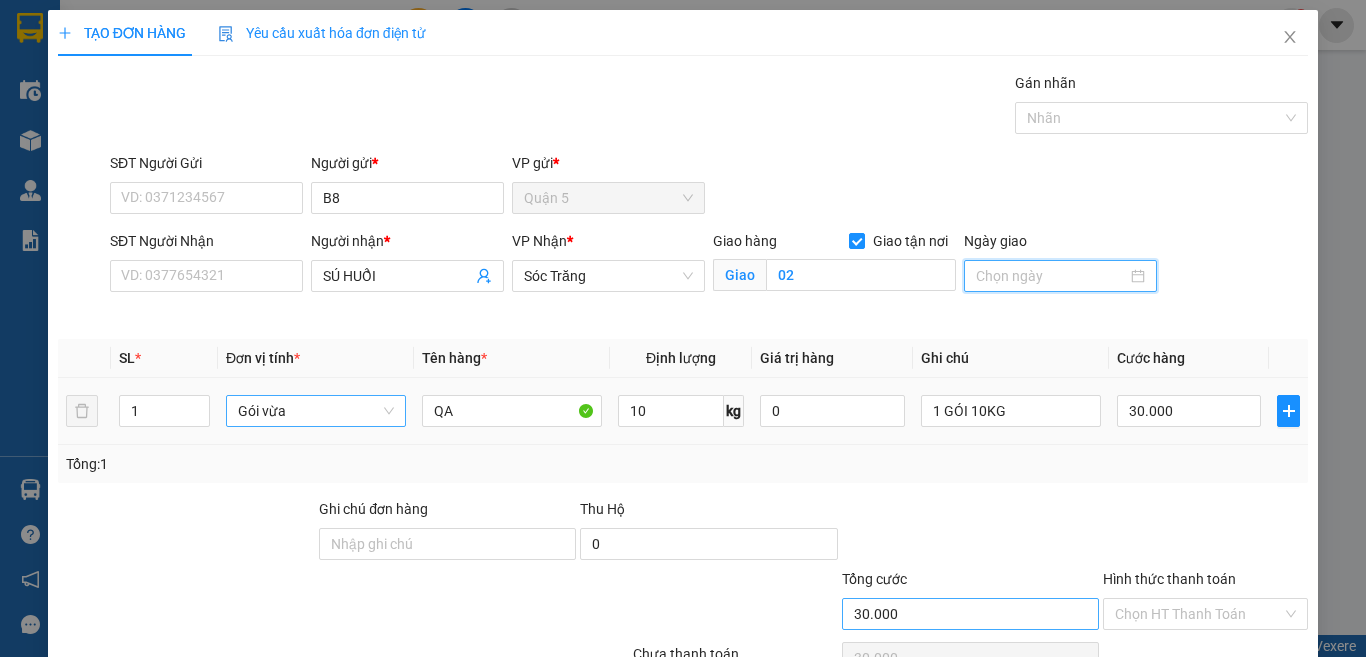scroll, scrollTop: 107, scrollLeft: 0, axis: vertical 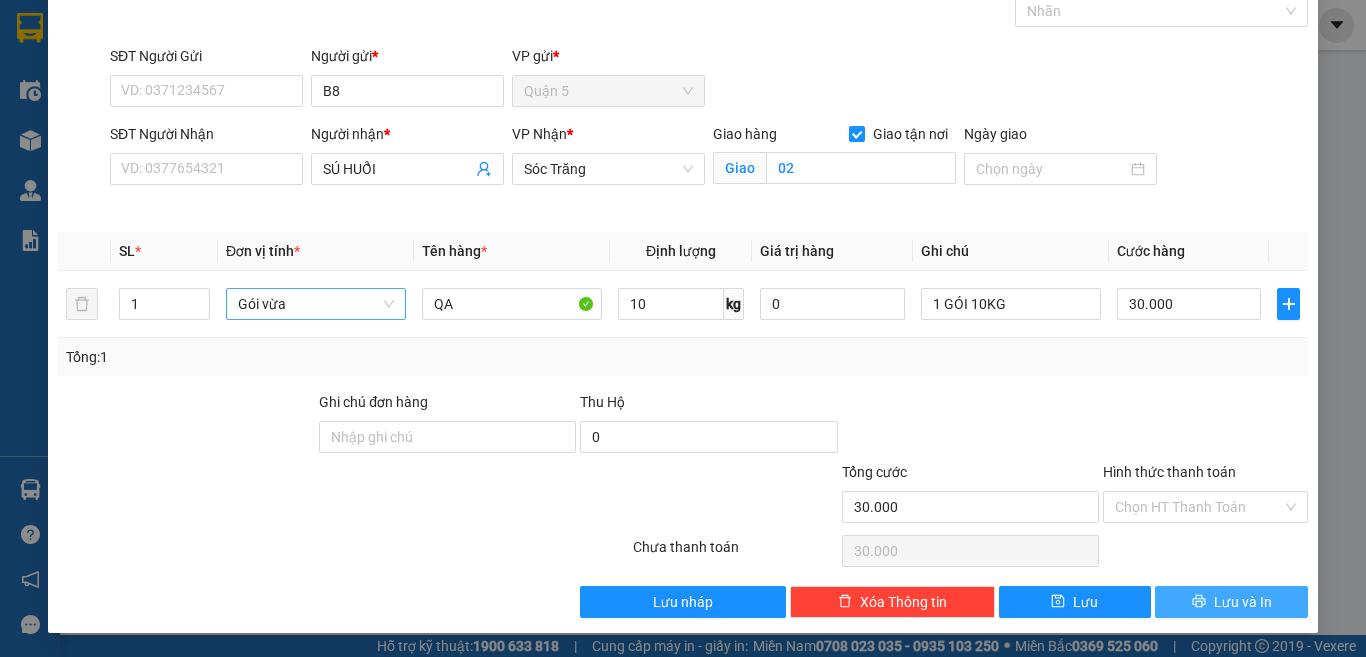 click on "Lưu và In" at bounding box center (1231, 602) 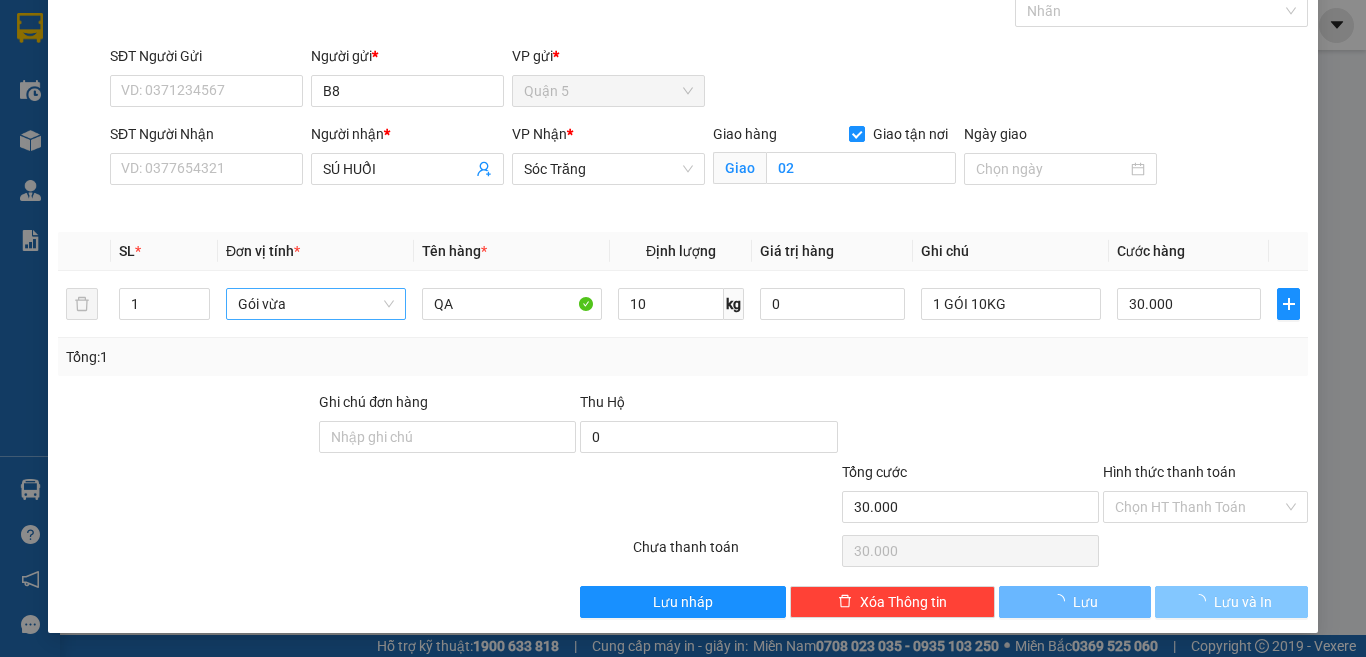 click on "Lưu và In" at bounding box center [1231, 602] 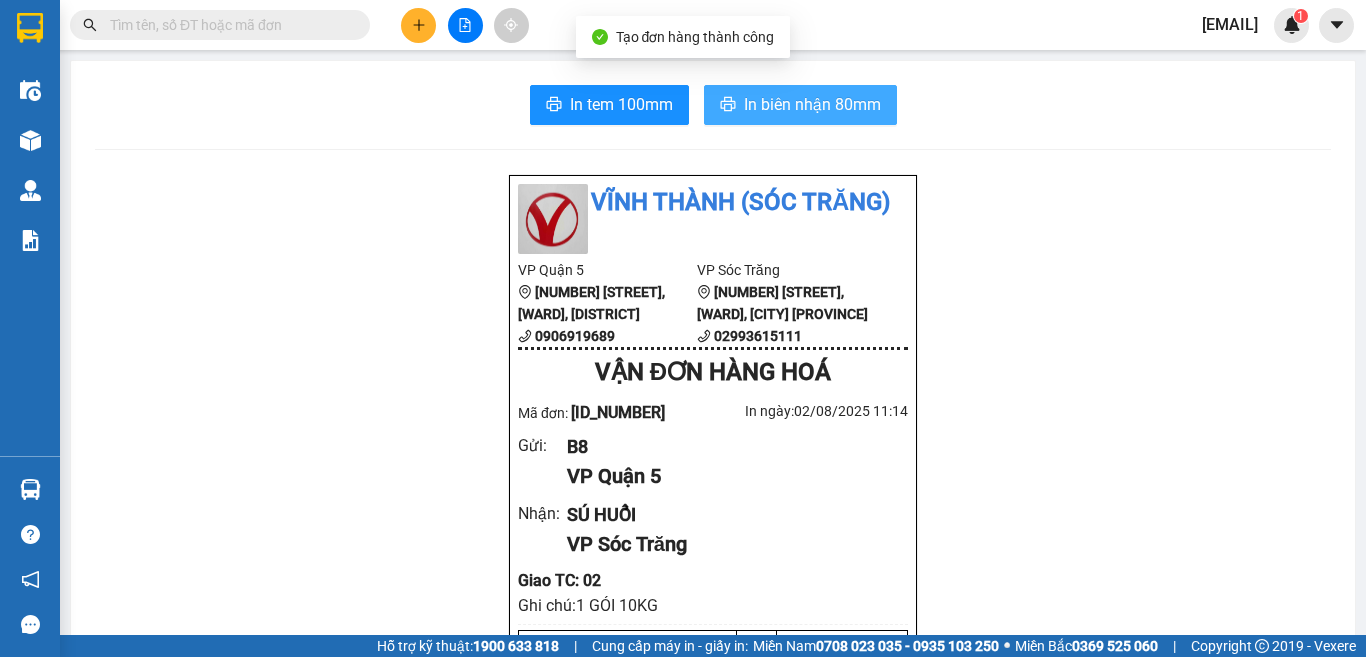 click on "In biên nhận 80mm" at bounding box center (812, 104) 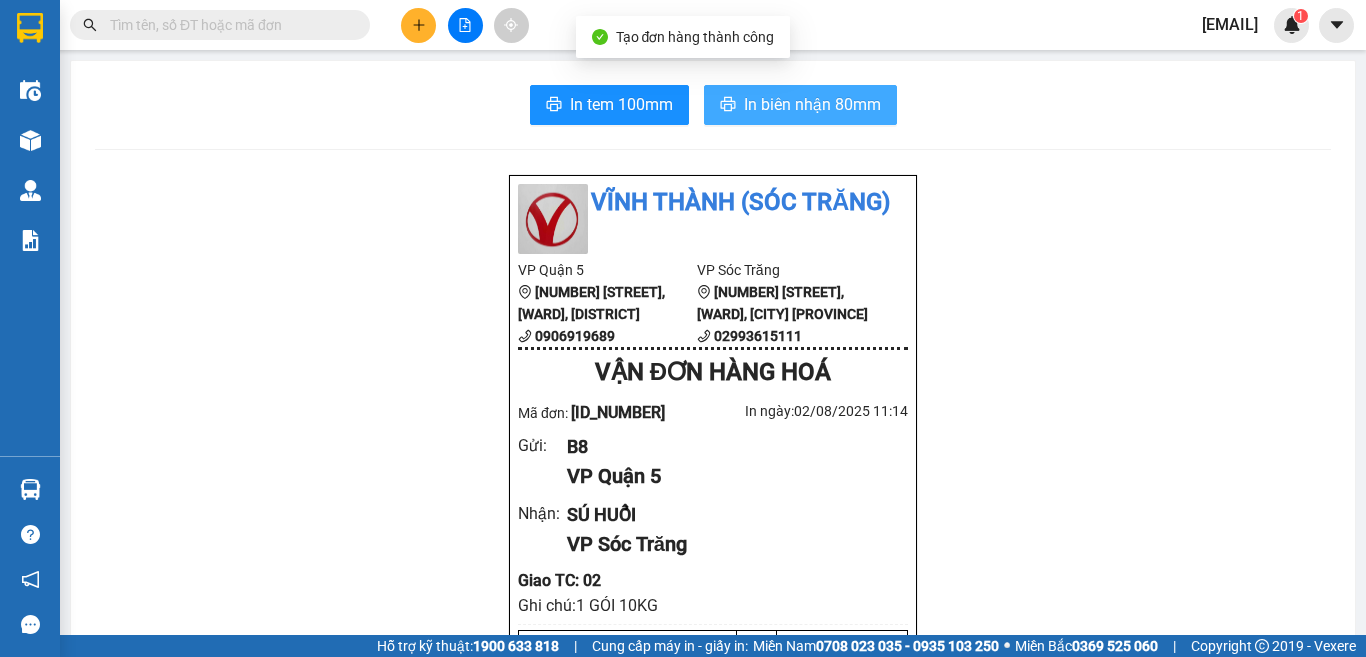 scroll, scrollTop: 0, scrollLeft: 0, axis: both 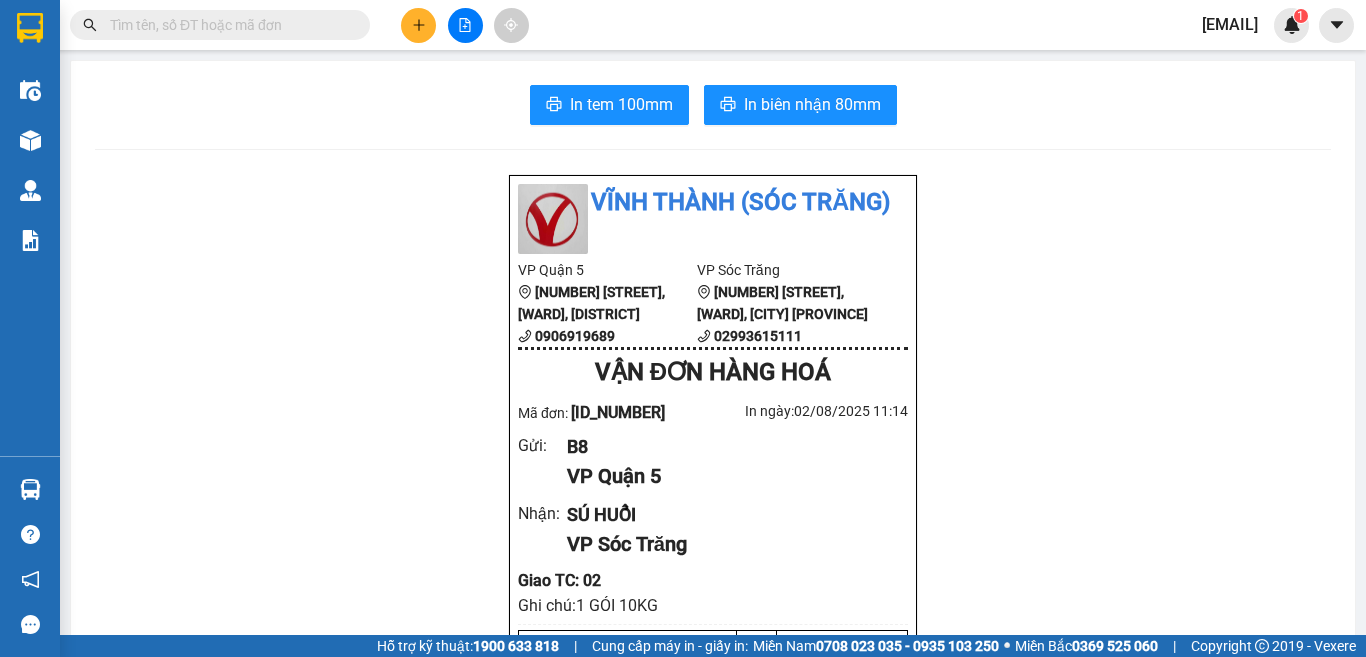 click at bounding box center [465, 25] 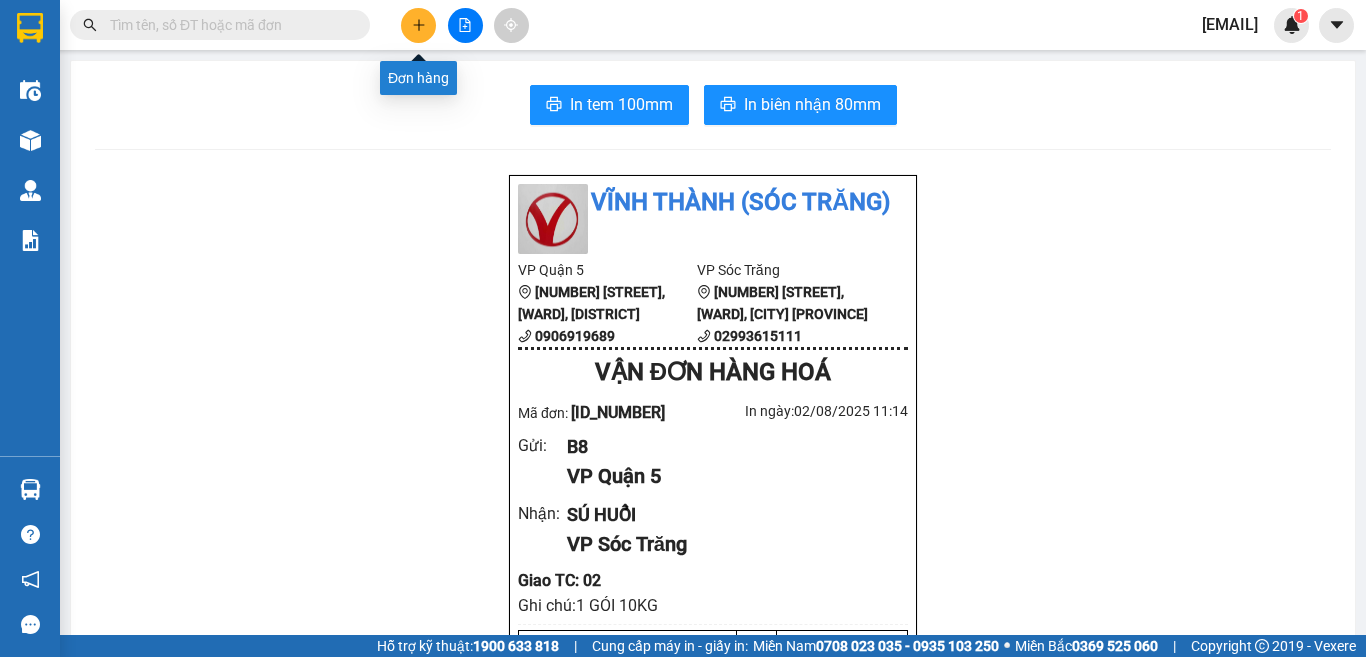 click at bounding box center (418, 25) 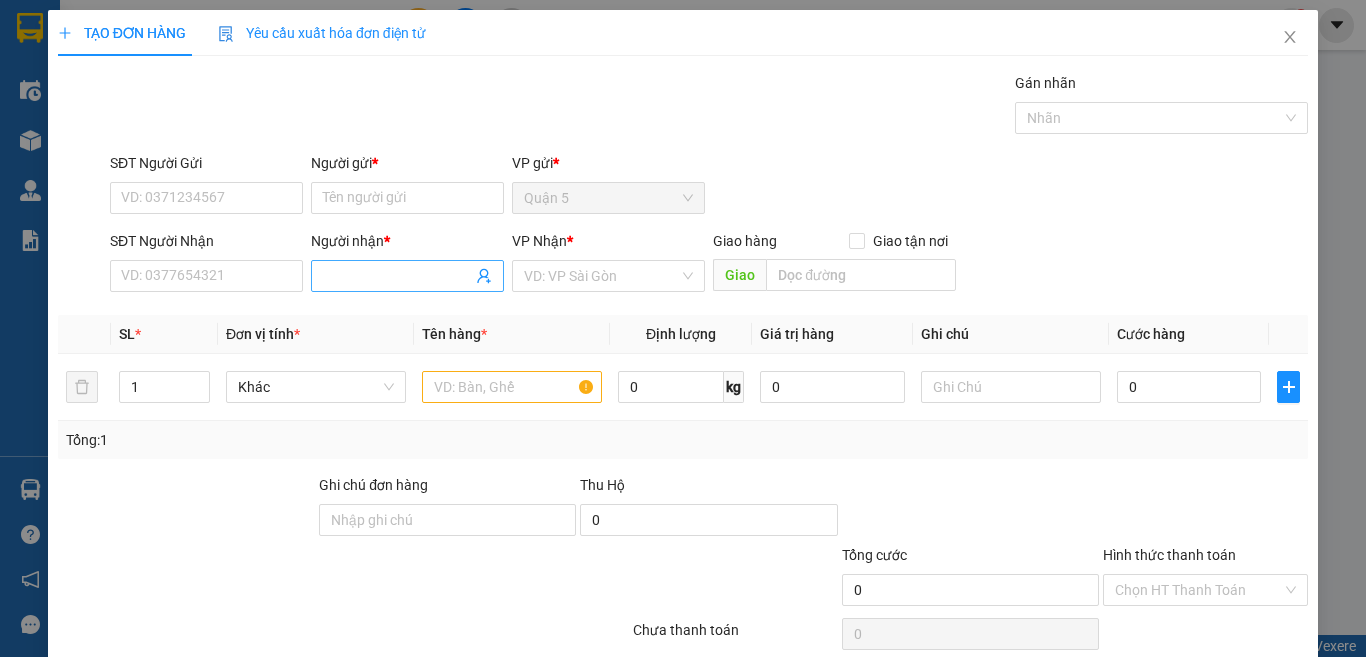 click on "Người nhận  *" at bounding box center (397, 276) 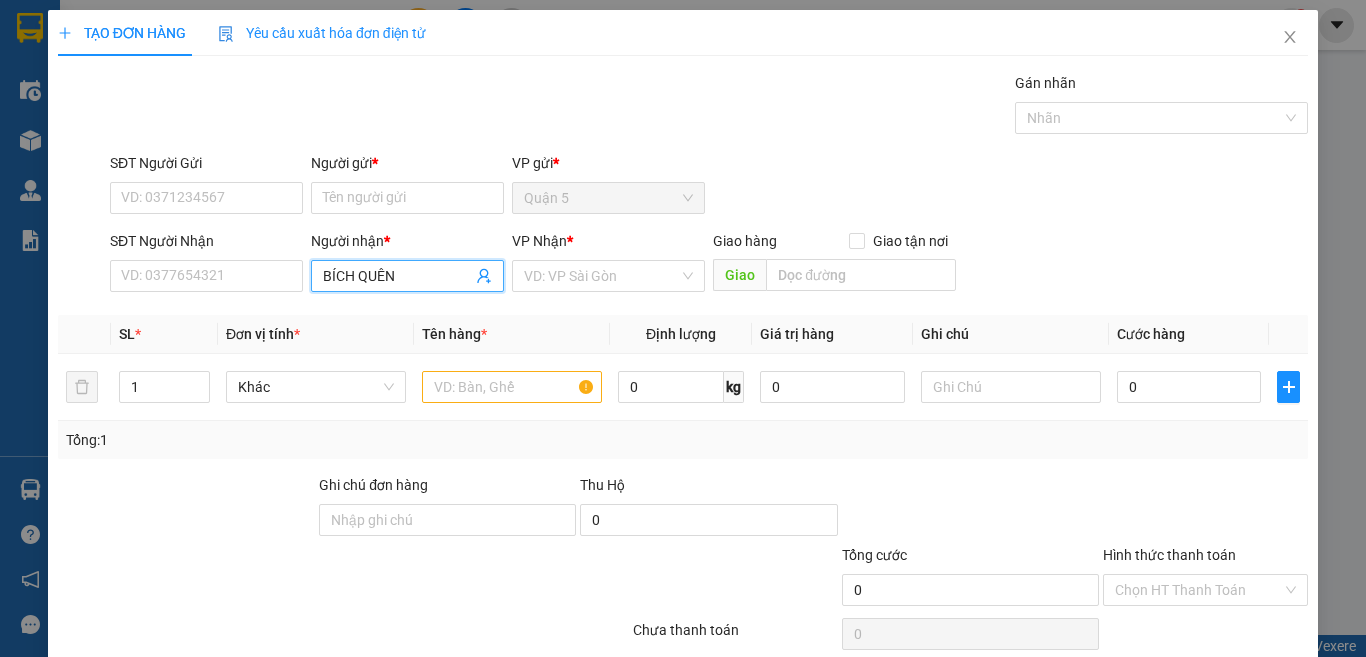 click on "BÍCH QUÊN" at bounding box center (397, 276) 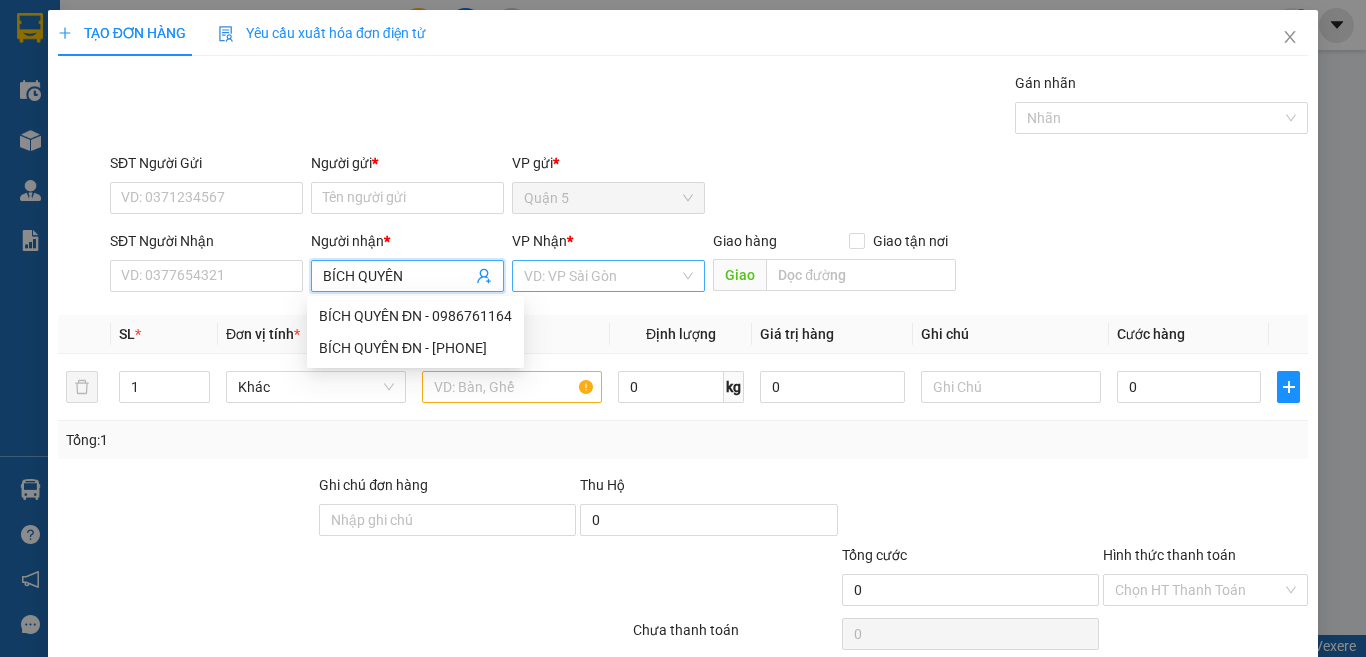 type on "BÍCH QUYÊN" 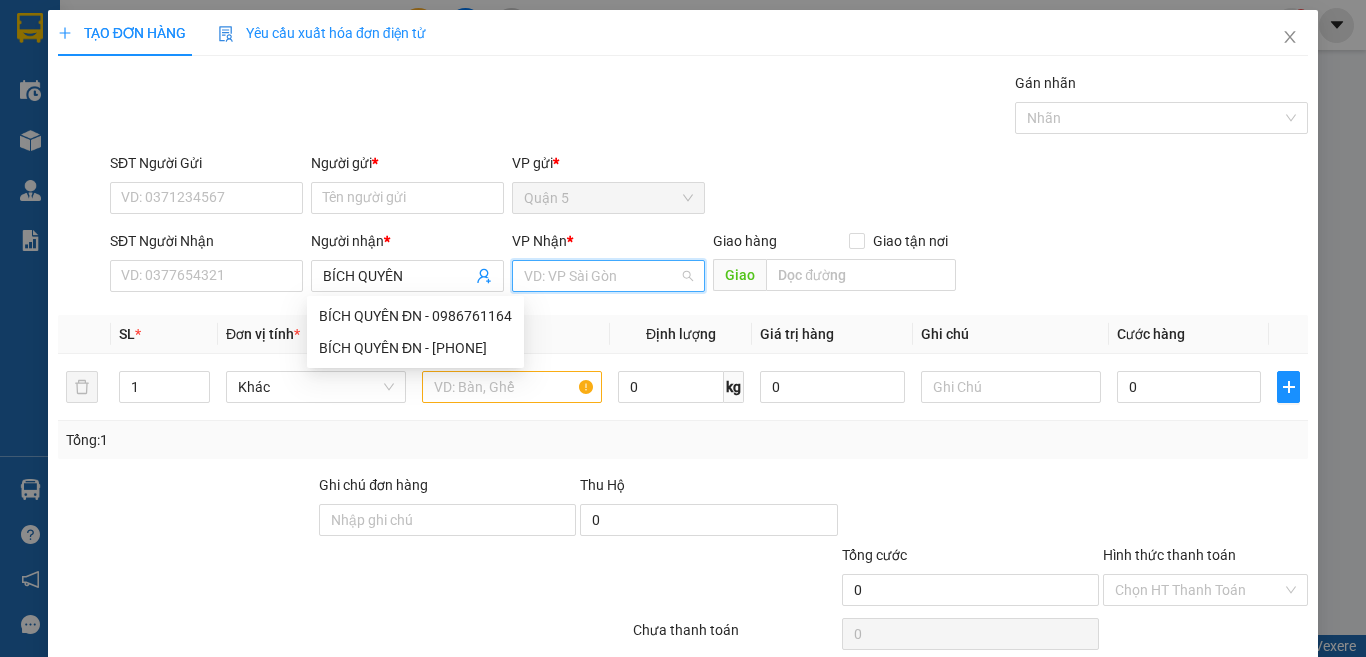 click at bounding box center (601, 276) 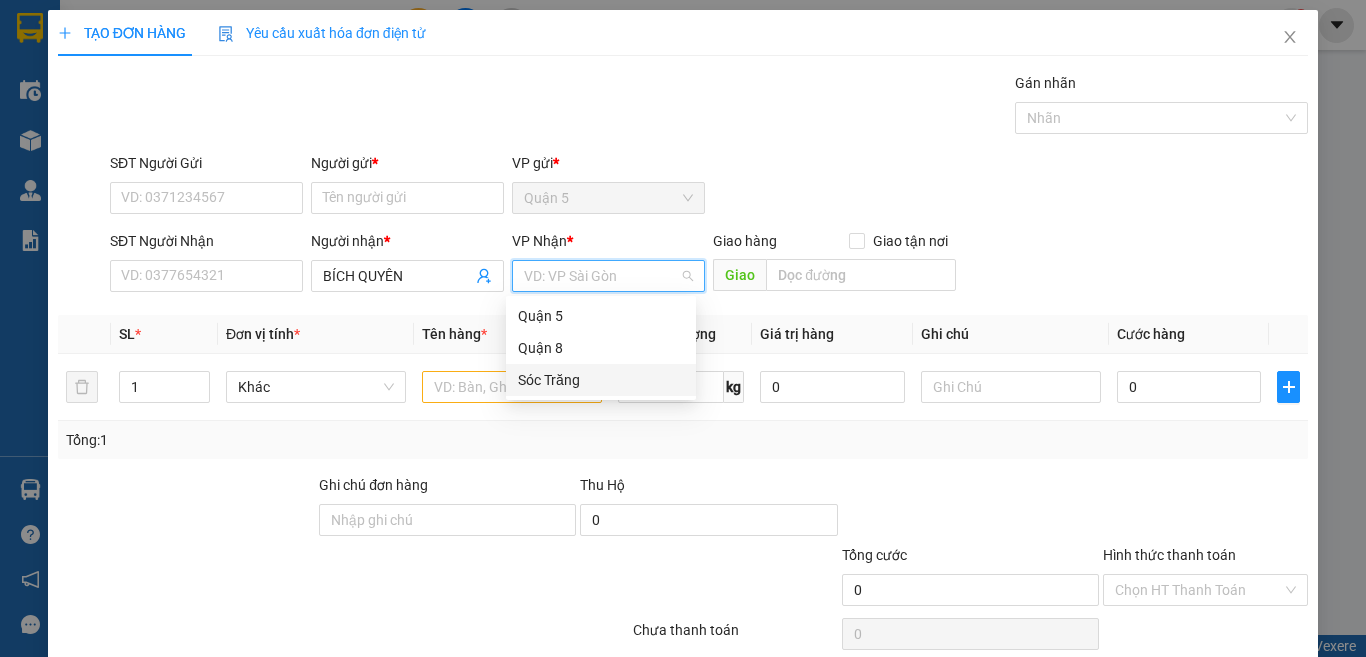 click on "Sóc Trăng" at bounding box center [601, 380] 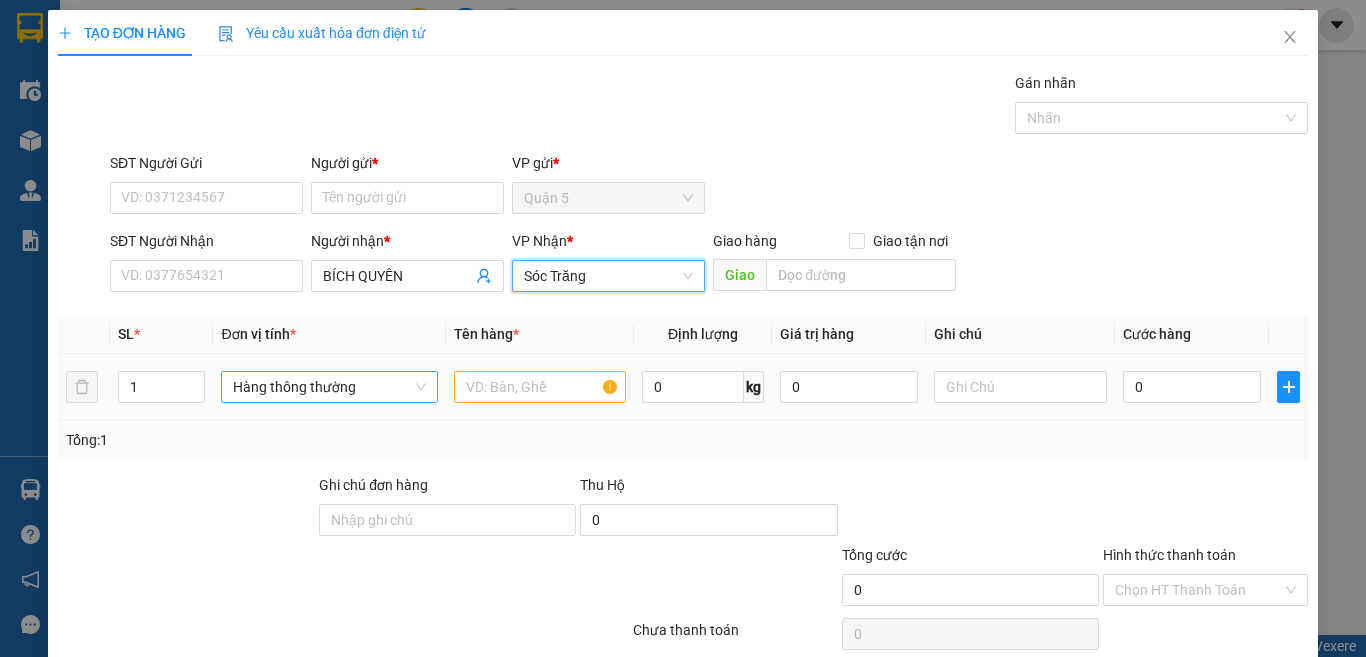 click on "Hàng thông thường" at bounding box center (329, 387) 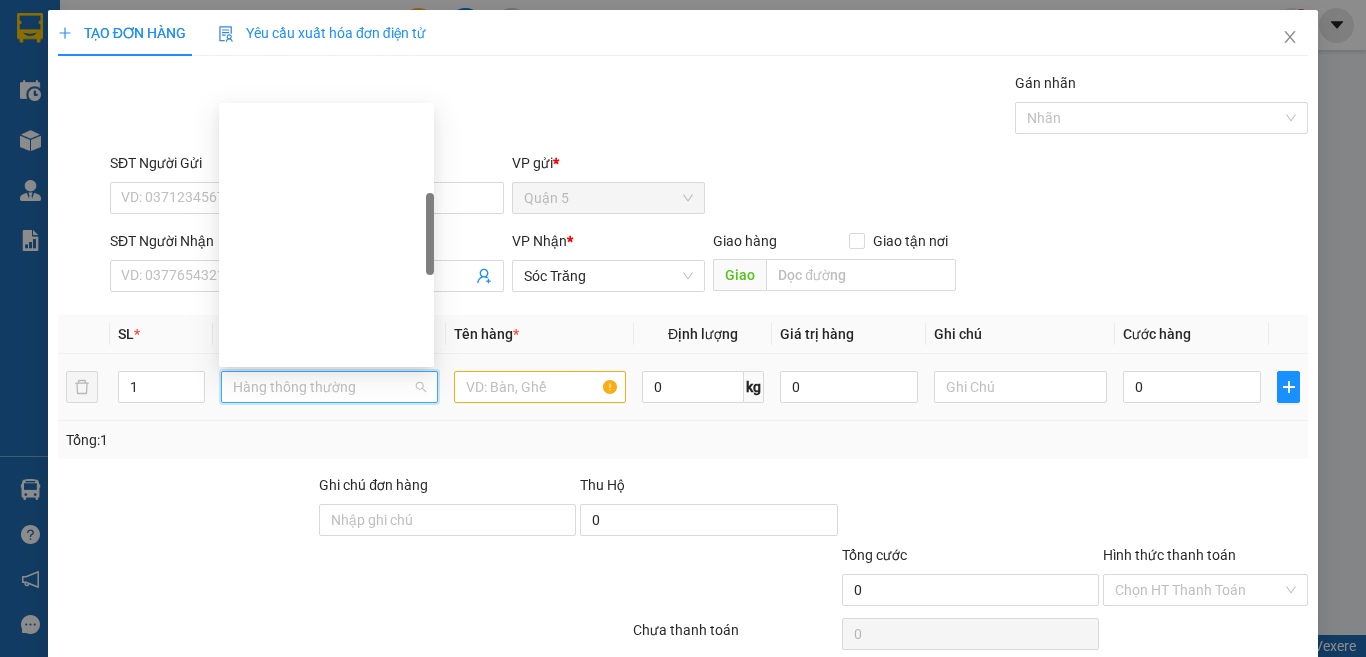 scroll, scrollTop: 320, scrollLeft: 0, axis: vertical 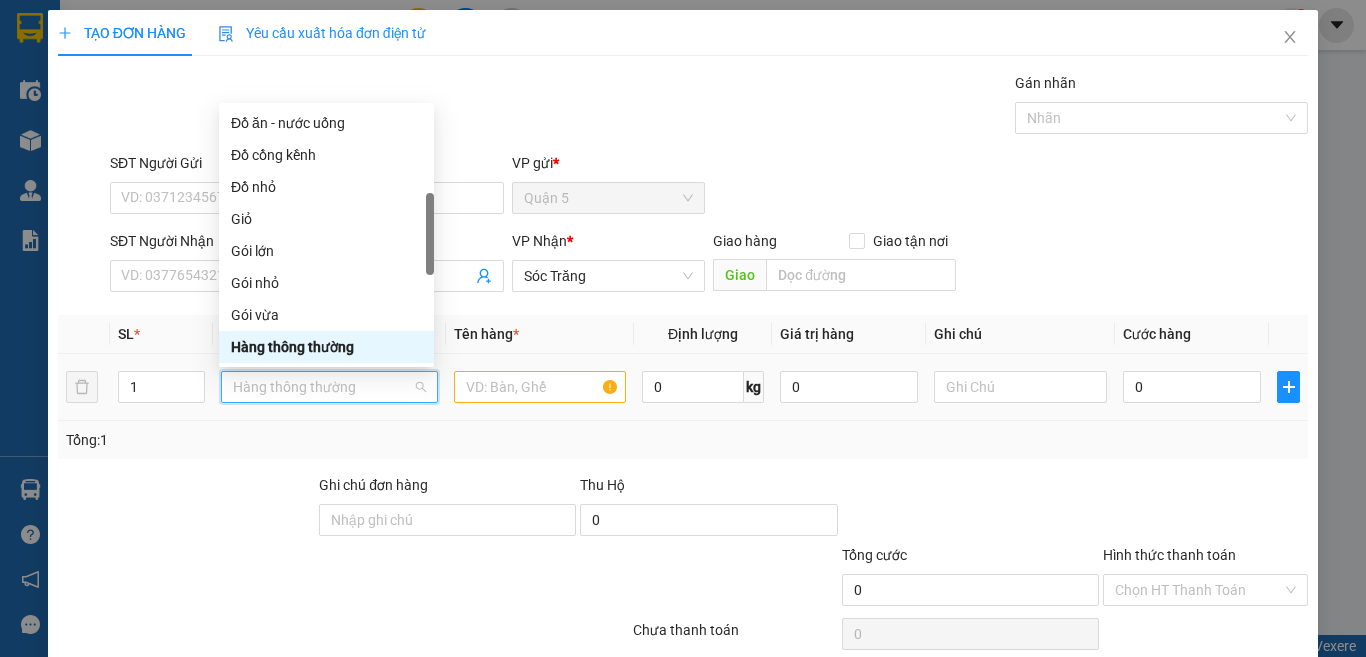type on "B" 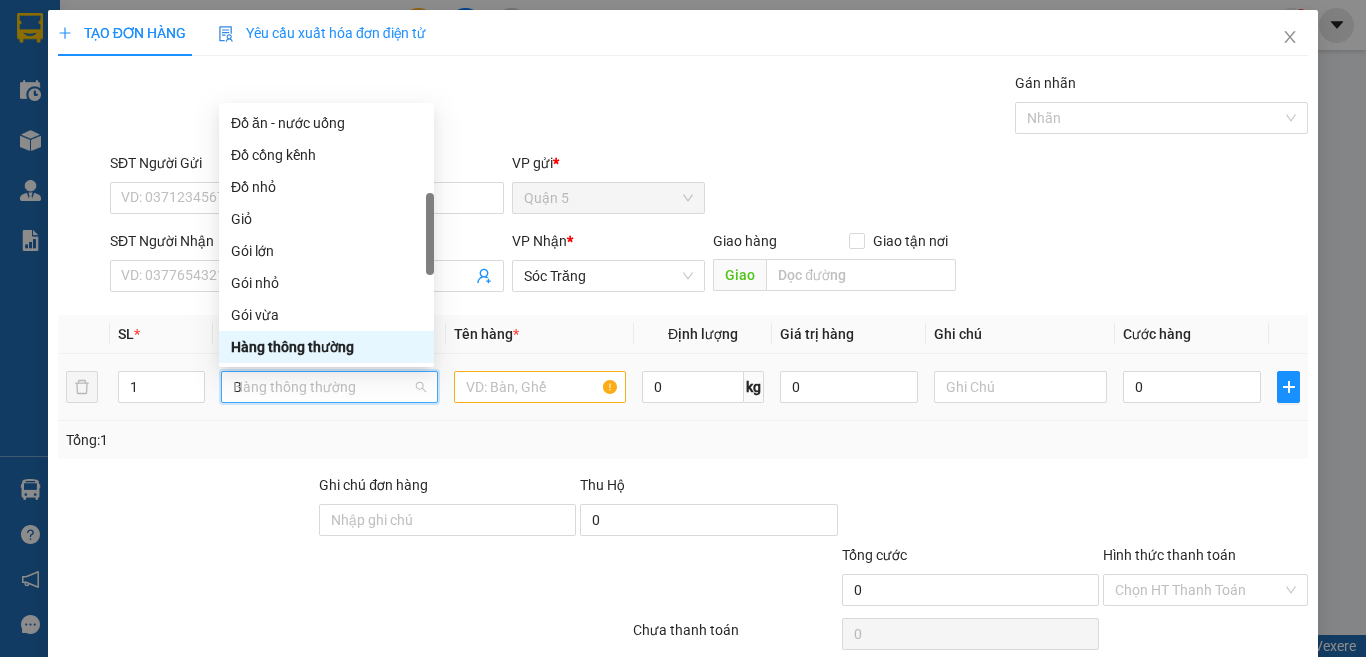 scroll, scrollTop: 0, scrollLeft: 0, axis: both 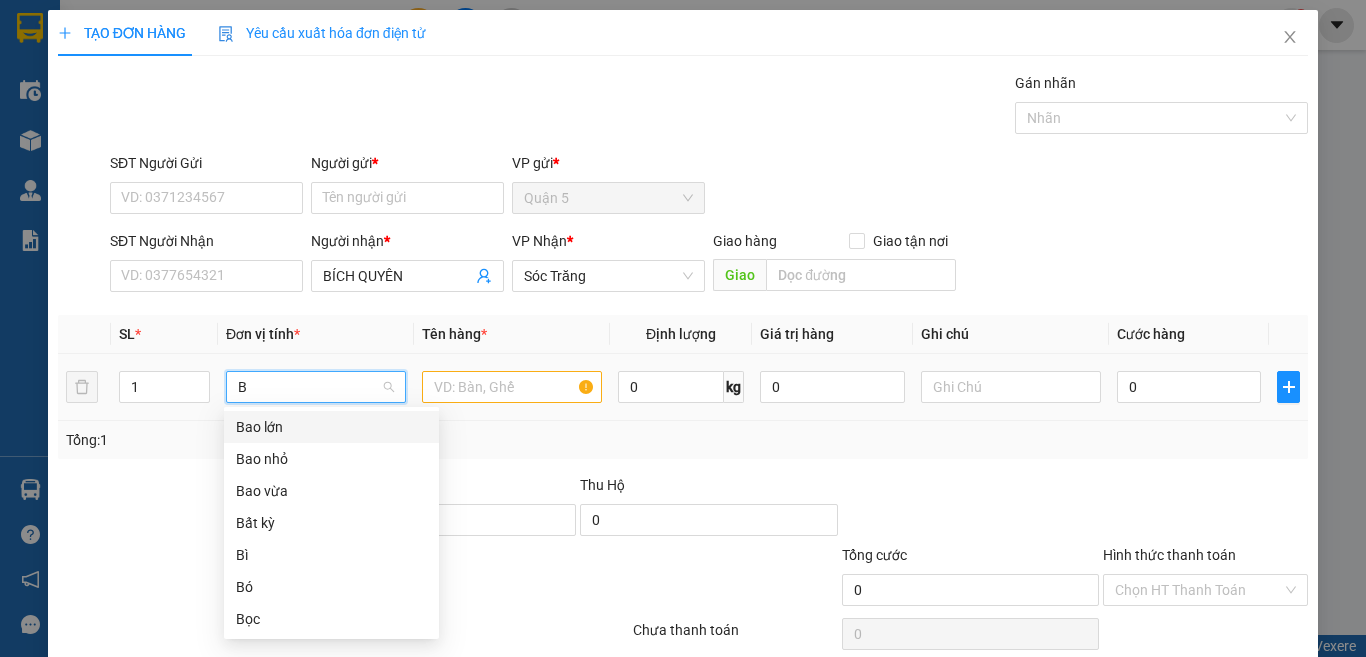drag, startPoint x: 304, startPoint y: 433, endPoint x: 392, endPoint y: 400, distance: 93.98404 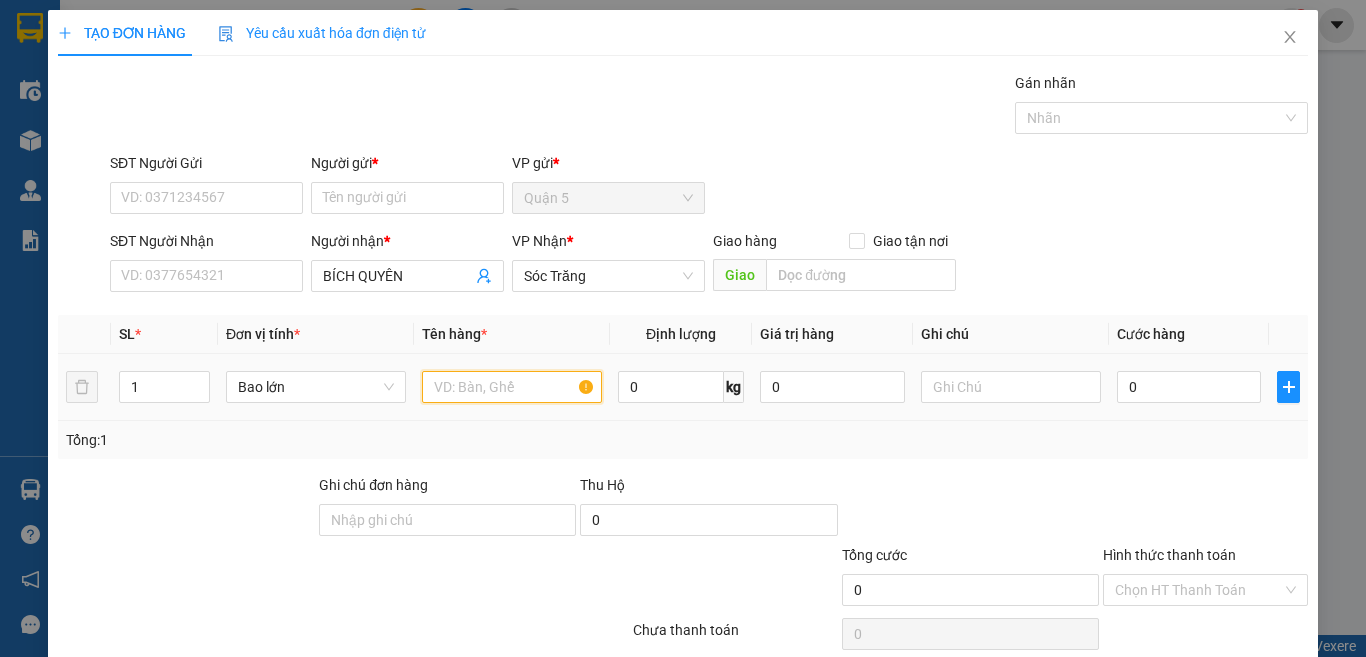 click at bounding box center (512, 387) 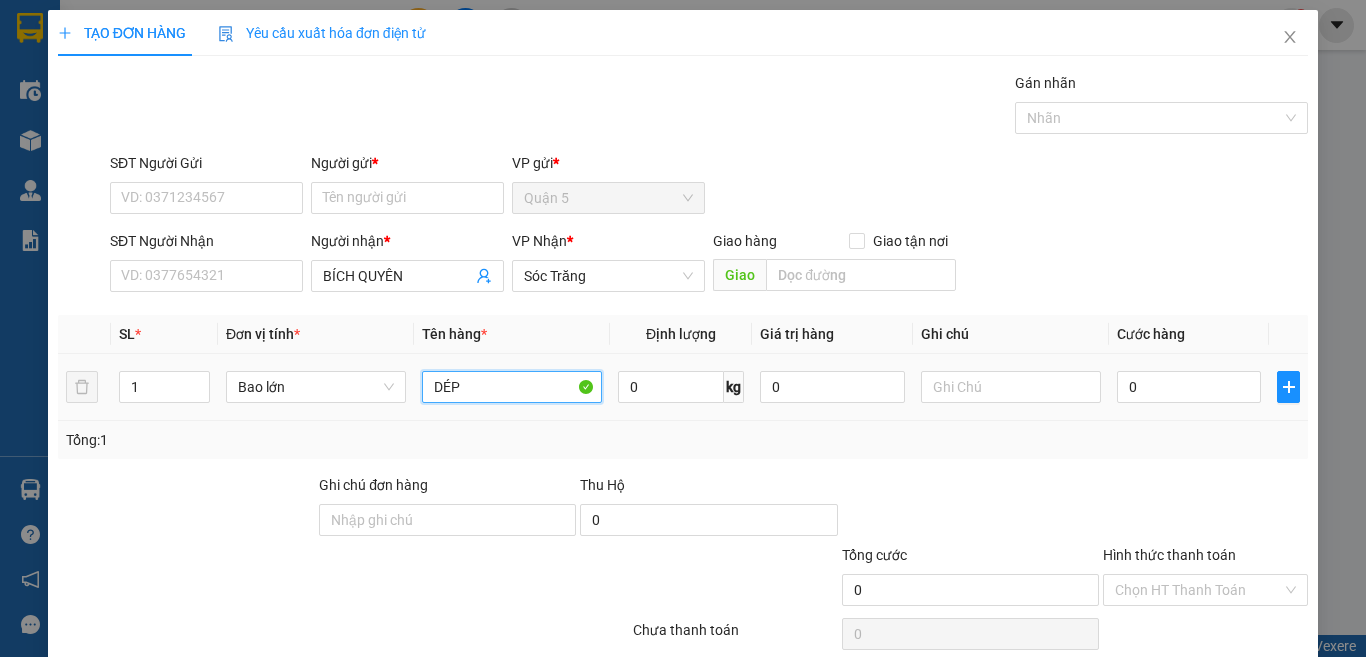 type on "DÉP" 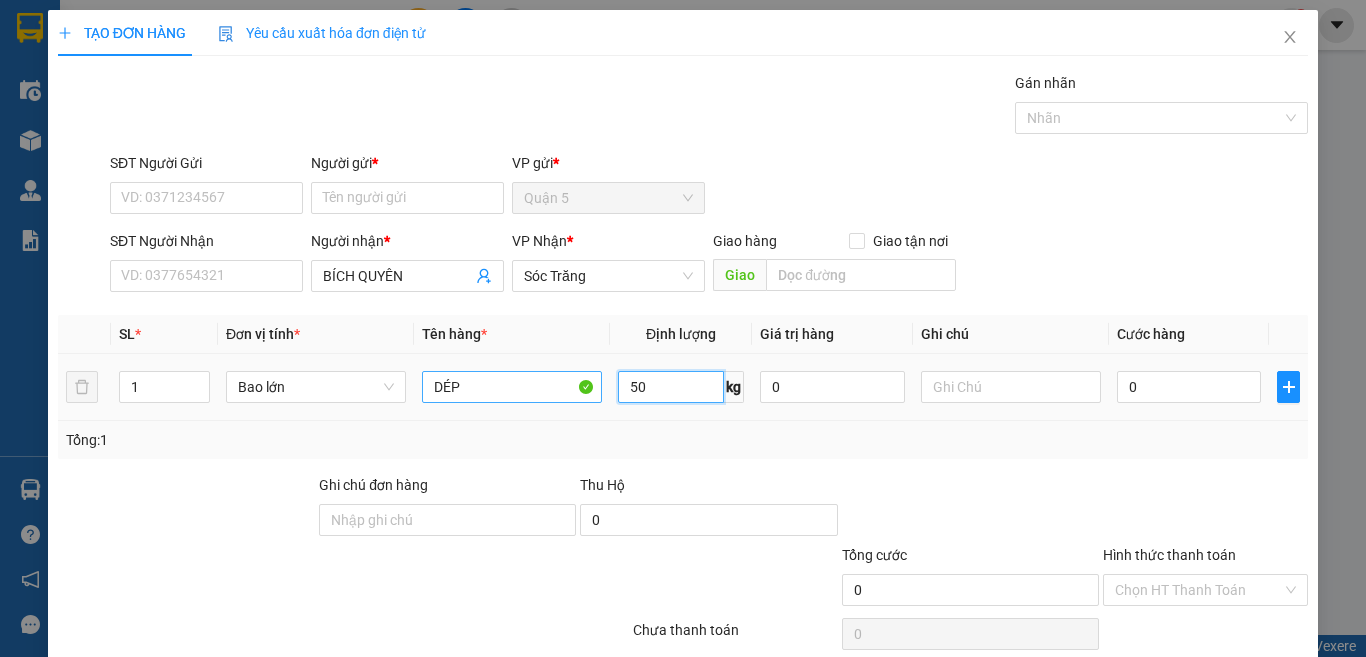 type on "50" 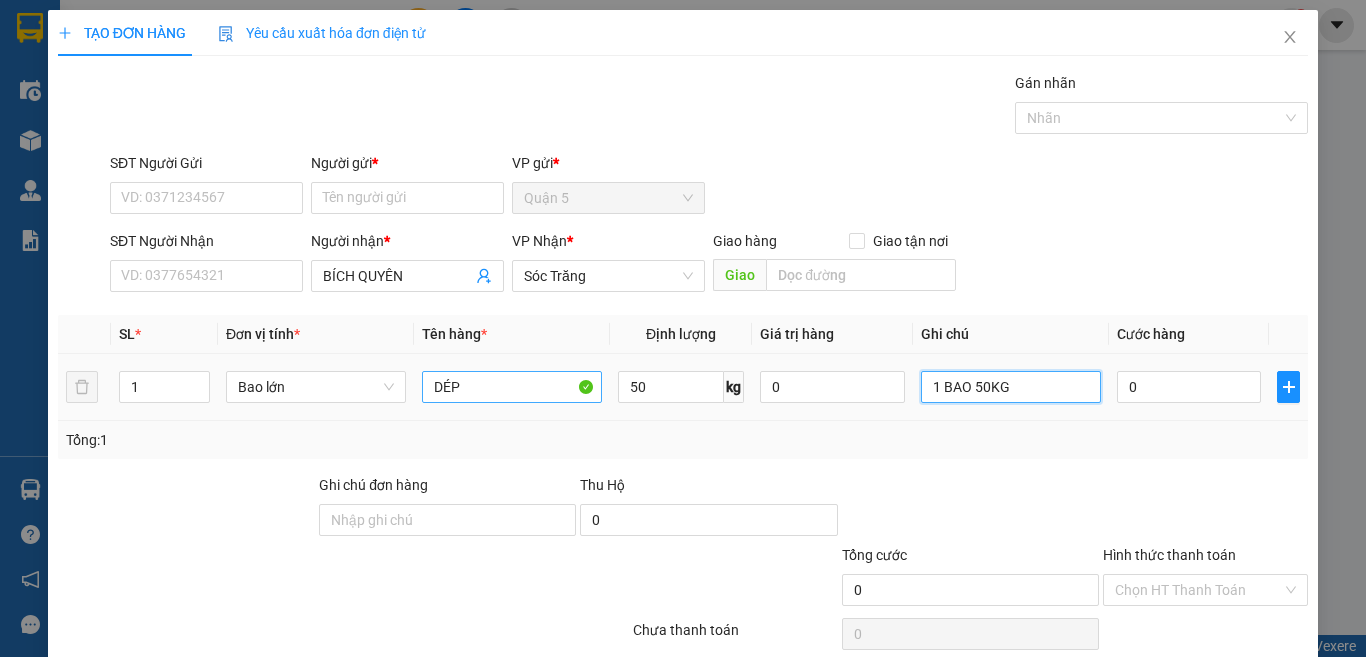 type on "1 BAO 50KG" 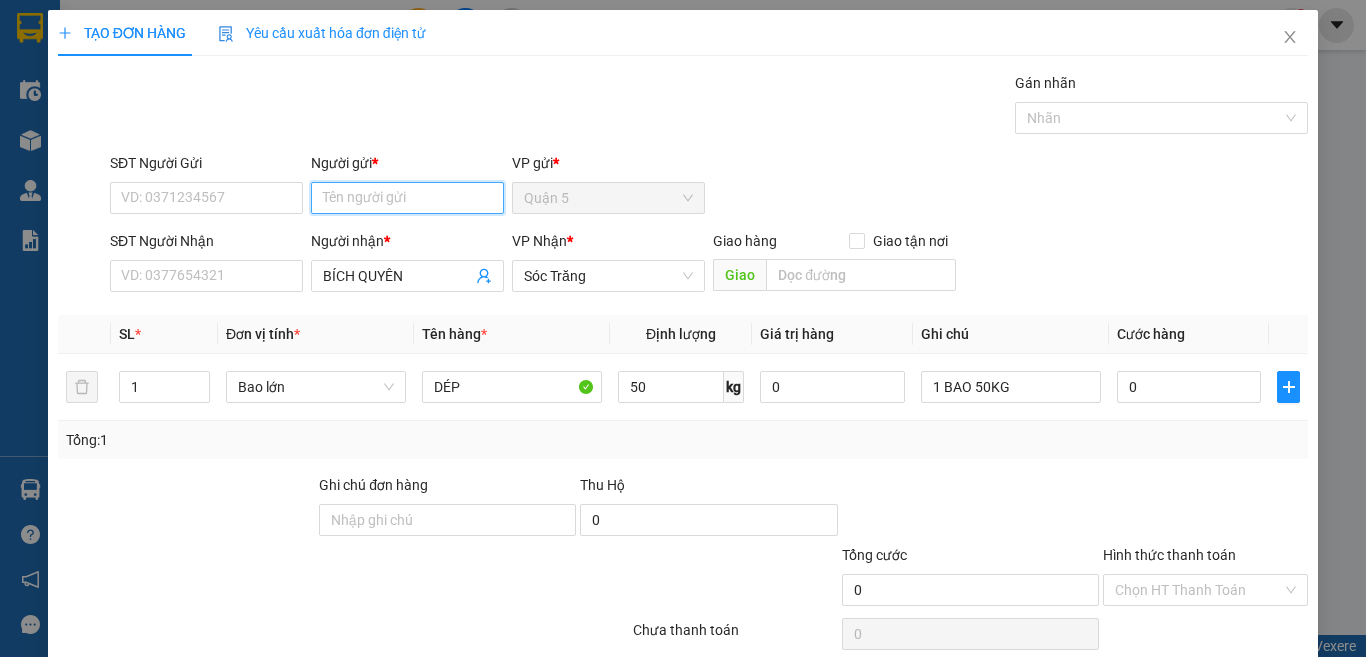 click on "Người gửi  *" at bounding box center (407, 198) 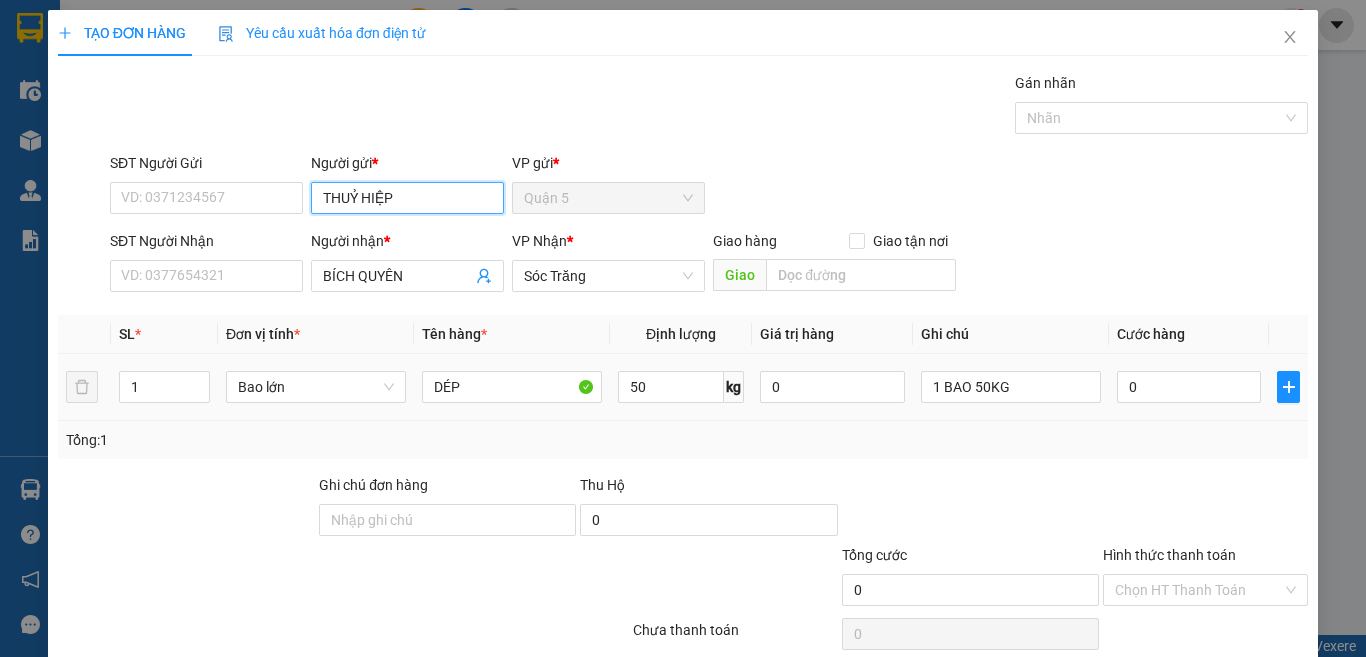 scroll, scrollTop: 83, scrollLeft: 0, axis: vertical 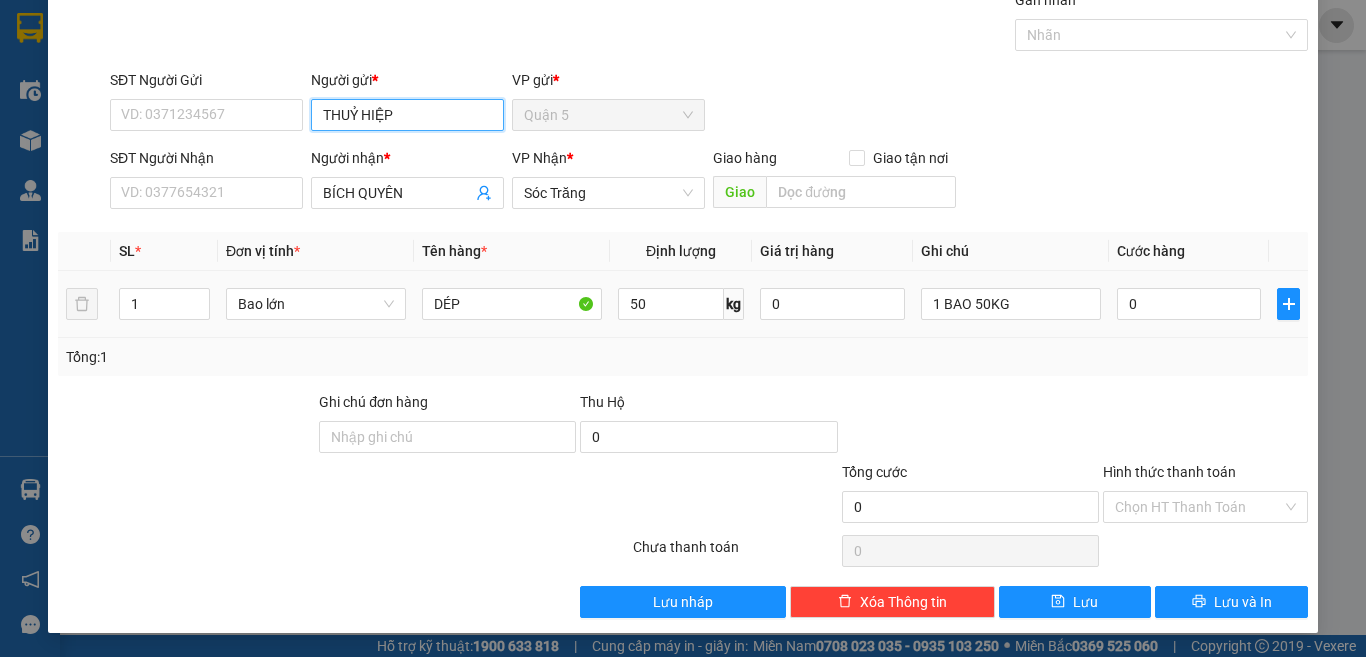 type on "THUỶ HIỆP" 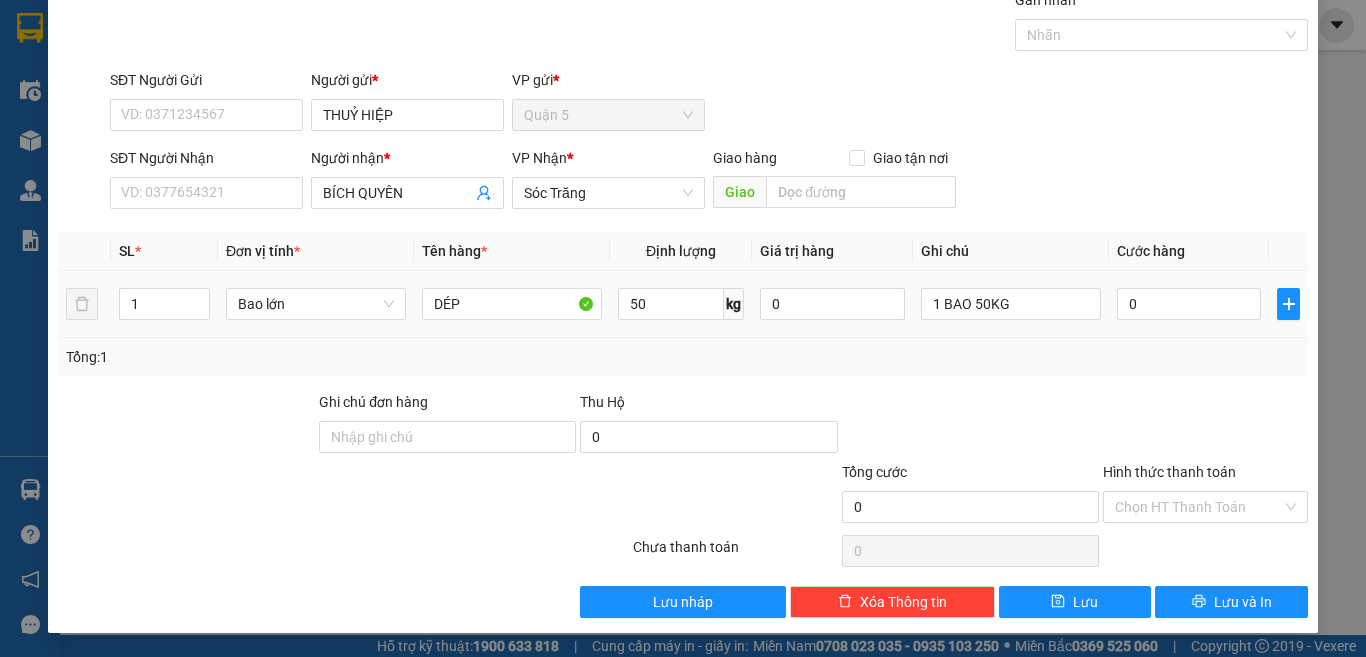click on "0" at bounding box center (1189, 304) 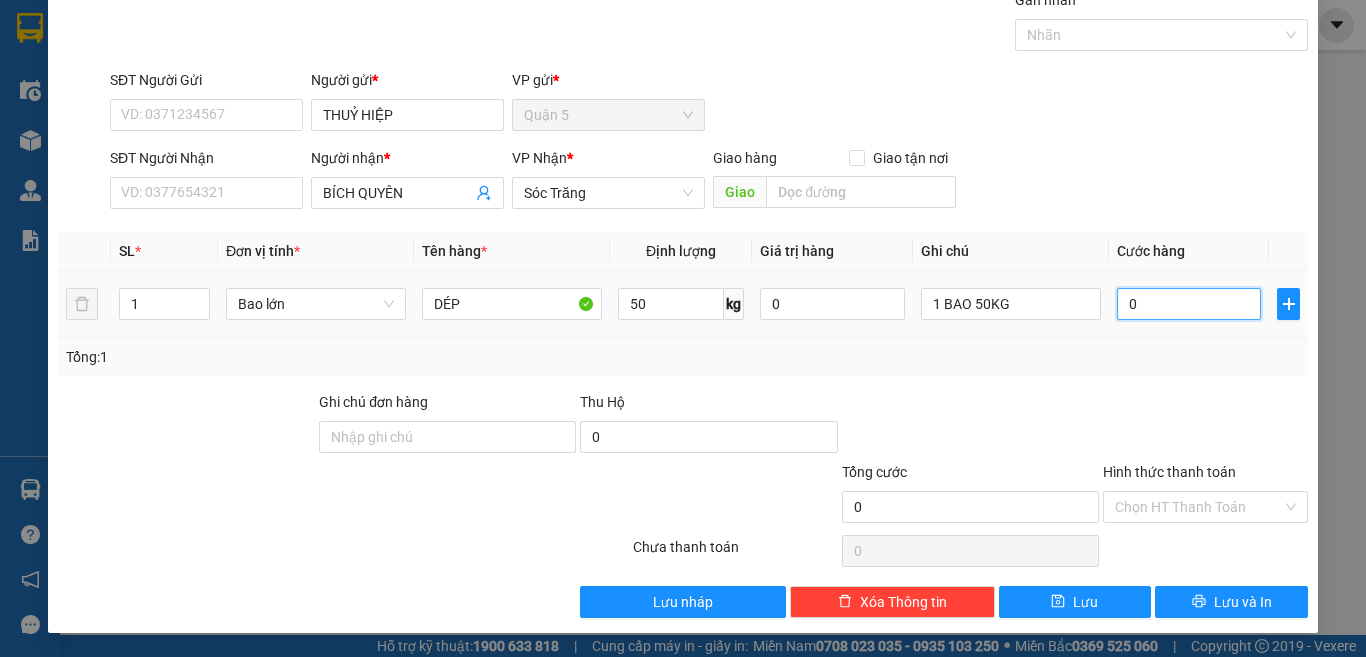 click on "0" at bounding box center [1189, 304] 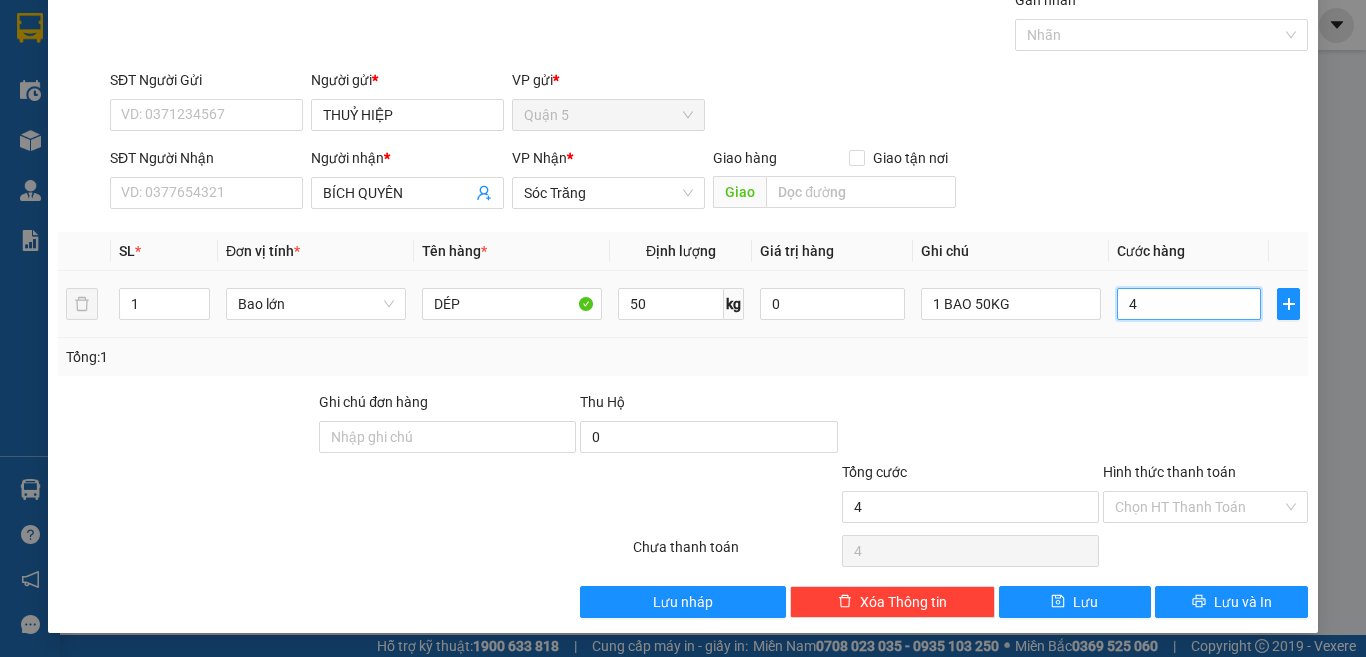 type on "40" 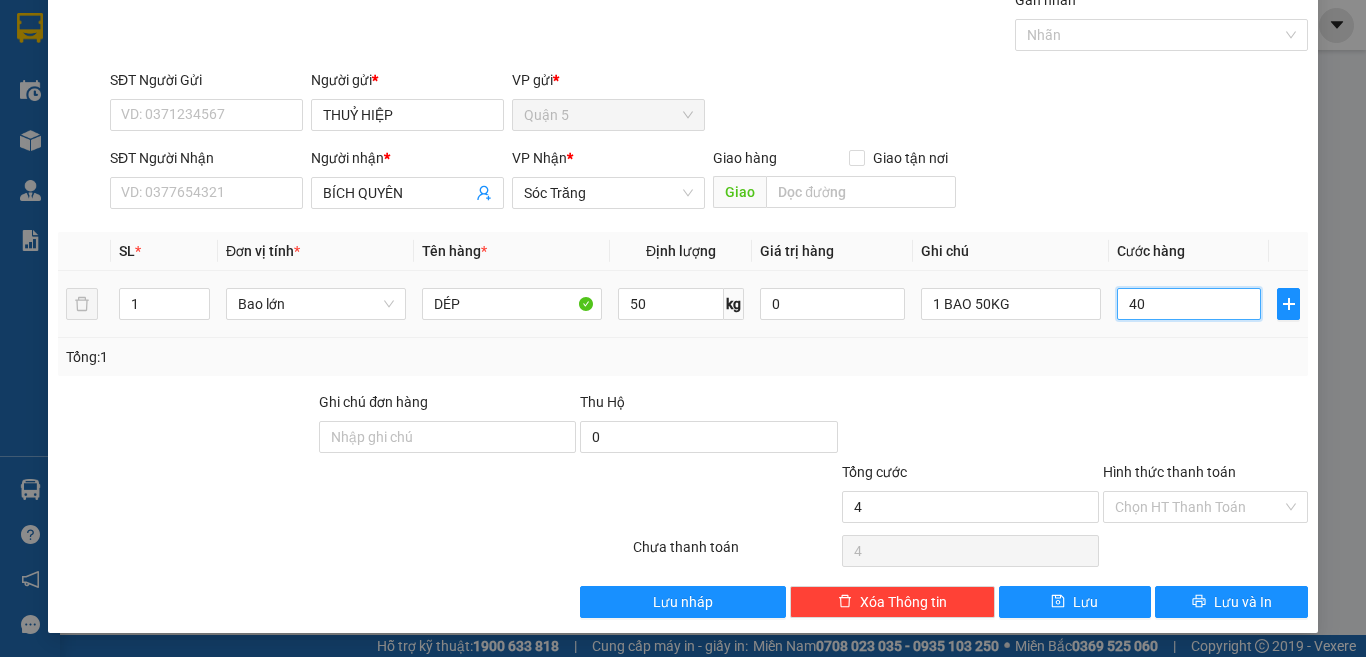 type on "40" 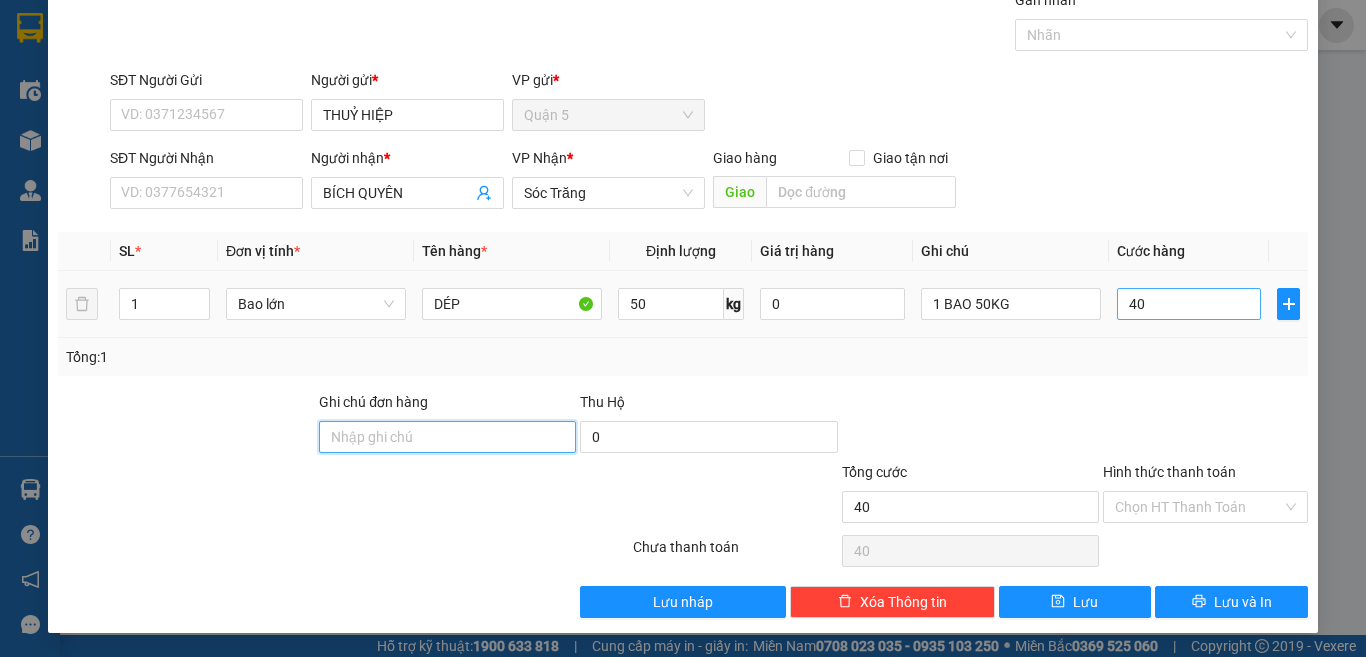 type on "40.000" 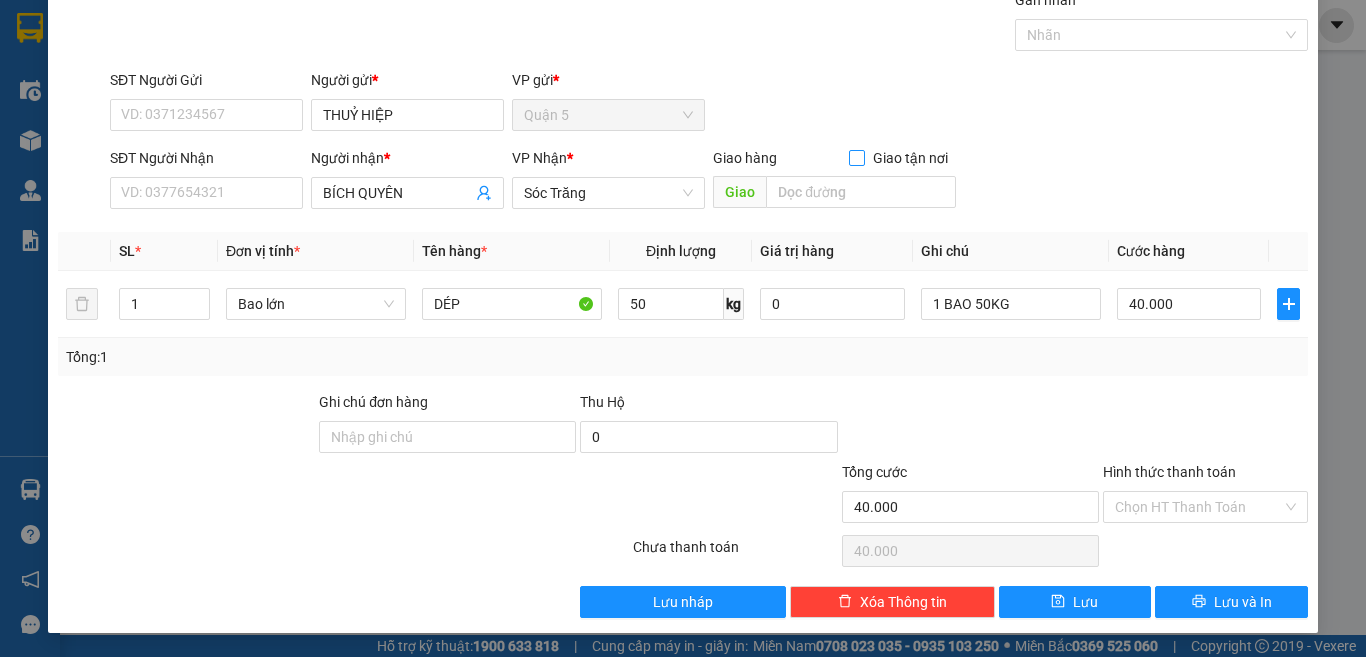 click on "Giao tận nơi" at bounding box center (856, 157) 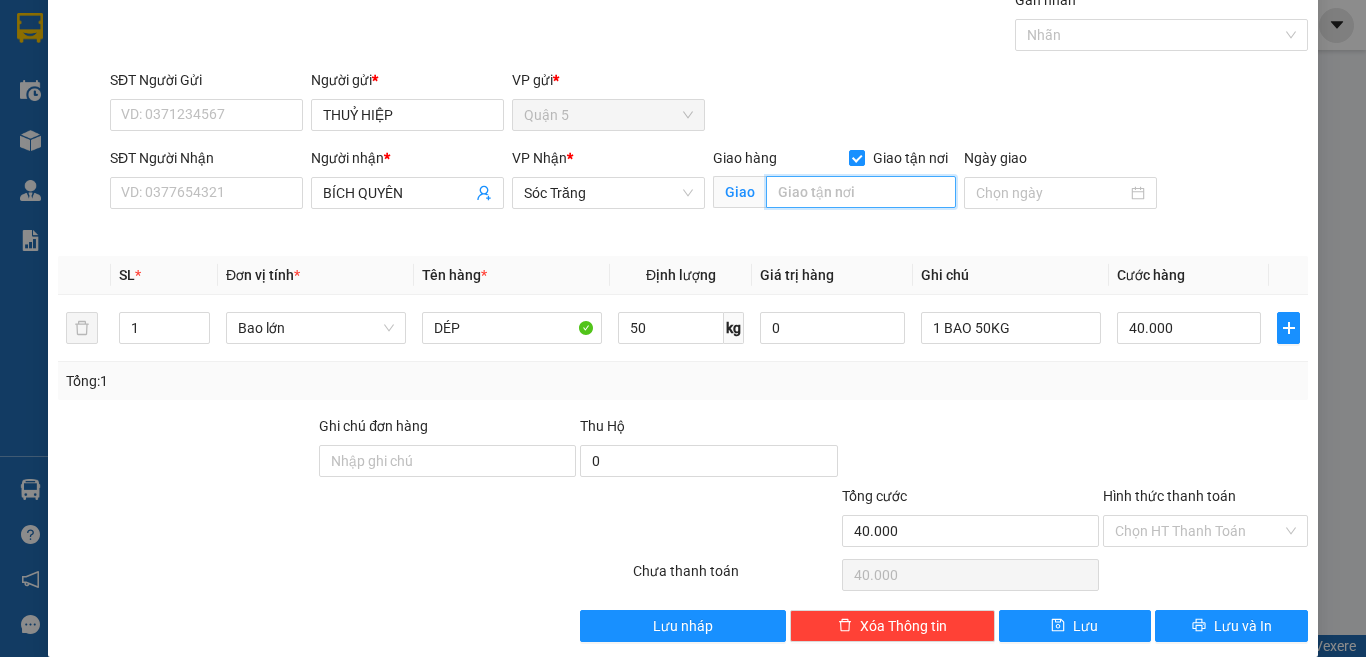 click at bounding box center (861, 192) 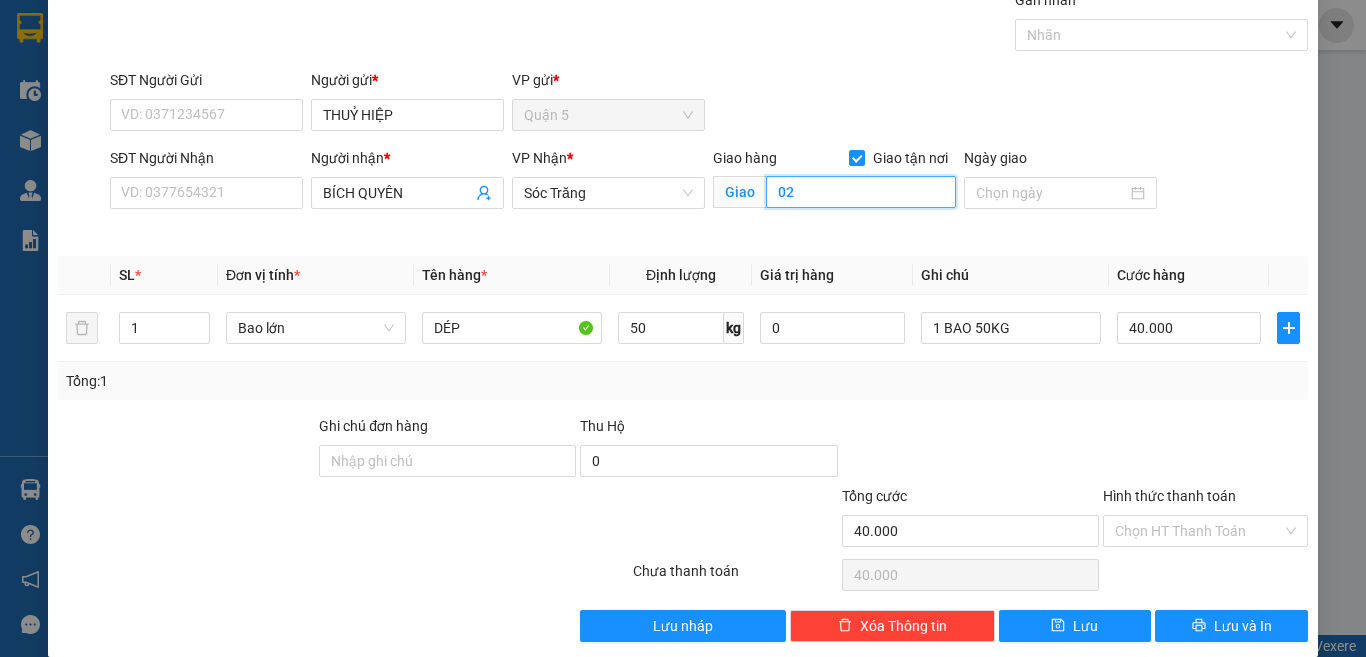 type on "02" 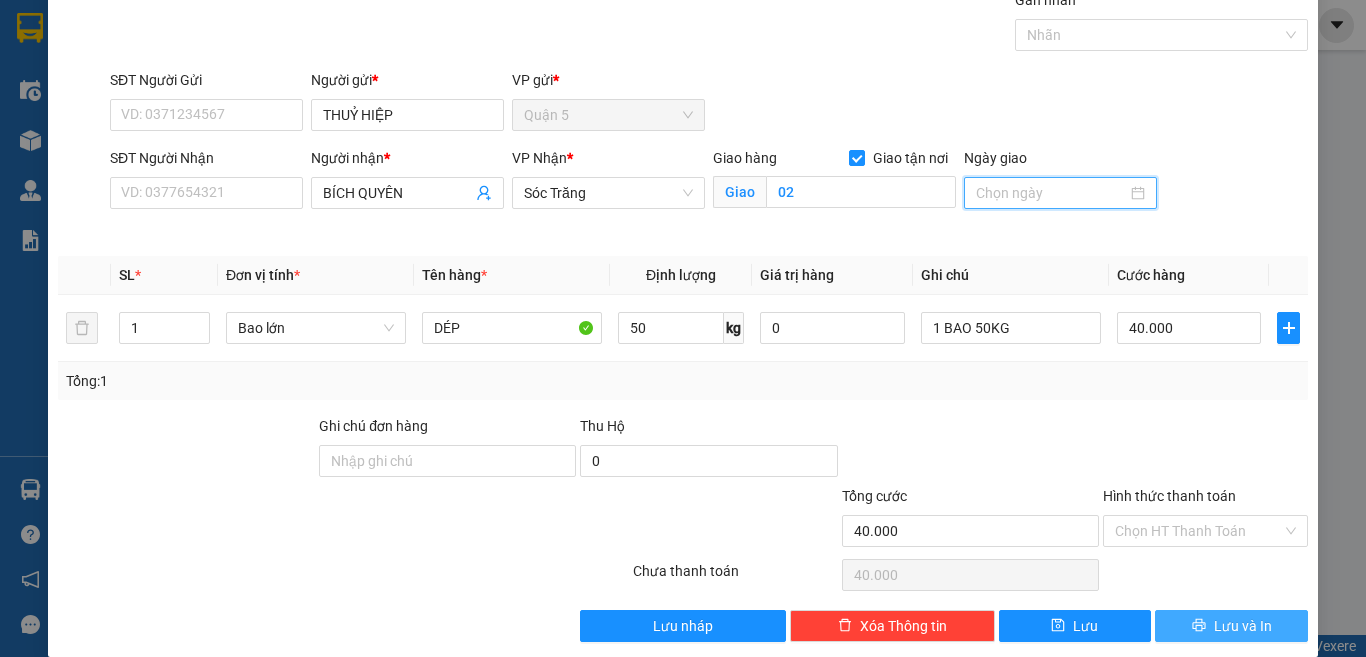 click on "Lưu và In" at bounding box center (1231, 626) 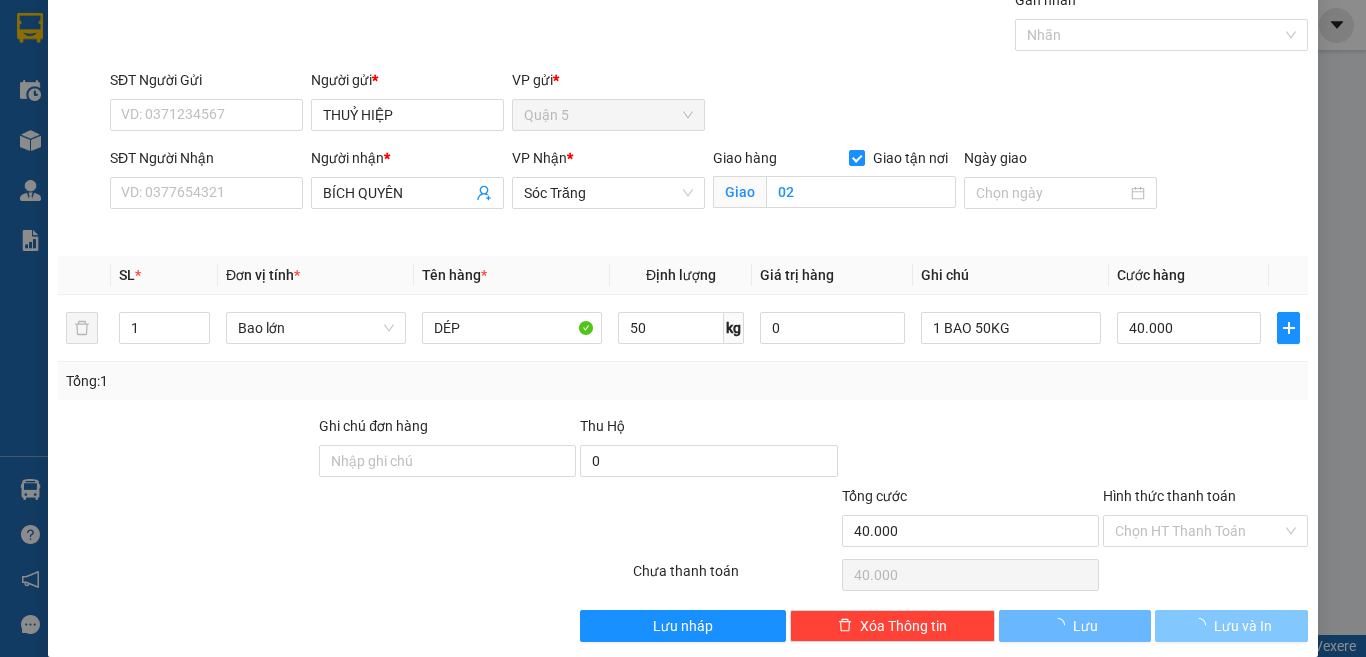 click on "Lưu và In" at bounding box center [1231, 626] 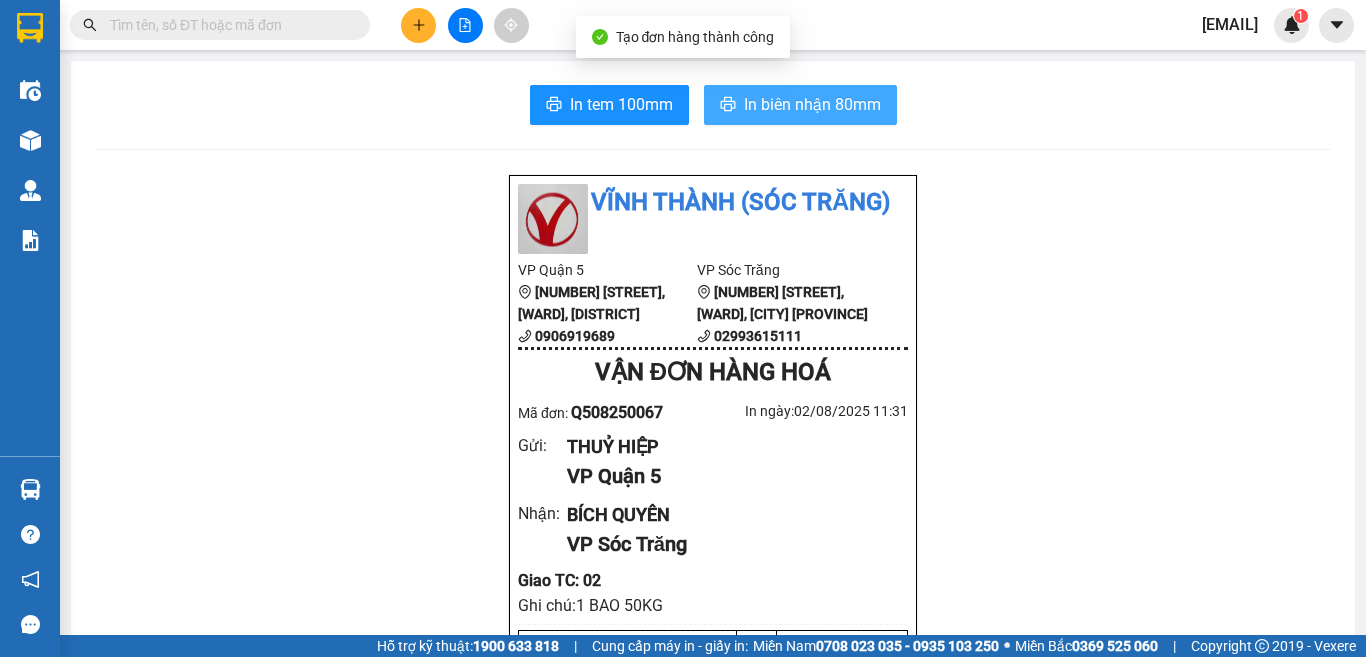 click on "In biên nhận 80mm" at bounding box center (812, 104) 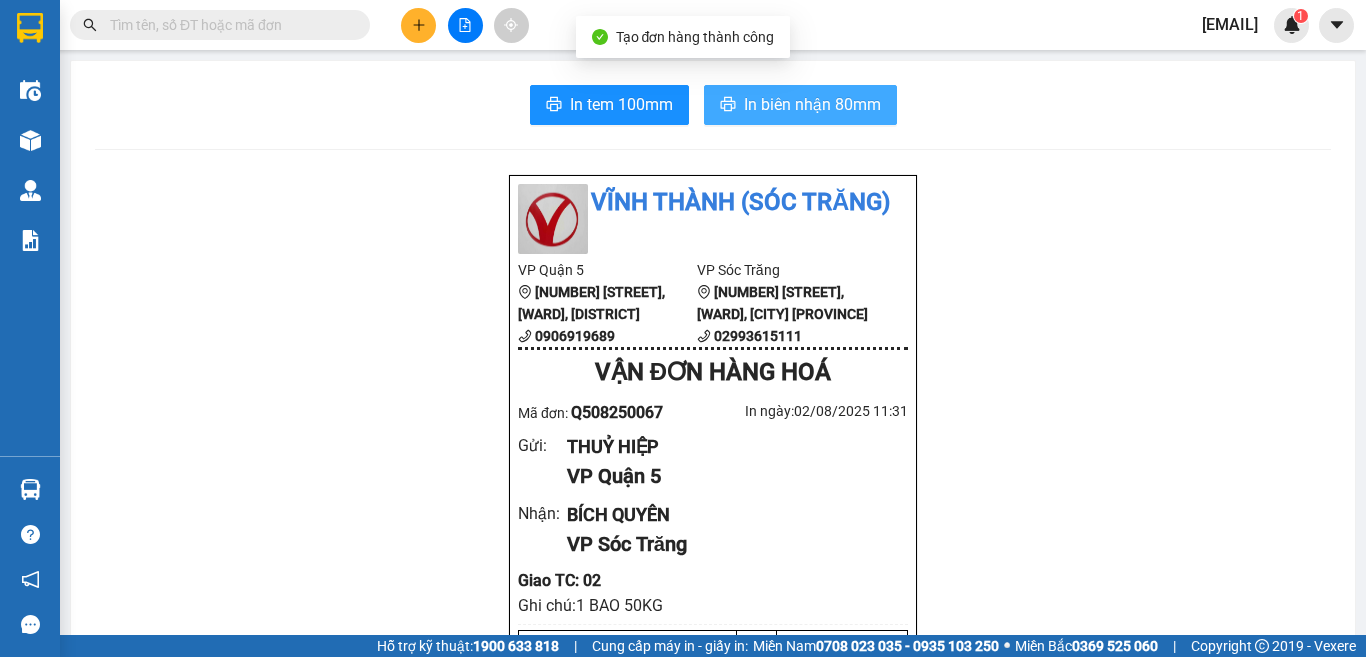 scroll, scrollTop: 0, scrollLeft: 0, axis: both 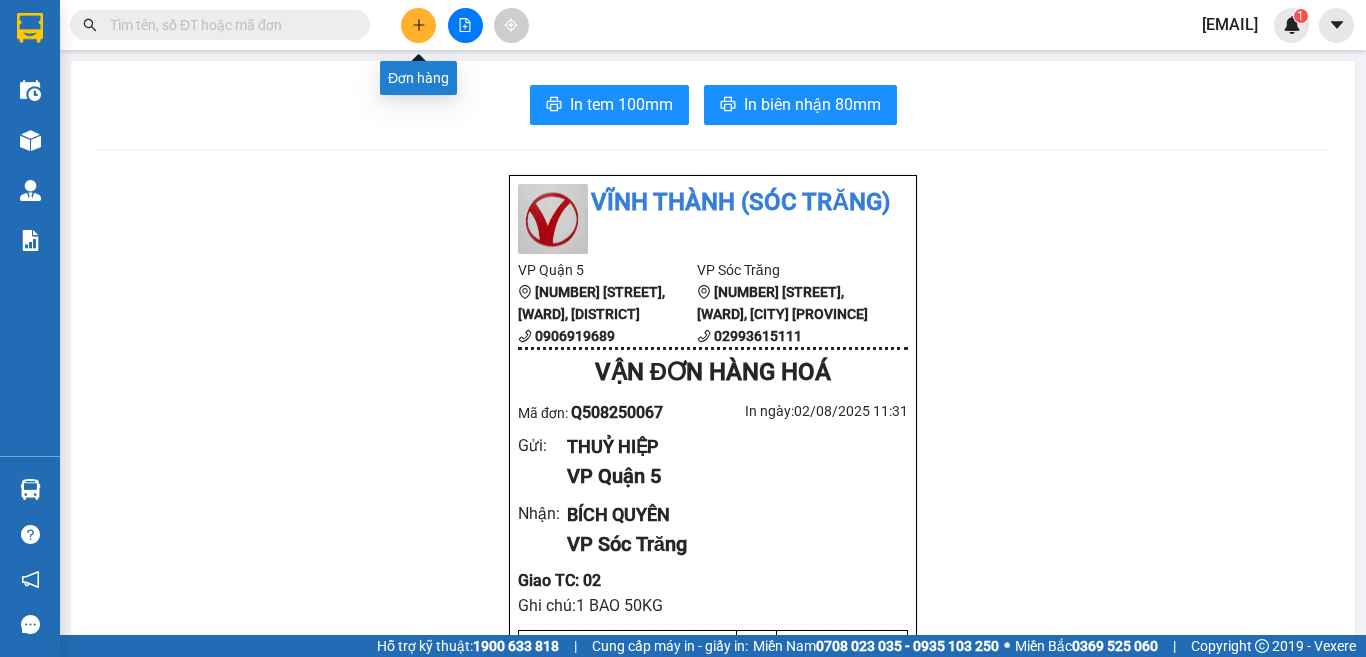 click at bounding box center [418, 25] 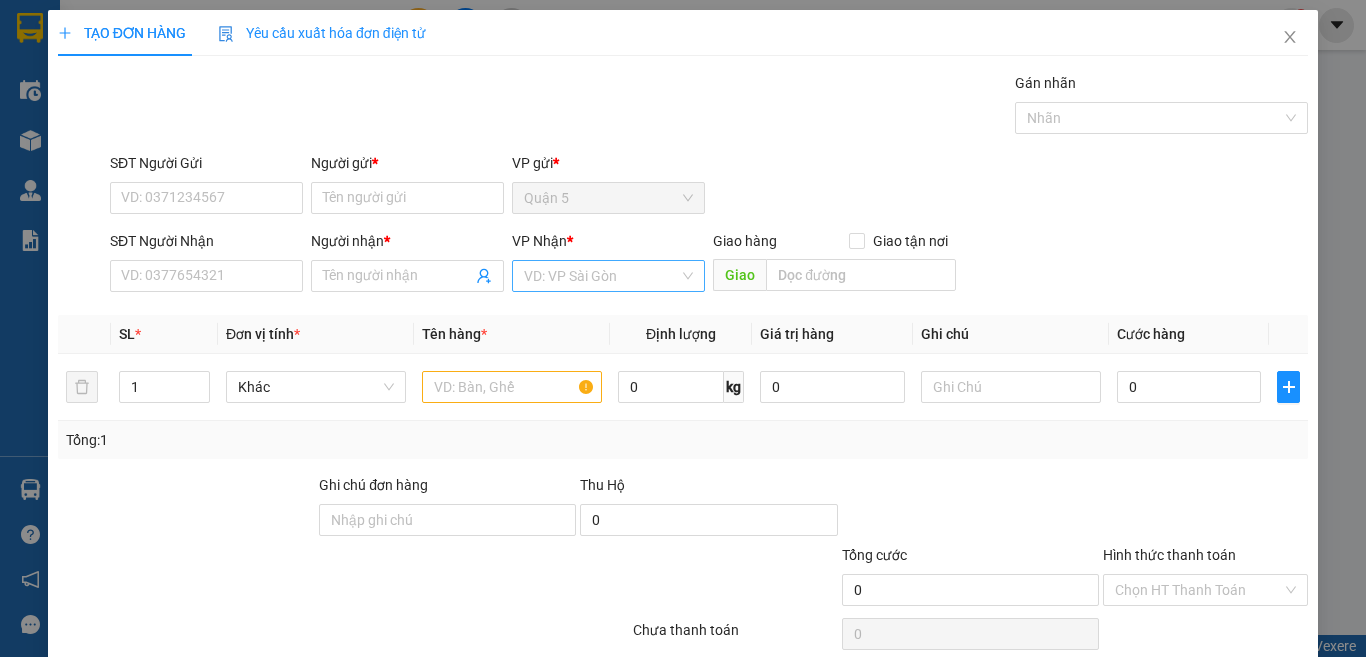 click at bounding box center (601, 276) 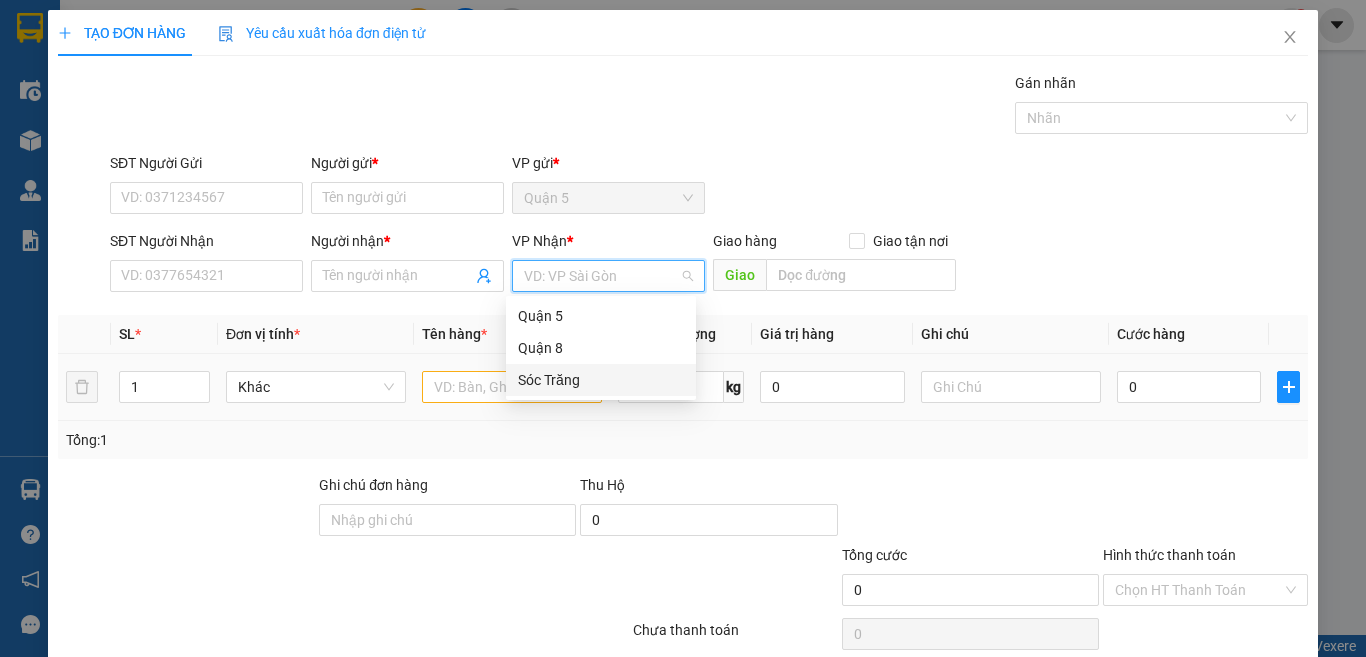 drag, startPoint x: 575, startPoint y: 382, endPoint x: 596, endPoint y: 363, distance: 28.319605 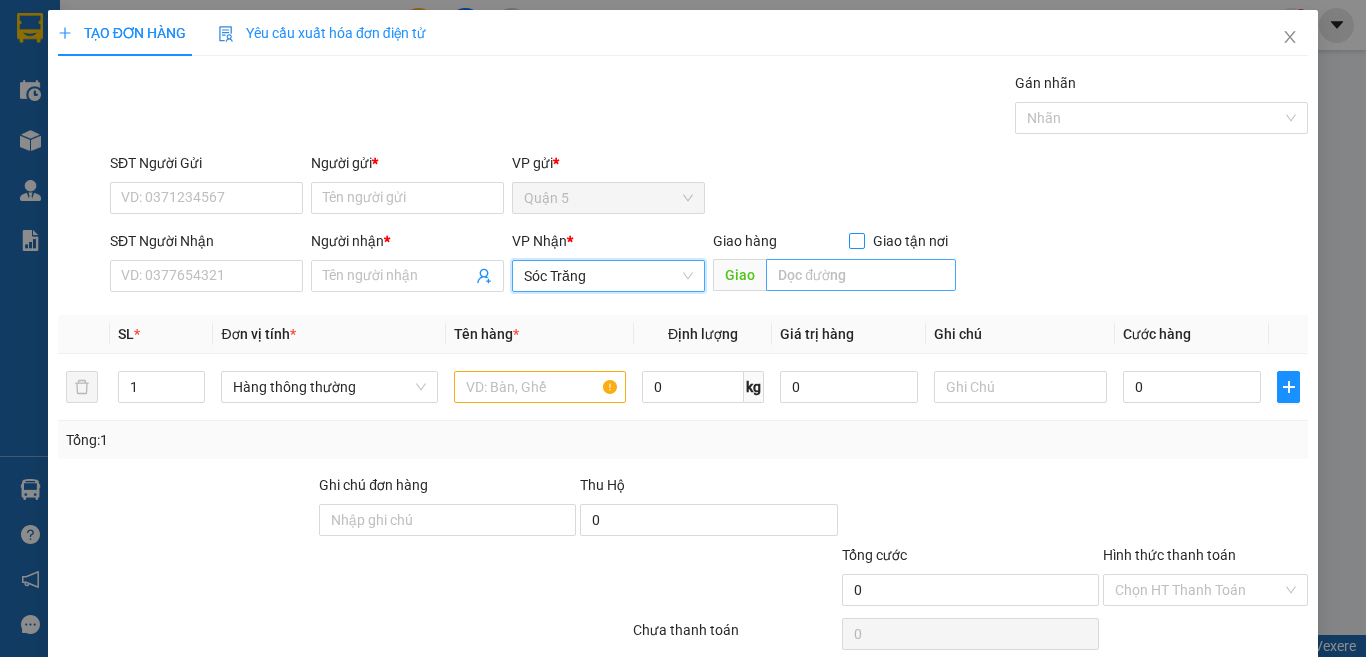 drag, startPoint x: 850, startPoint y: 245, endPoint x: 833, endPoint y: 287, distance: 45.310043 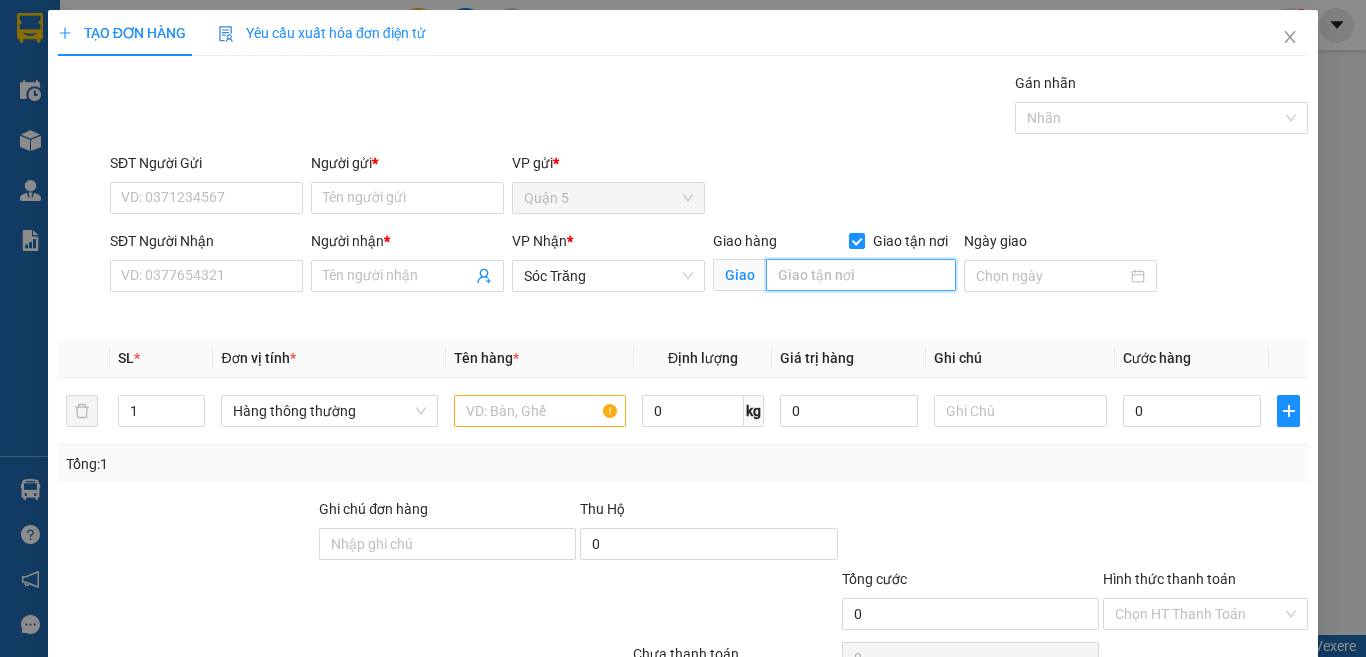 click at bounding box center [861, 275] 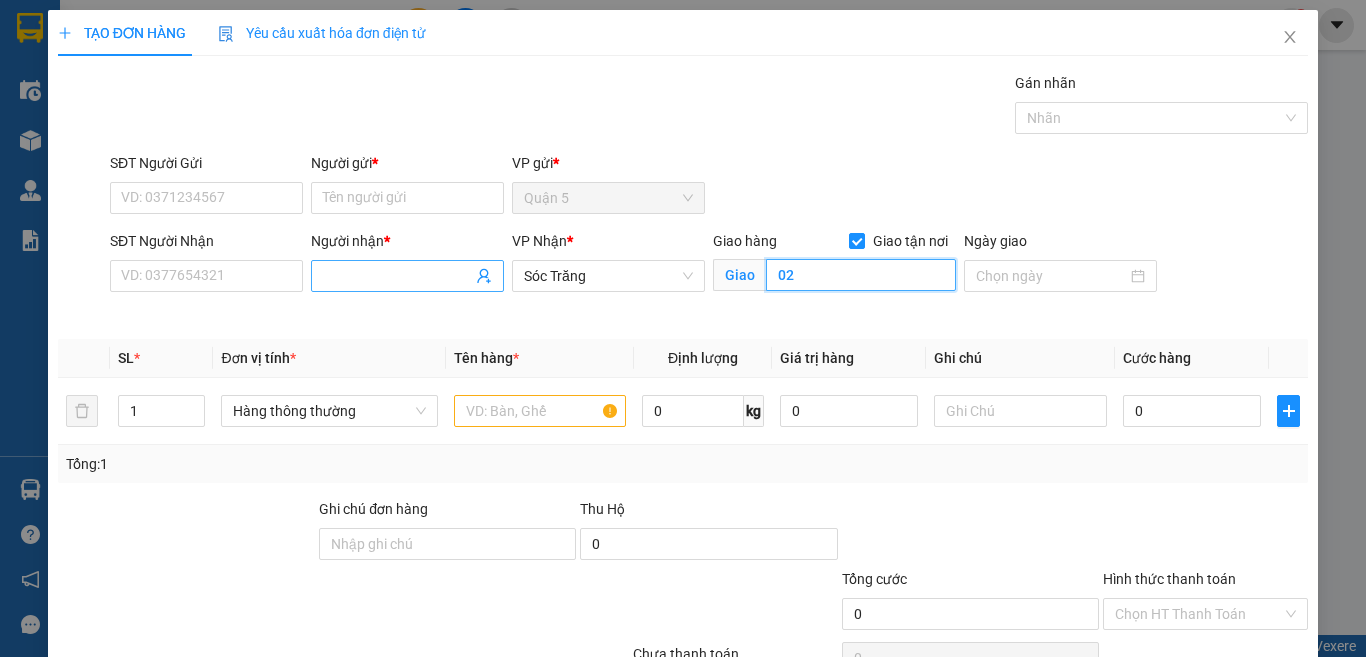 type on "02" 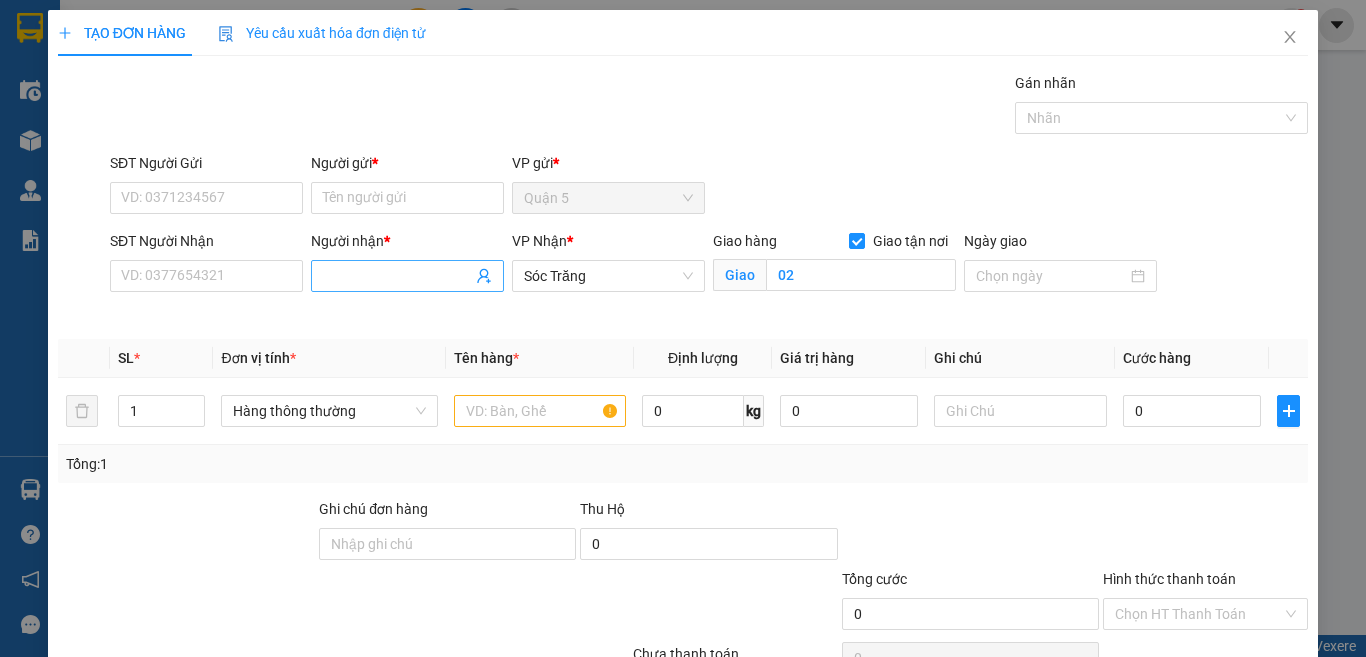 click on "Người nhận  *" at bounding box center (397, 276) 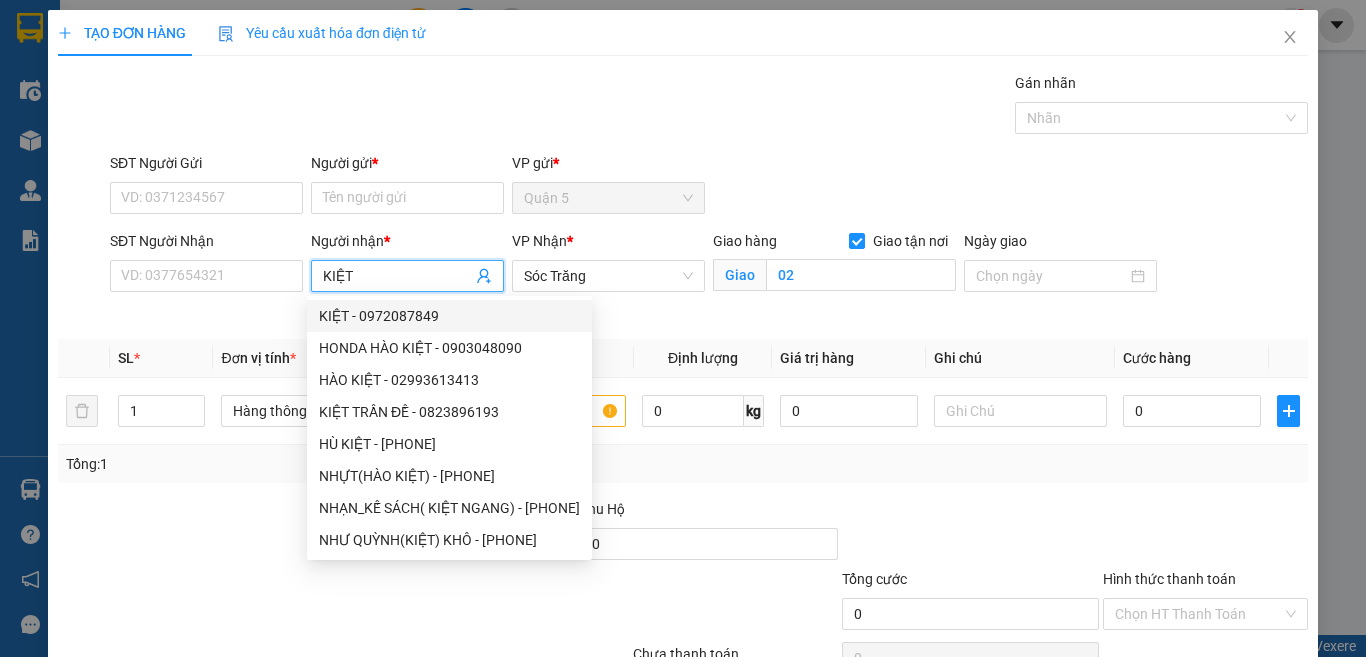 type on "KIỆT" 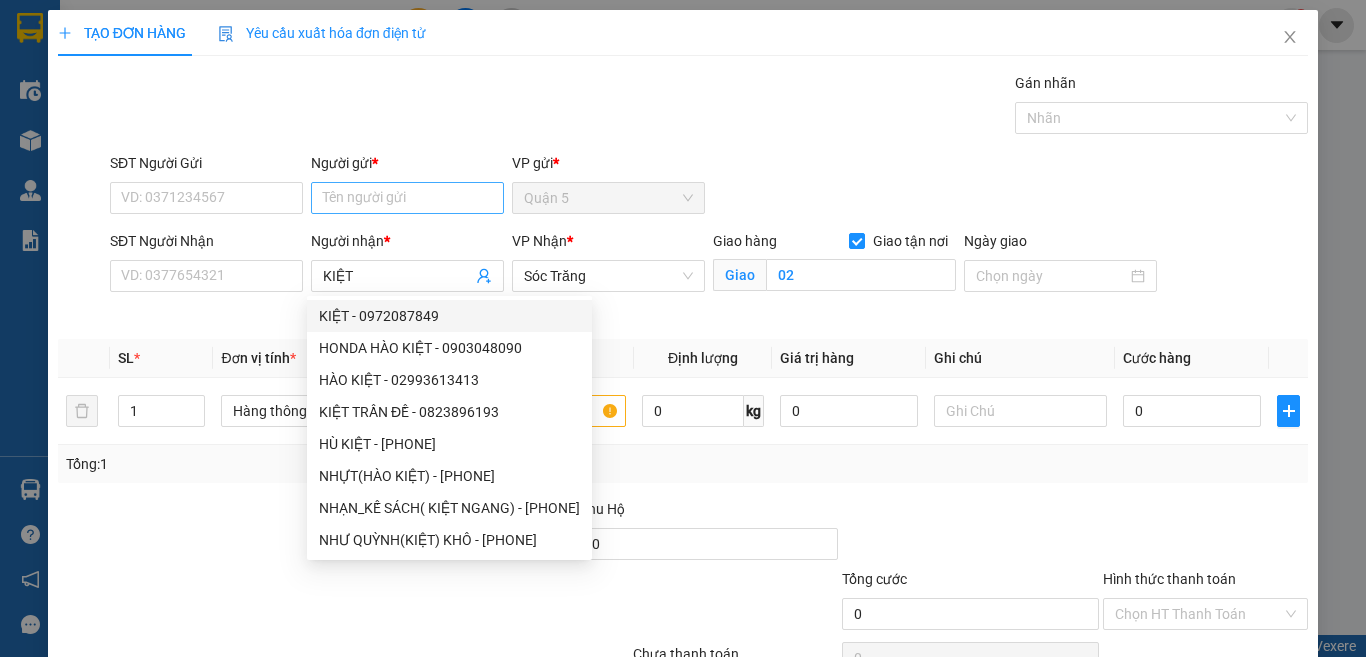 drag, startPoint x: 391, startPoint y: 180, endPoint x: 369, endPoint y: 189, distance: 23.769728 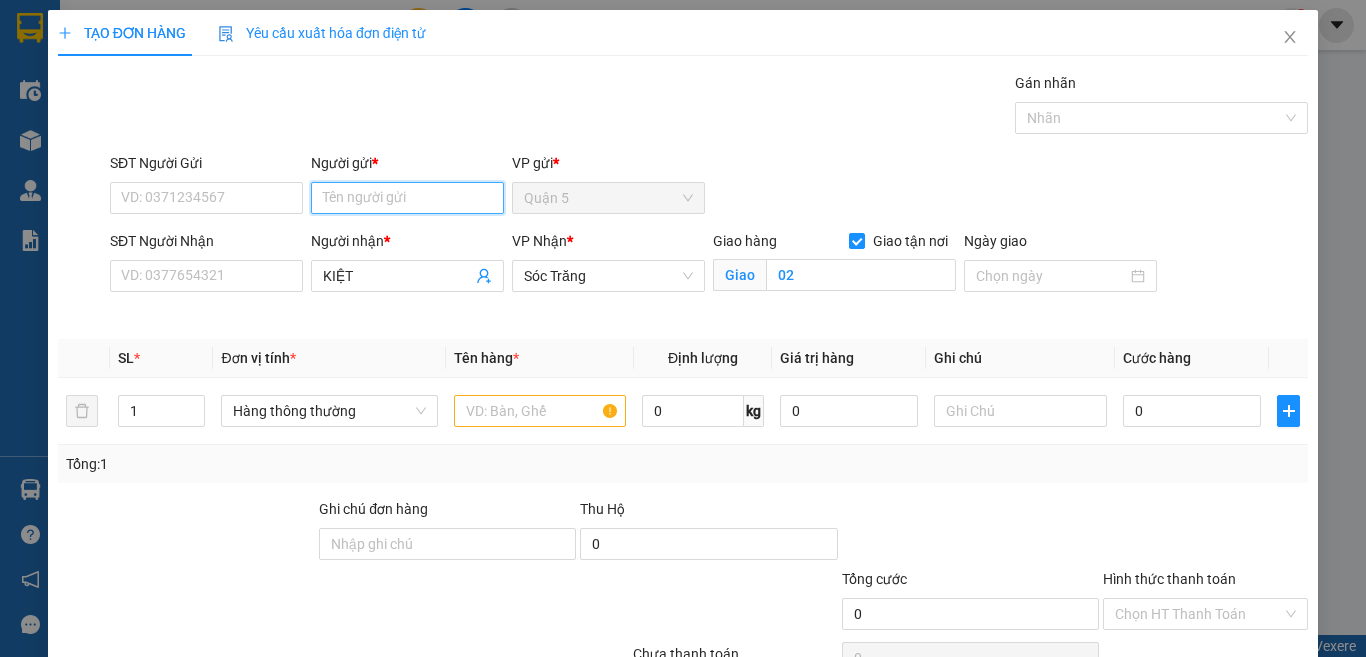 click on "Người gửi  *" at bounding box center (407, 198) 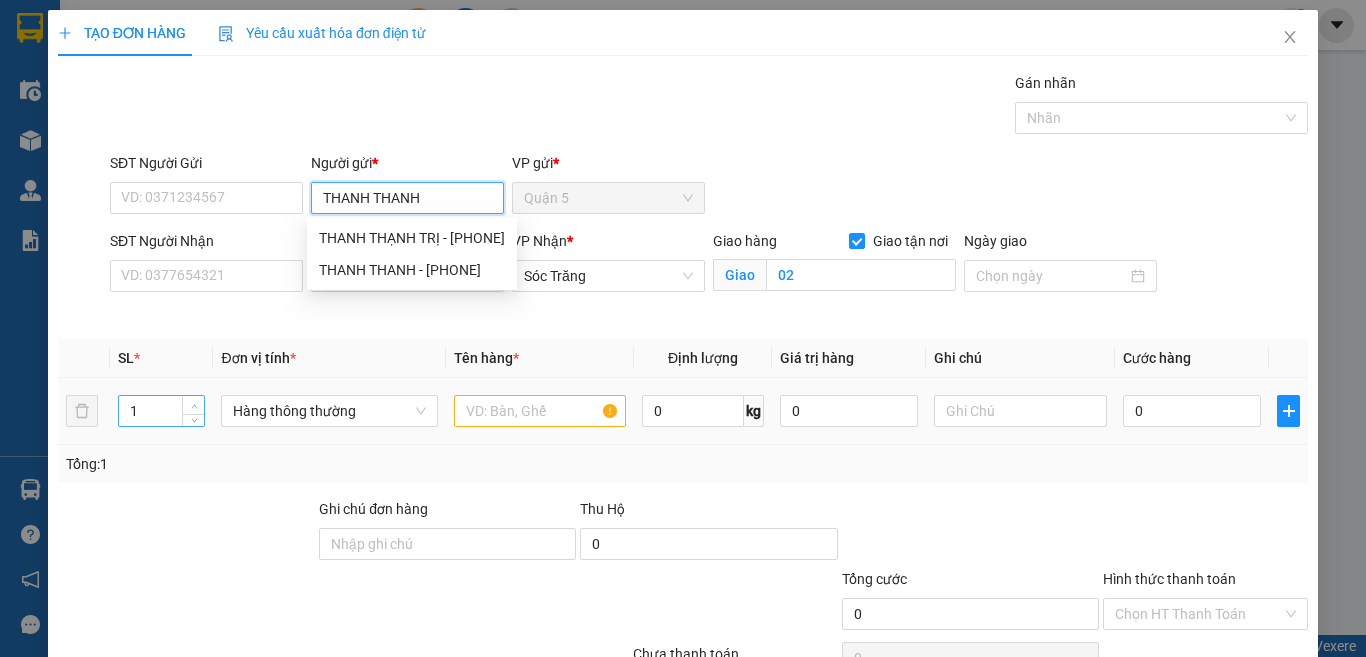 type on "THANH THANH" 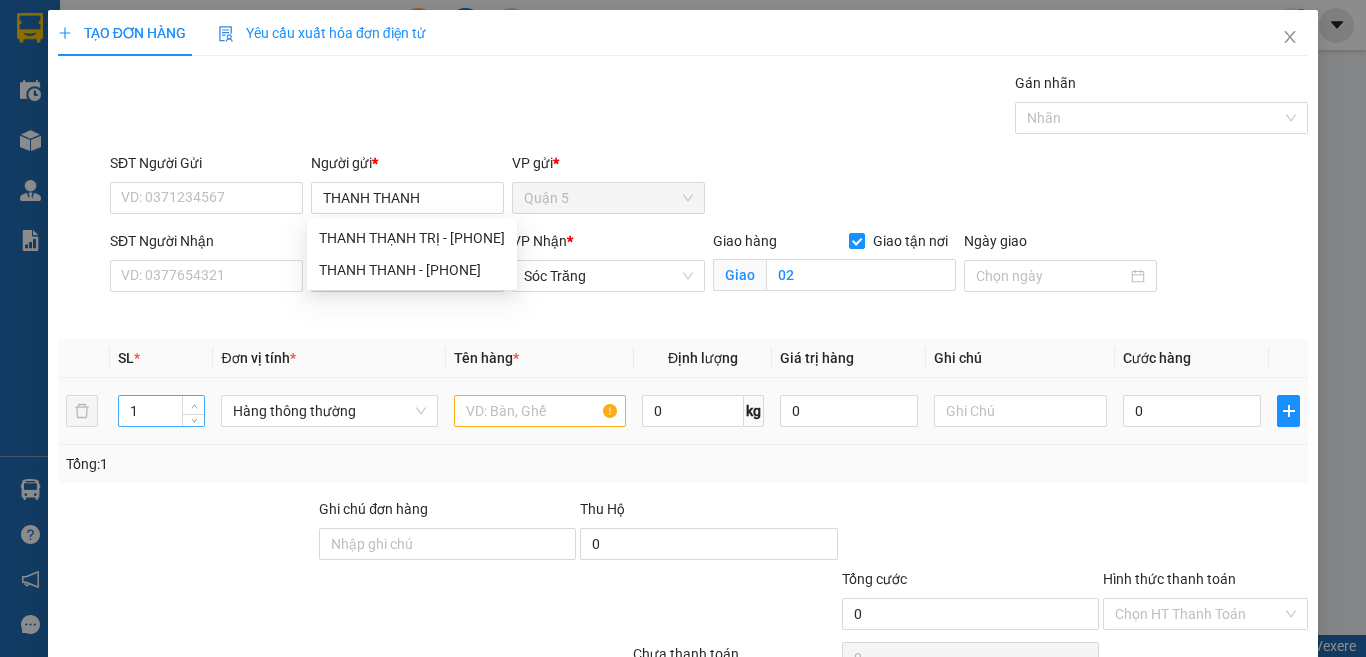 type on "2" 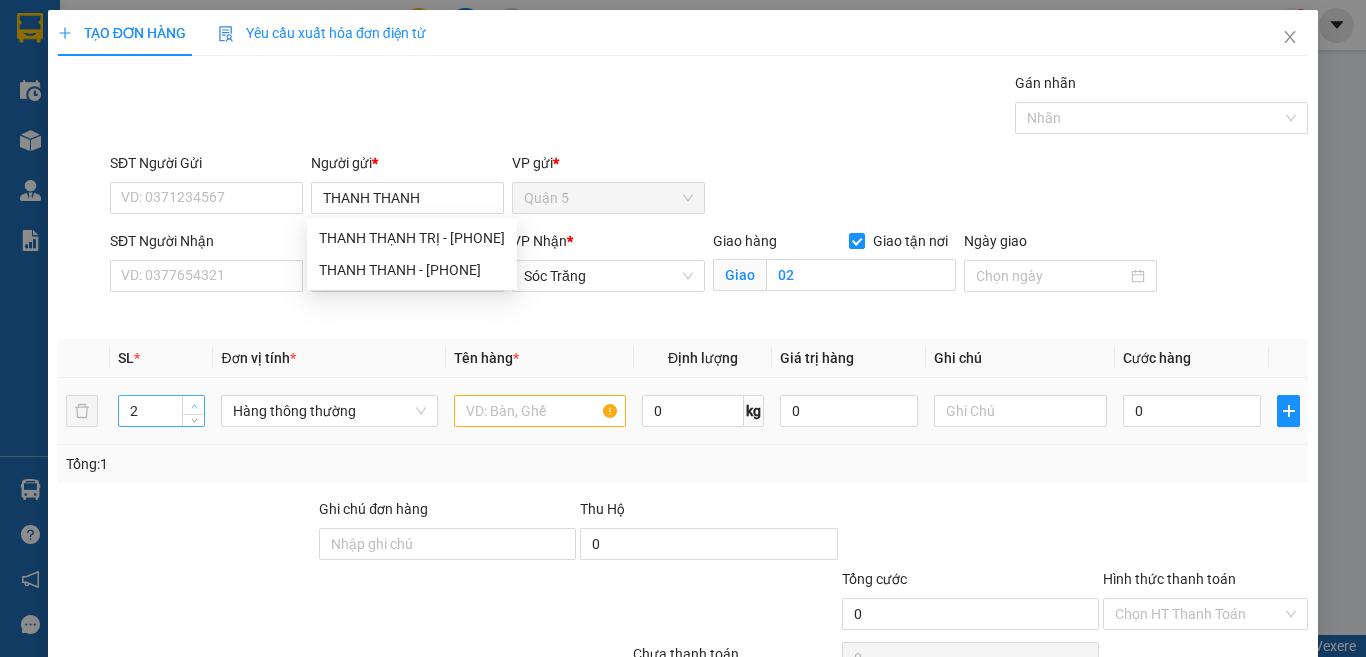 click at bounding box center (194, 406) 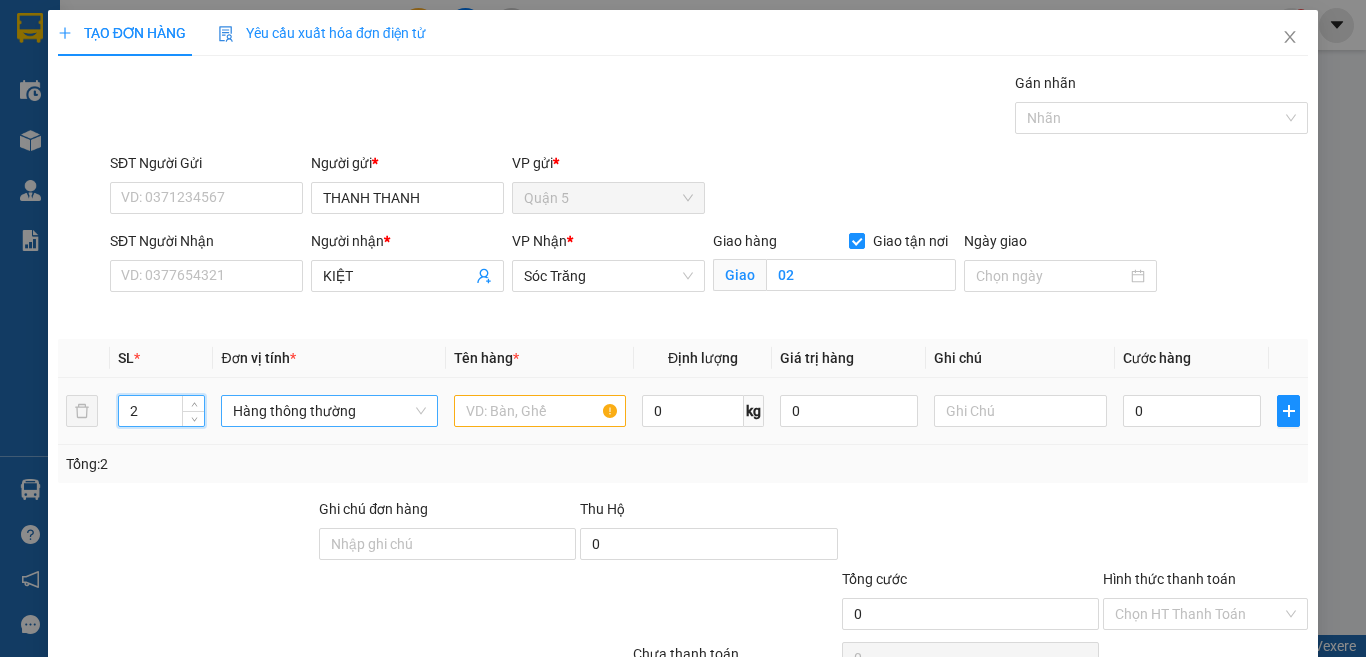 click on "Hàng thông thường" at bounding box center [329, 411] 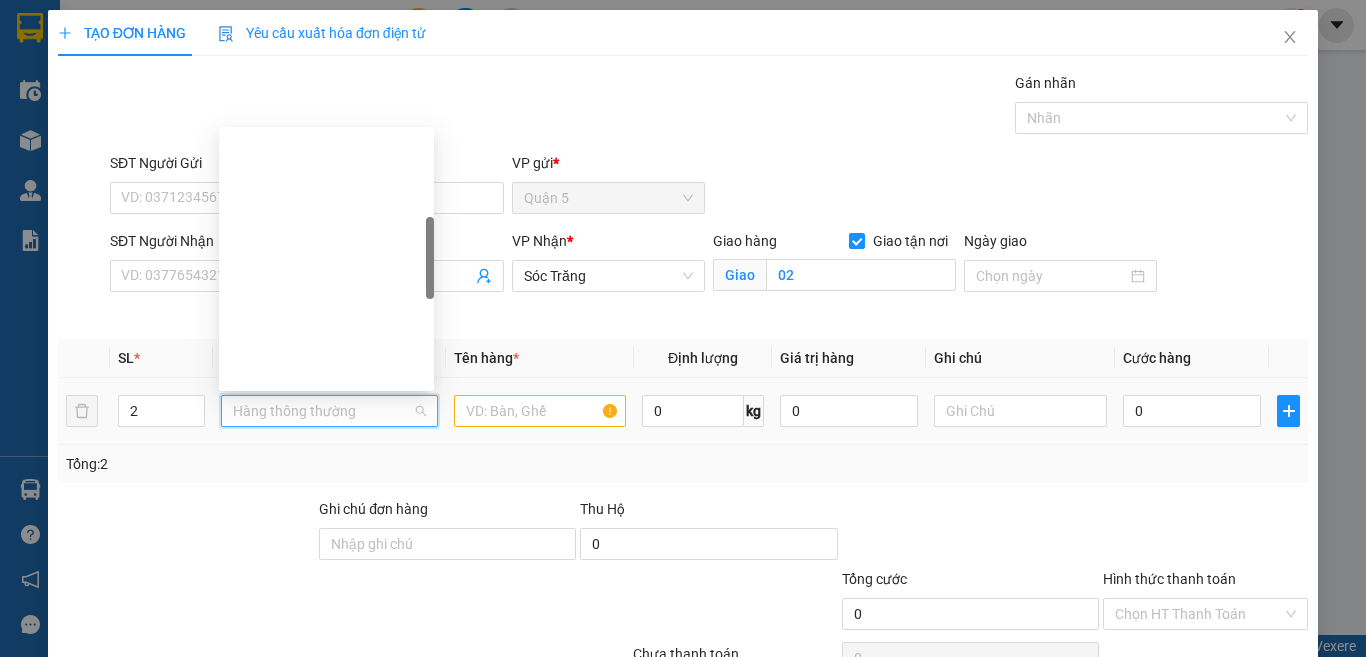 scroll, scrollTop: 64, scrollLeft: 0, axis: vertical 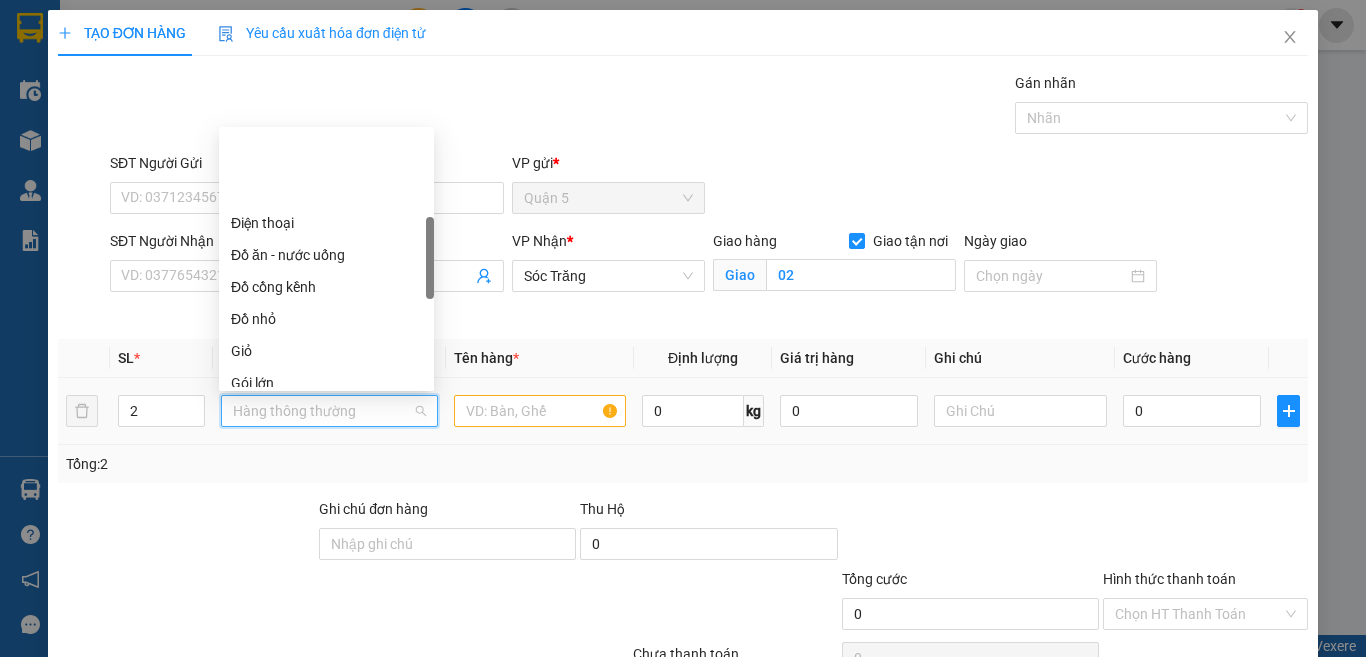 type on "T" 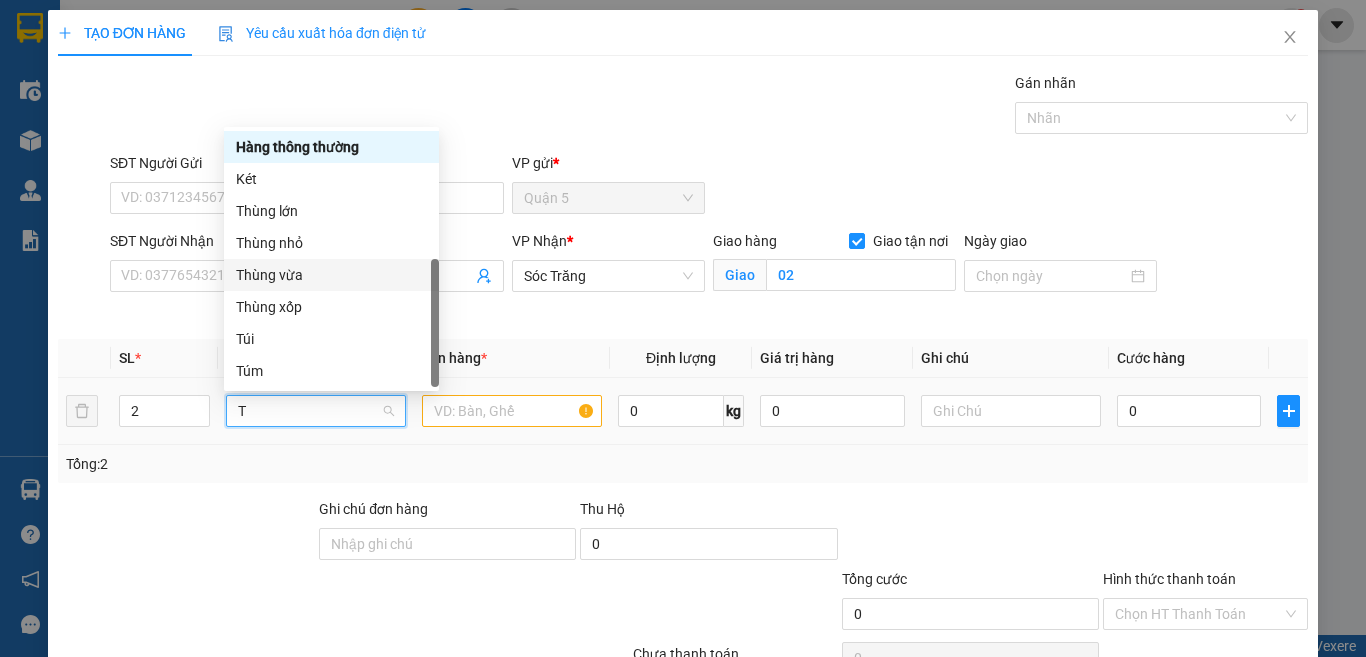 click on "Thùng vừa" at bounding box center (331, 275) 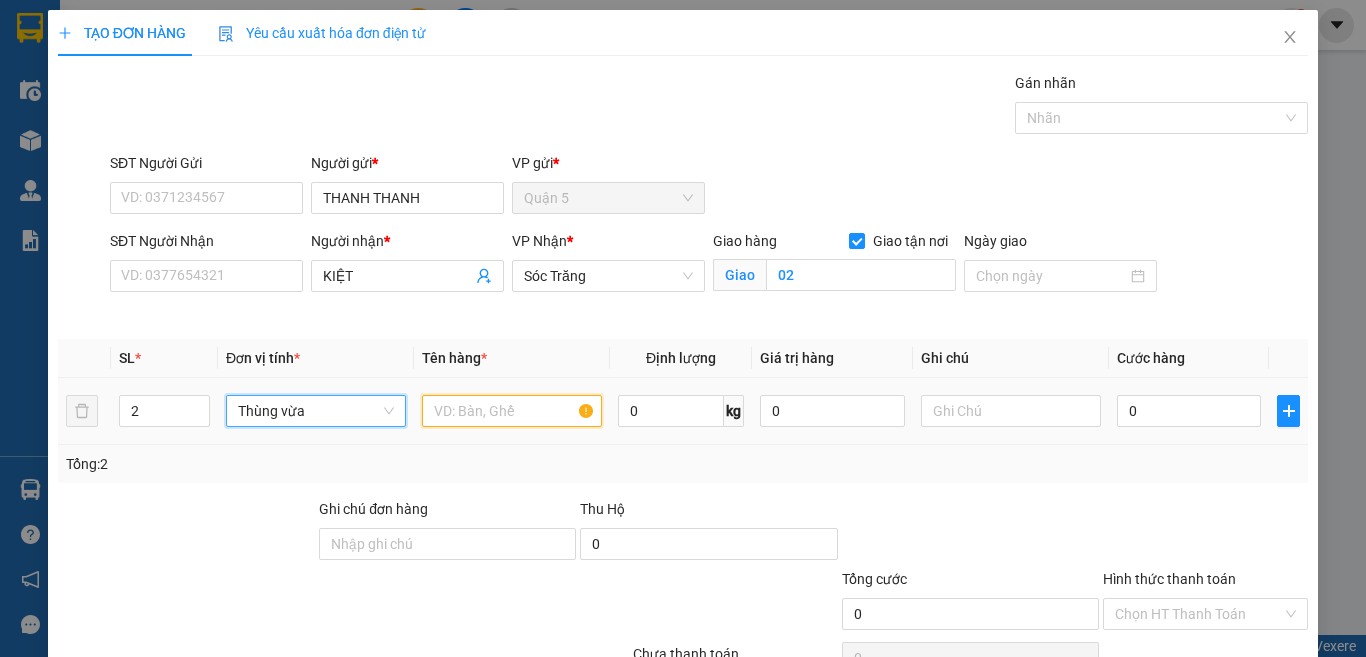 click at bounding box center (512, 411) 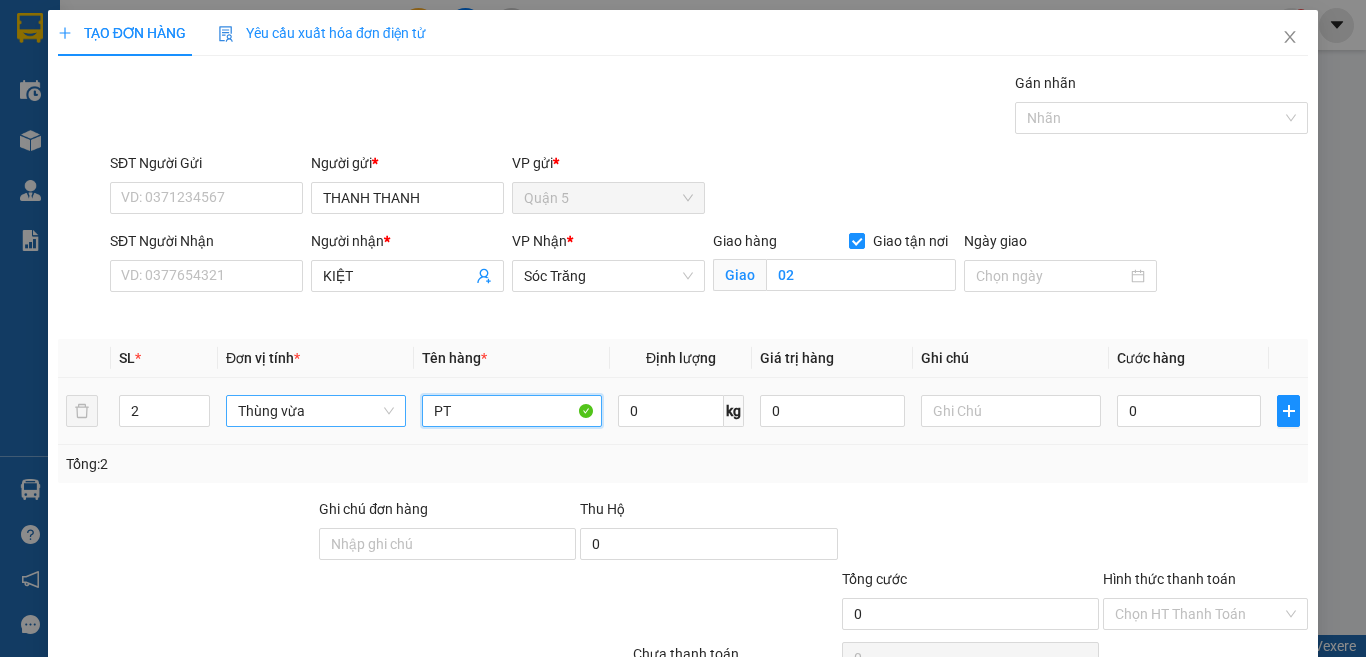 type on "P" 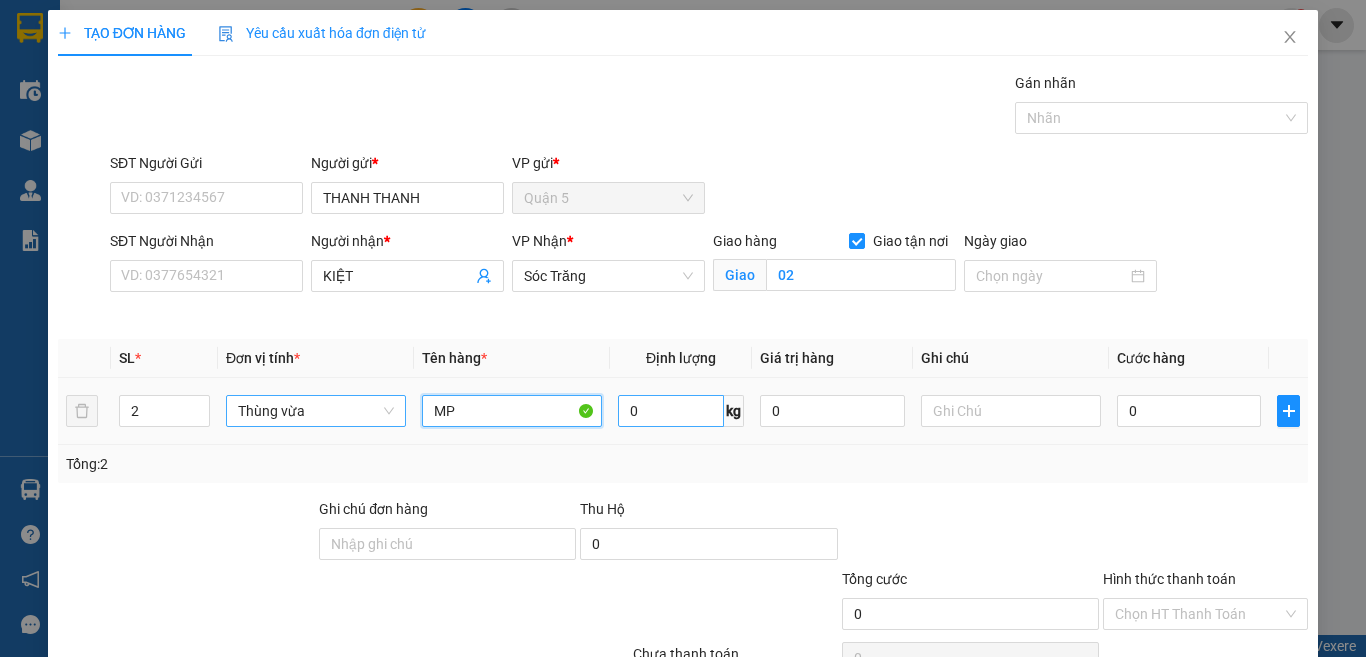 type on "MP" 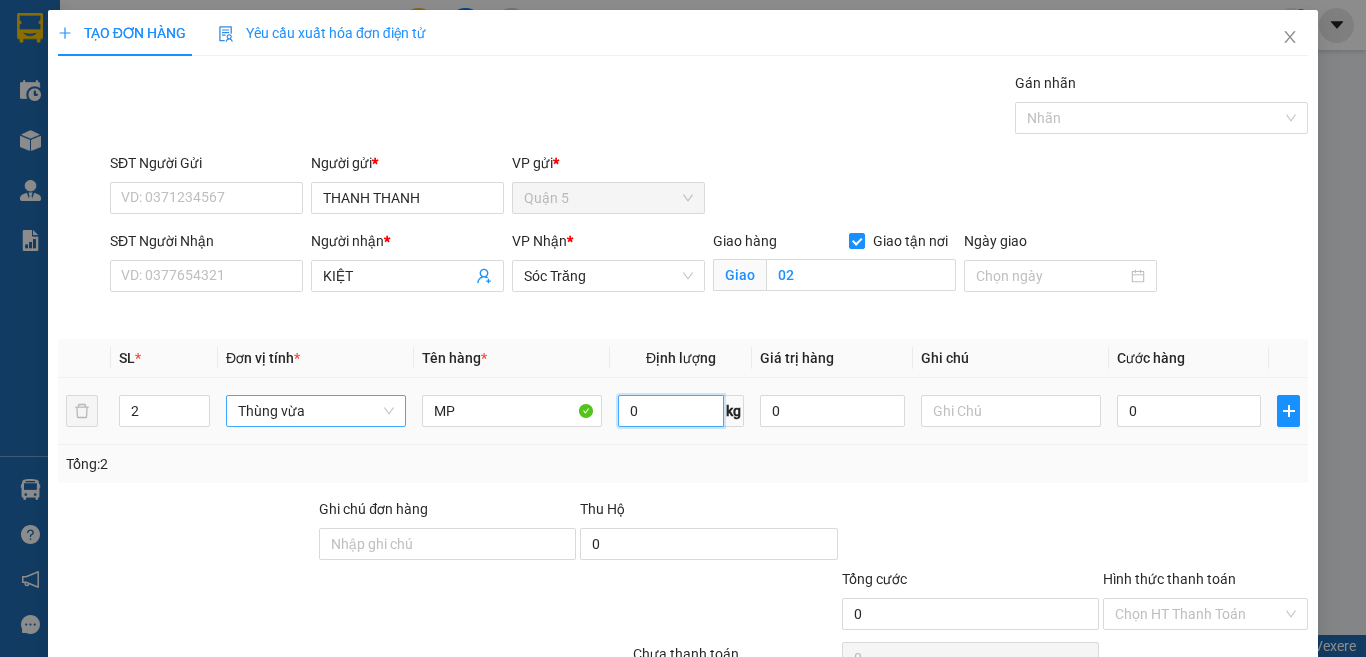 click on "0" at bounding box center [671, 411] 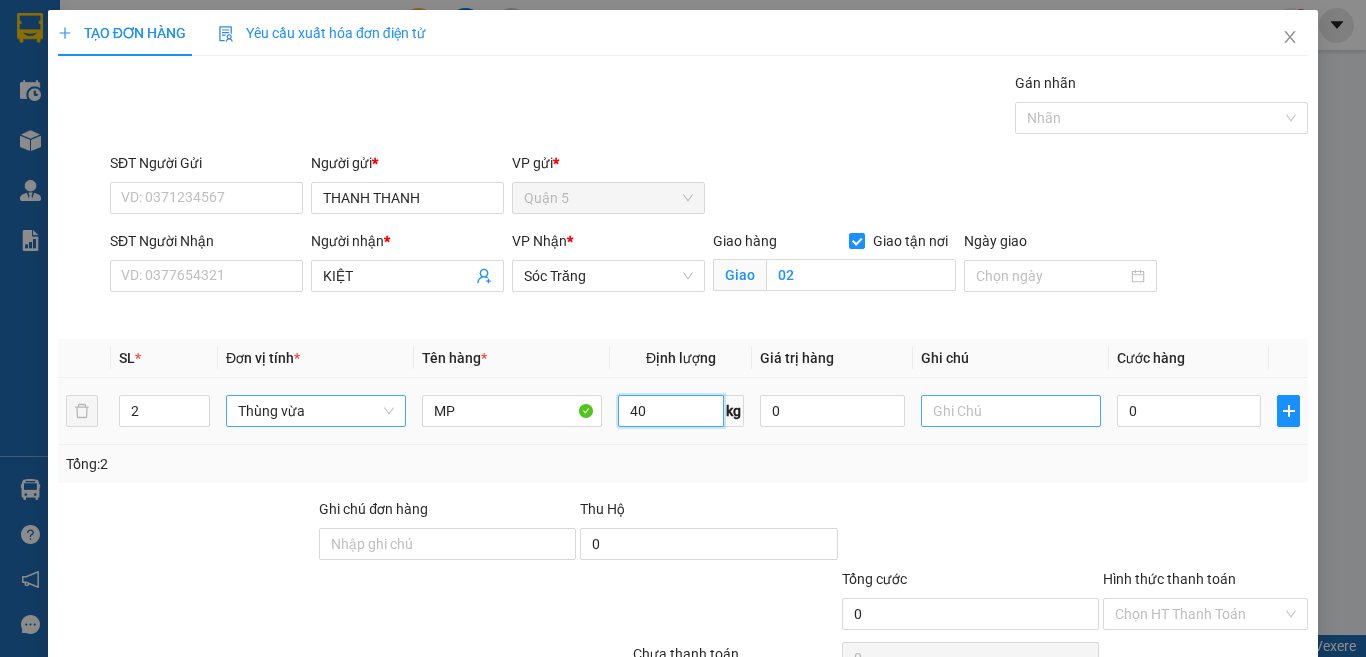 type on "40" 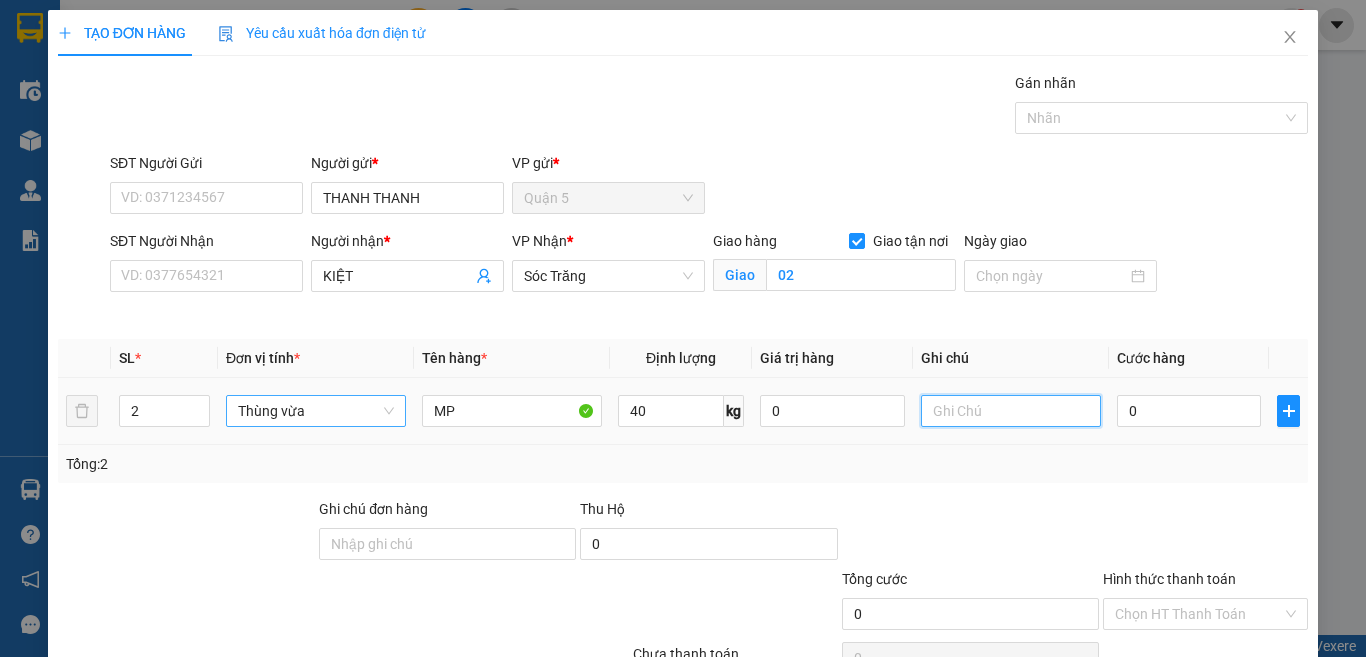click at bounding box center (1011, 411) 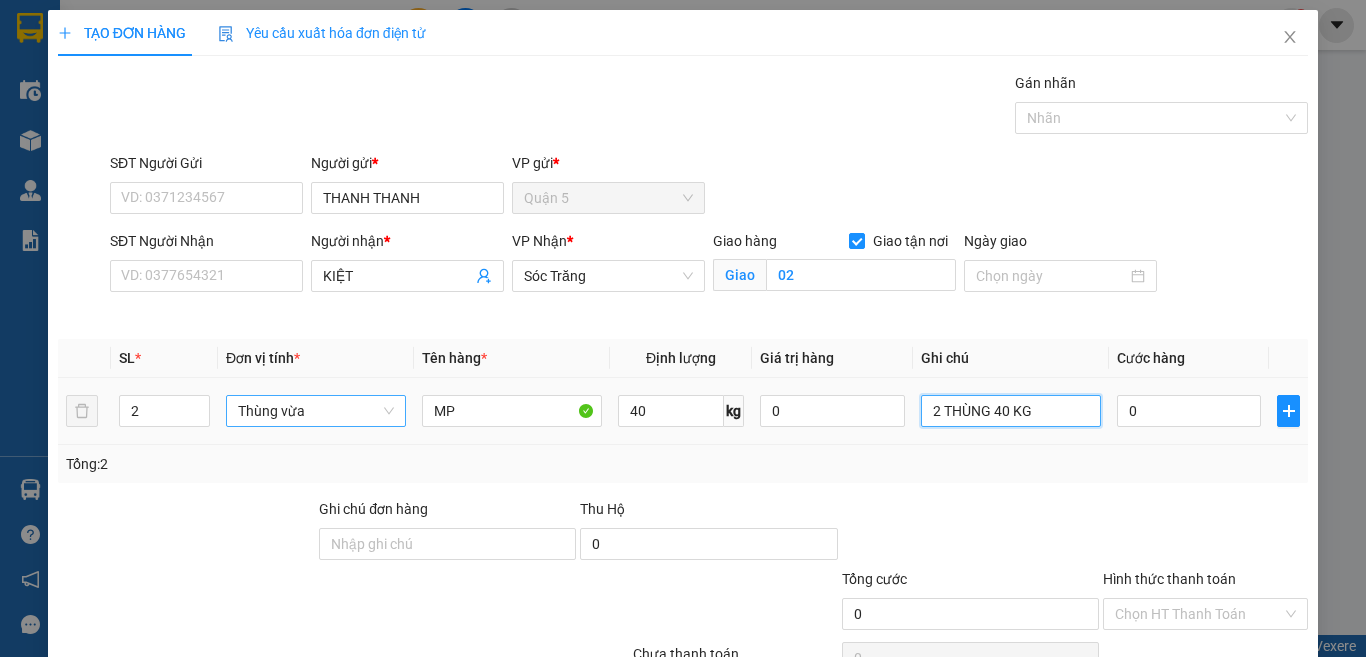 scroll, scrollTop: 107, scrollLeft: 0, axis: vertical 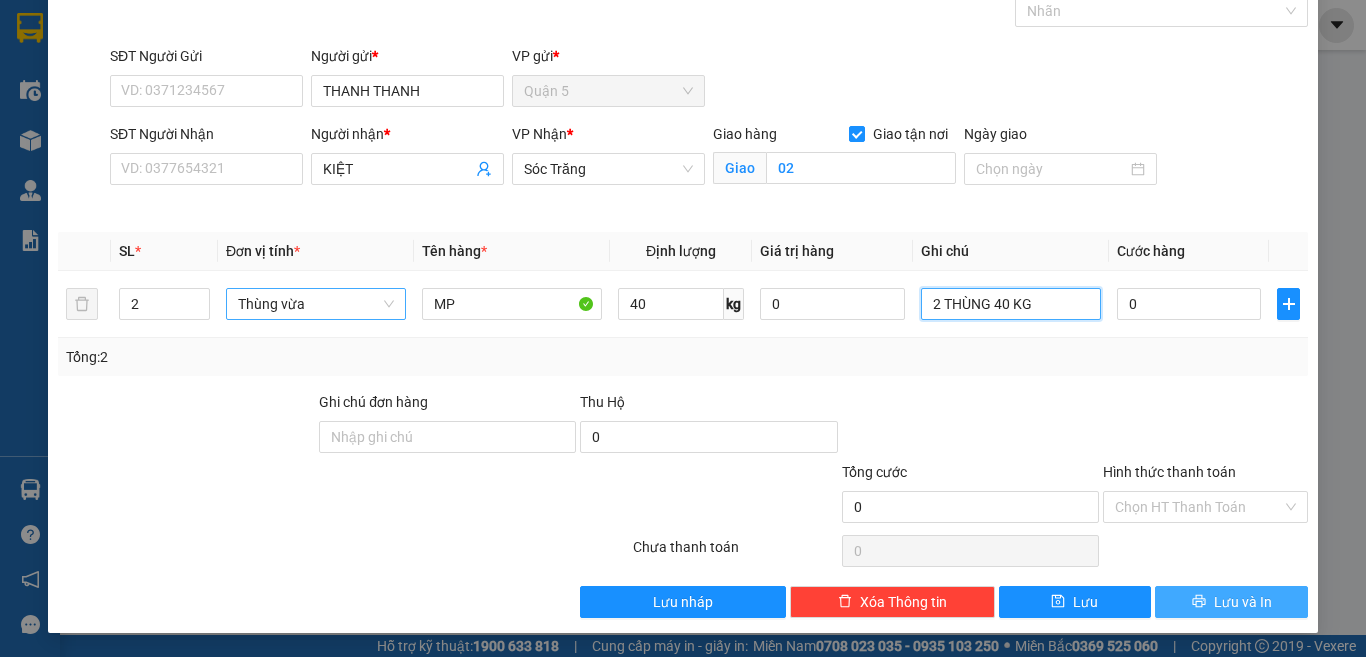 type on "2 THÙNG 40 KG" 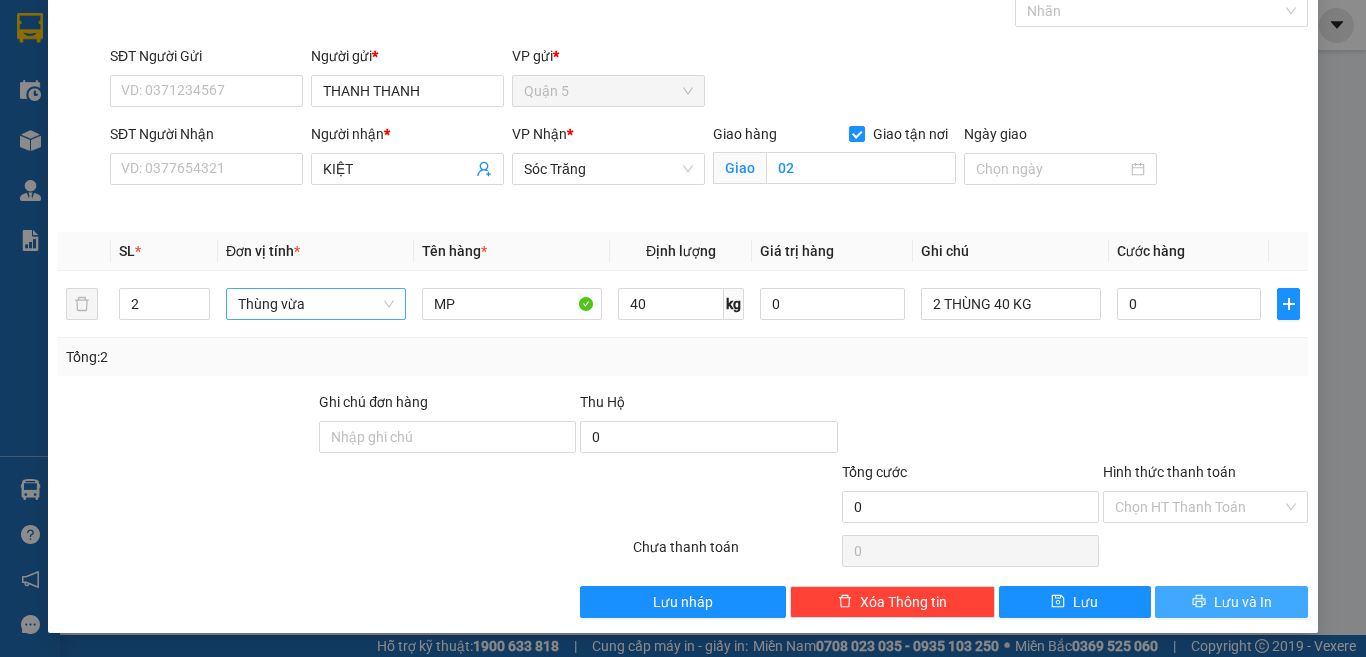 click on "Lưu và In" at bounding box center [1231, 602] 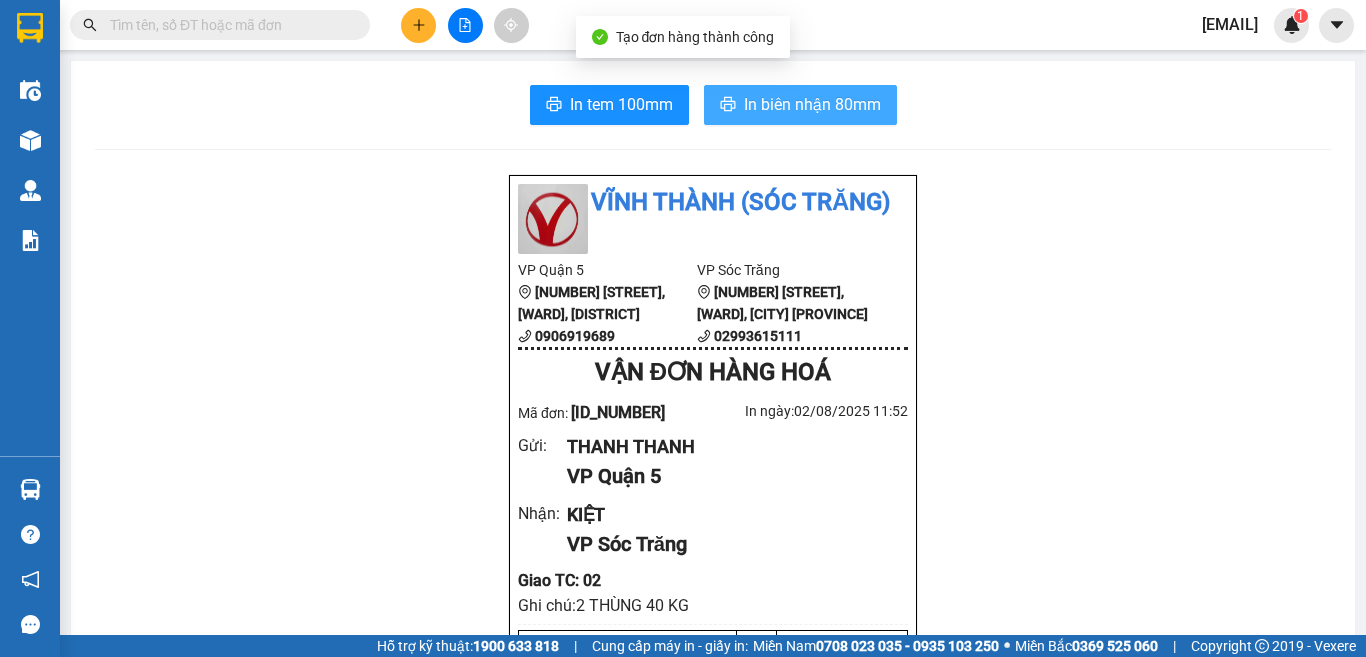 click on "In biên nhận 80mm" at bounding box center [812, 104] 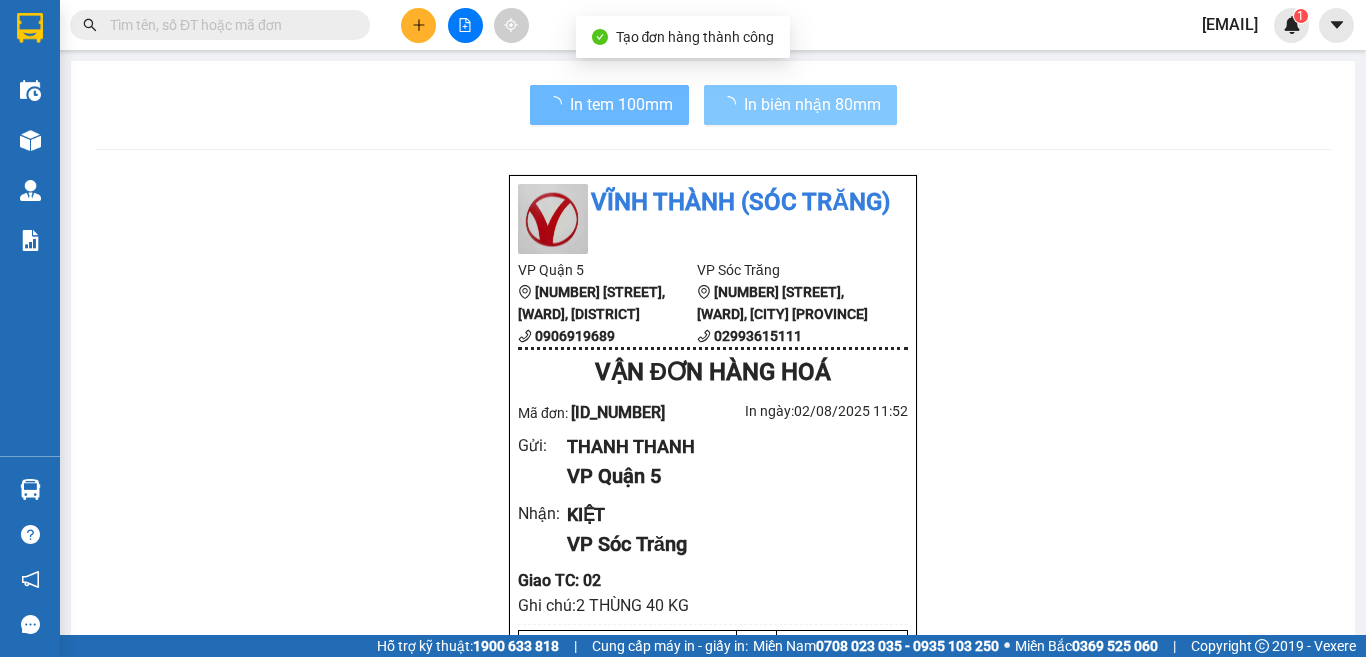 scroll, scrollTop: 232, scrollLeft: 0, axis: vertical 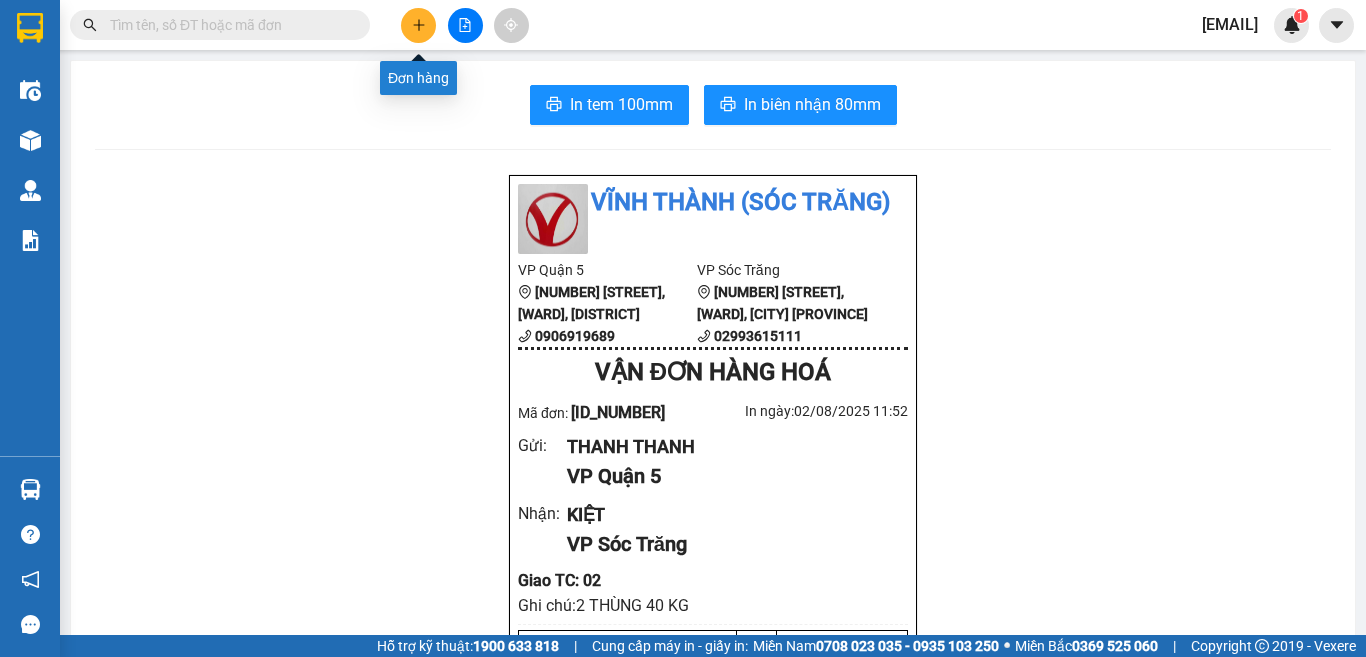 click 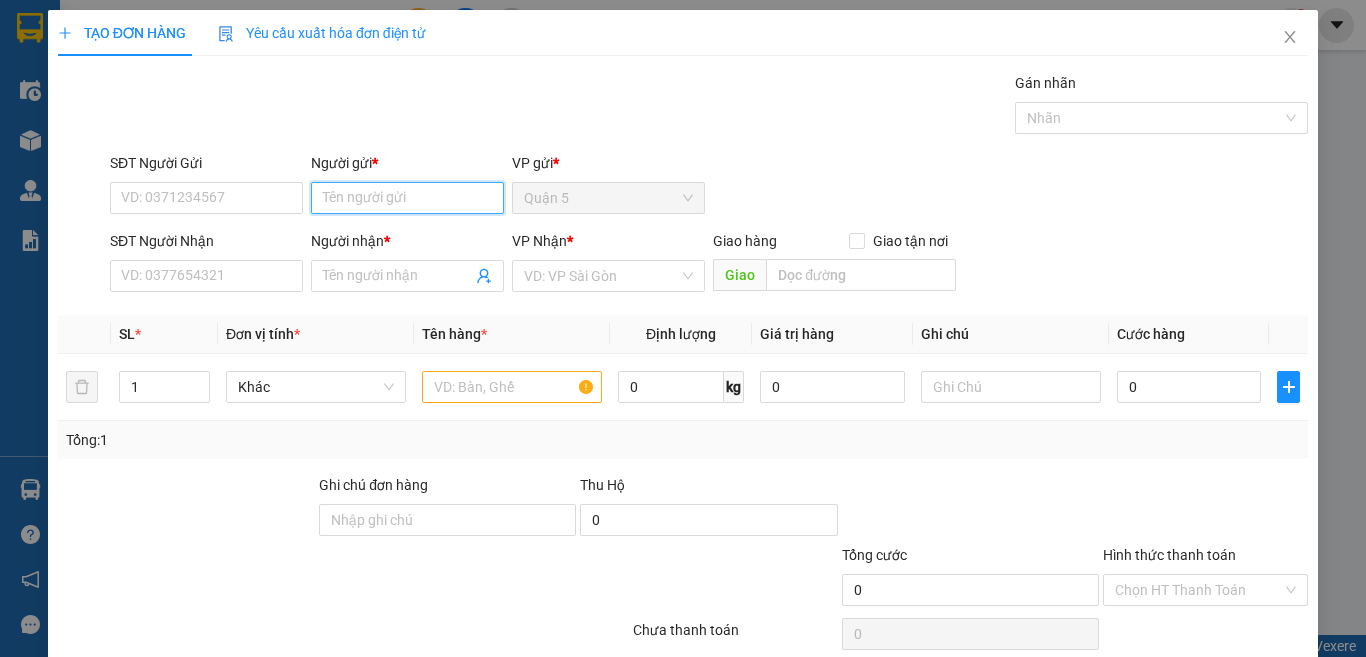 click on "Người gửi  *" at bounding box center [407, 198] 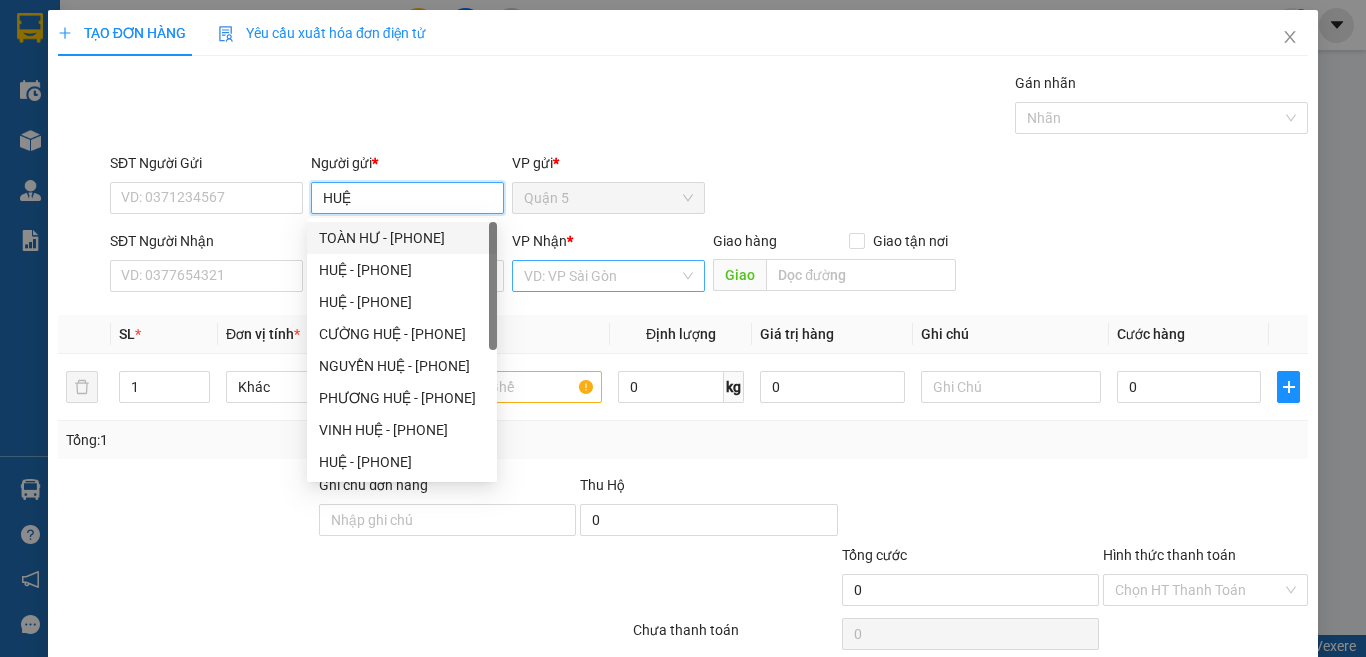 type on "HUỆ" 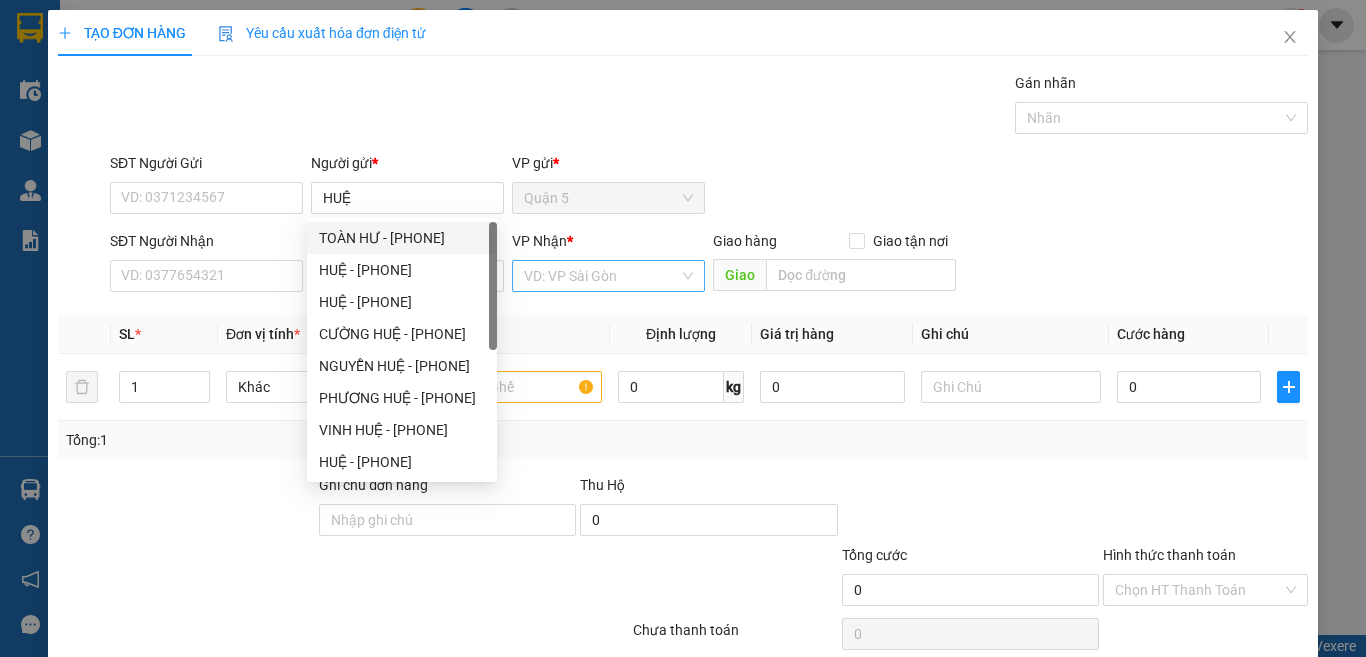 click at bounding box center [601, 276] 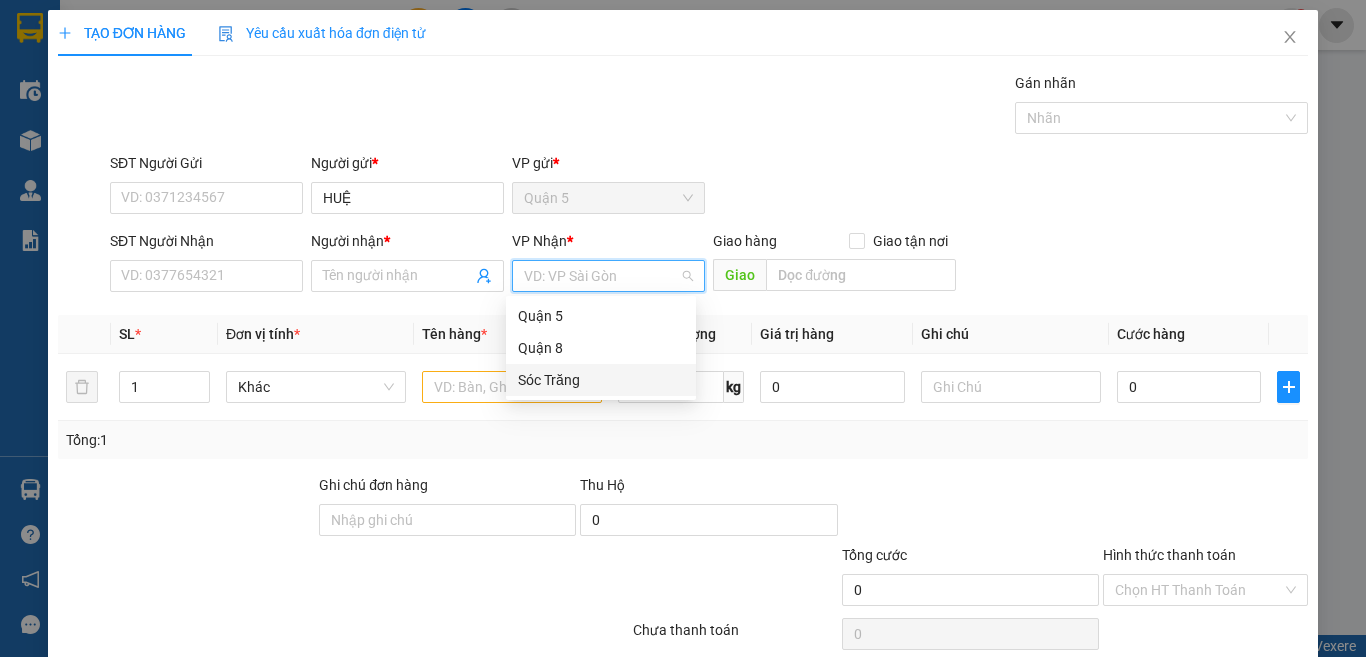 click on "Sóc Trăng" at bounding box center [601, 380] 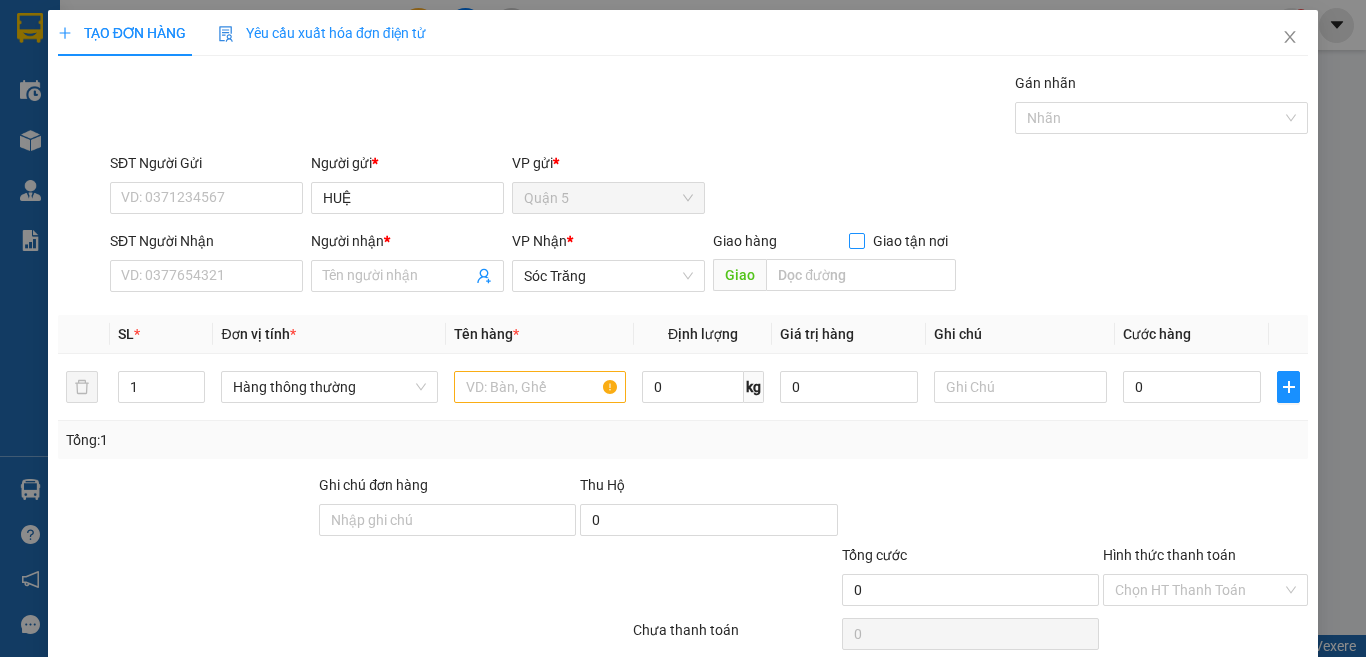 drag, startPoint x: 843, startPoint y: 234, endPoint x: 819, endPoint y: 293, distance: 63.694584 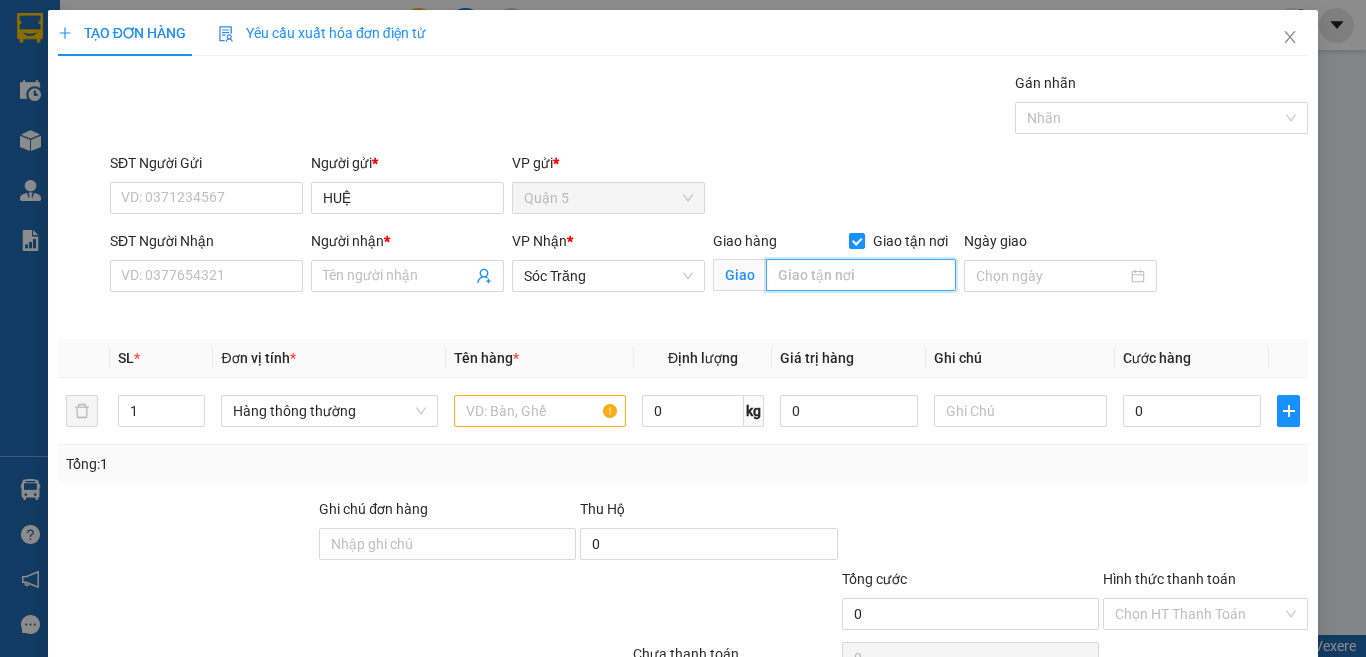 click at bounding box center (861, 275) 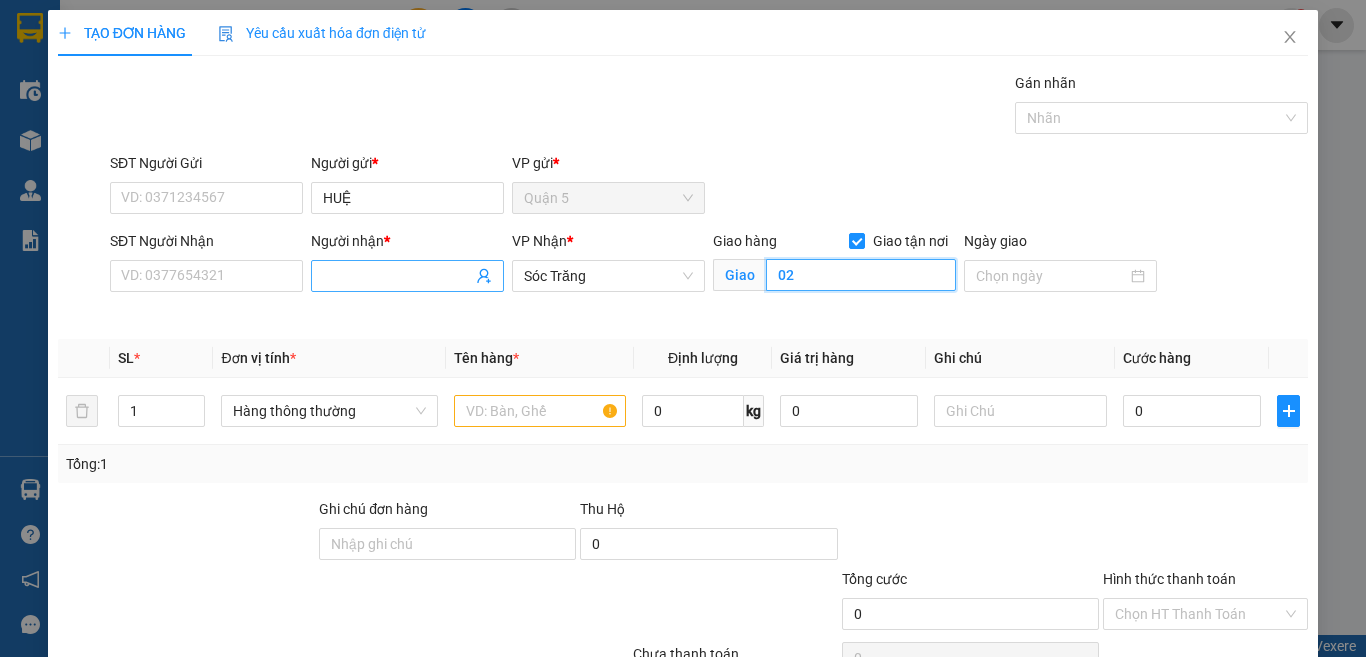 type on "02" 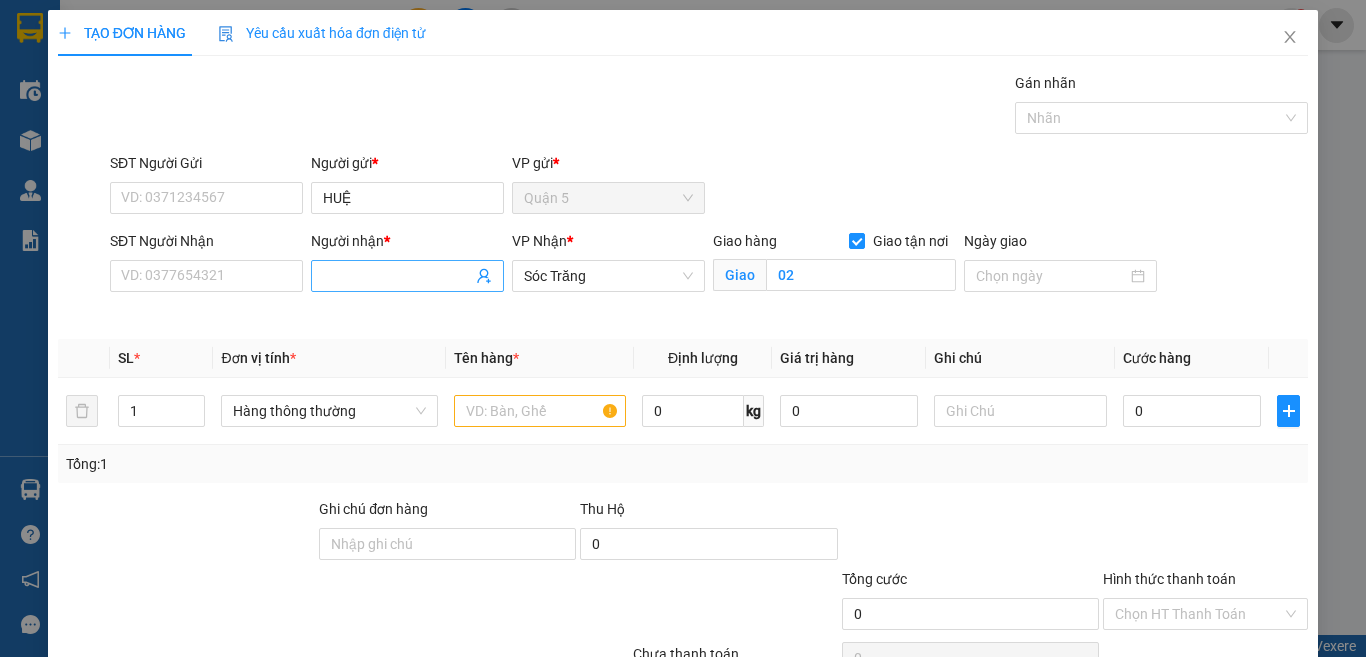 click on "Người nhận  *" at bounding box center (397, 276) 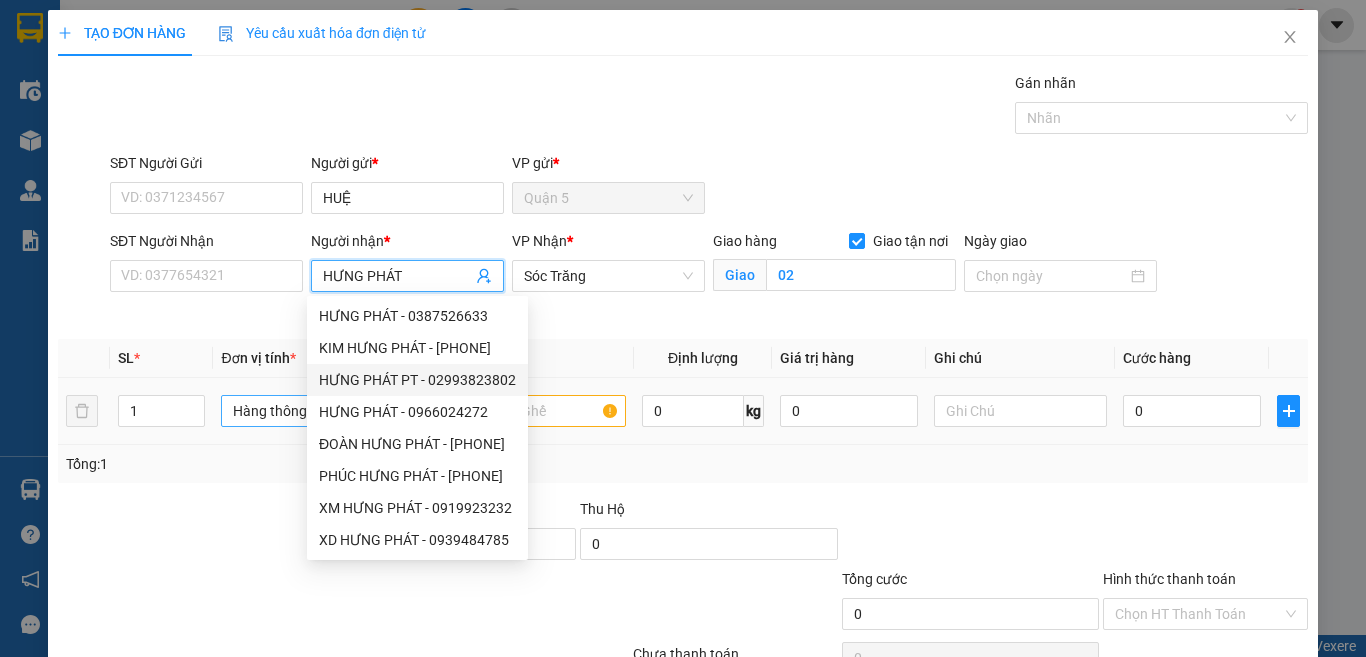 click on "Hàng thông thường" at bounding box center [329, 411] 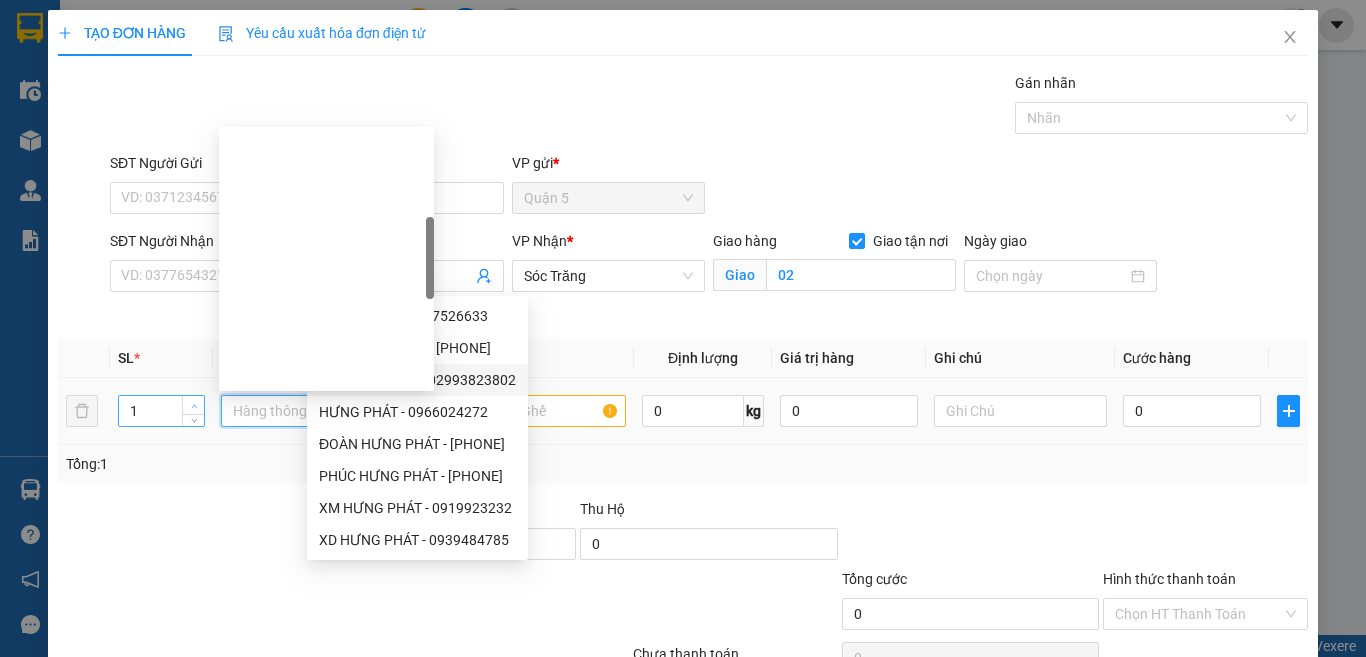 scroll, scrollTop: 320, scrollLeft: 0, axis: vertical 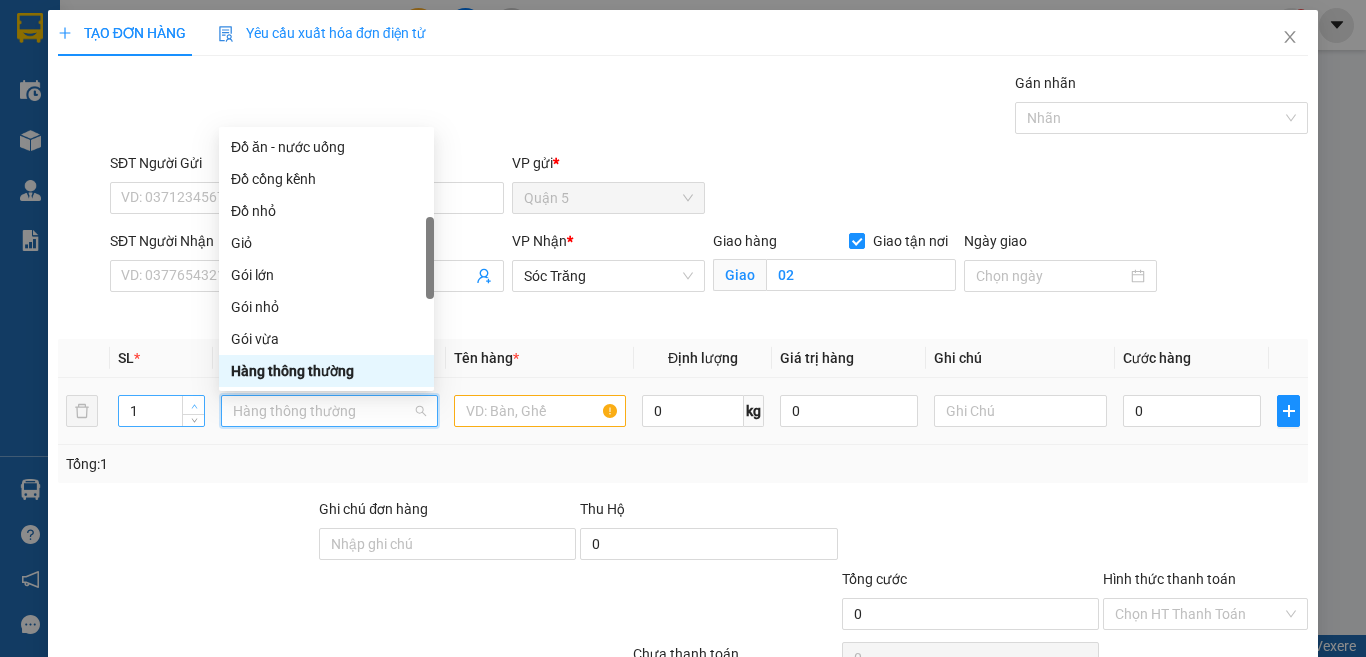 click at bounding box center [194, 406] 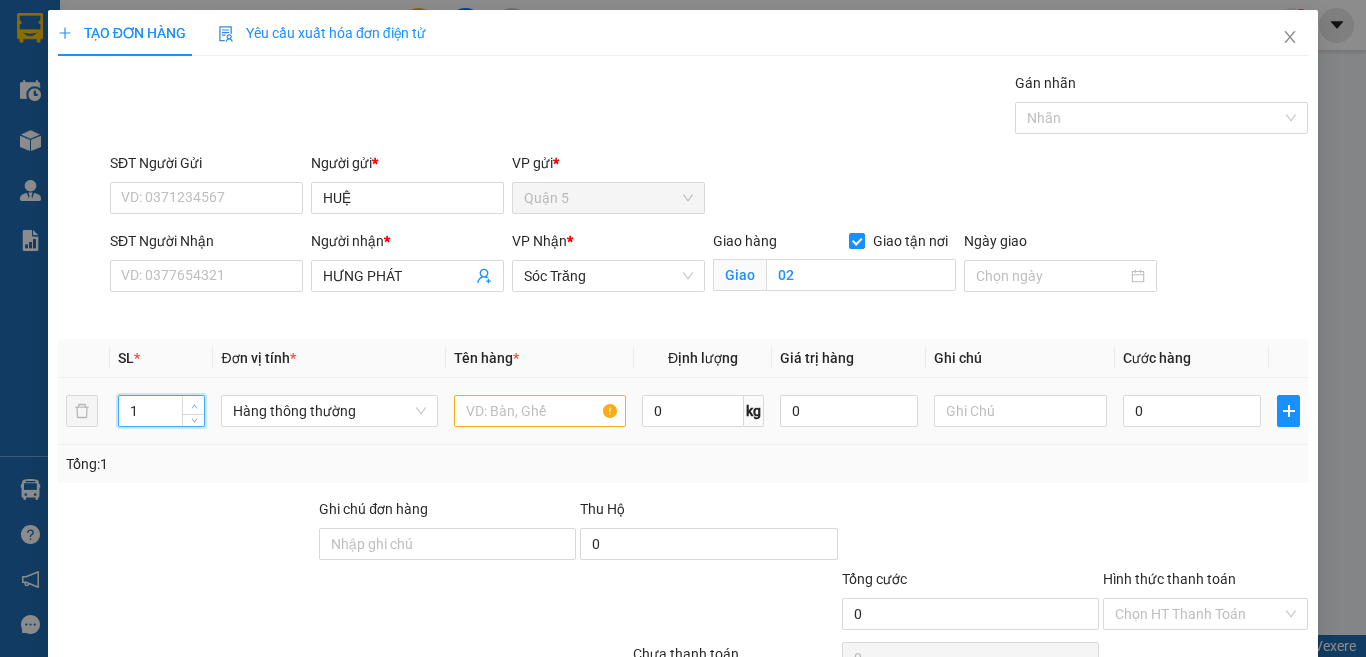 type on "2" 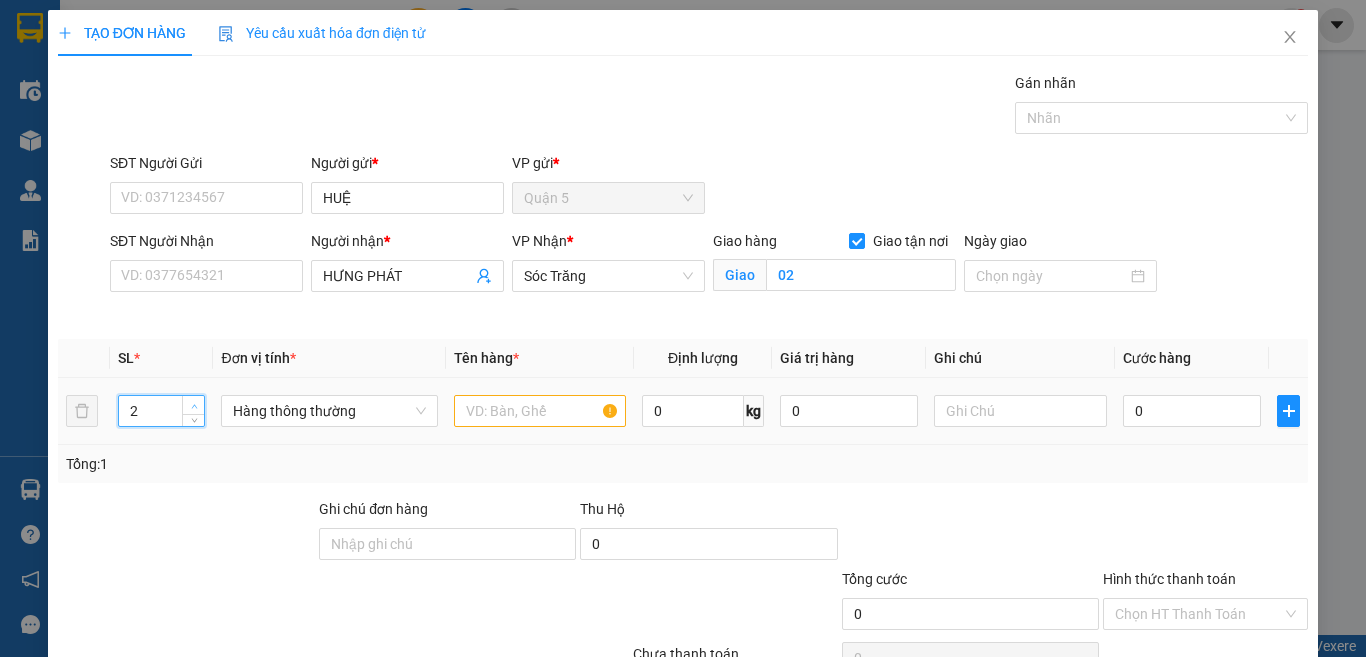 click at bounding box center [193, 405] 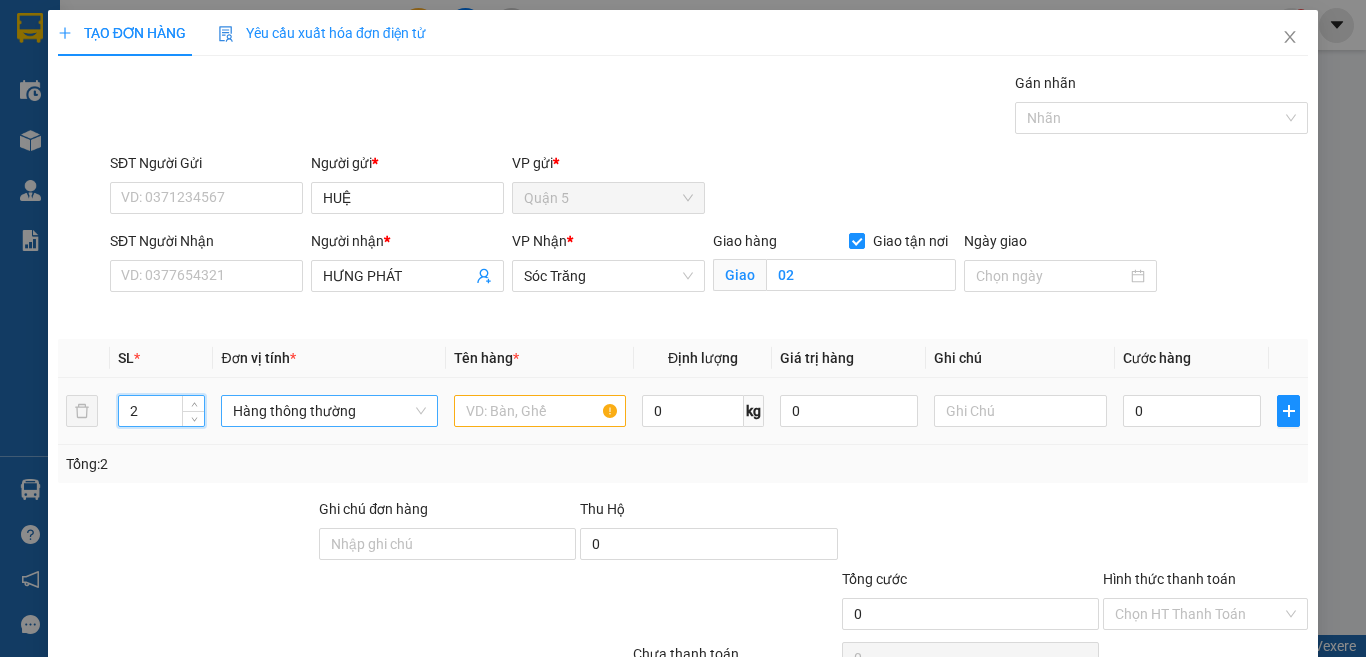 click on "Hàng thông thường" at bounding box center [329, 411] 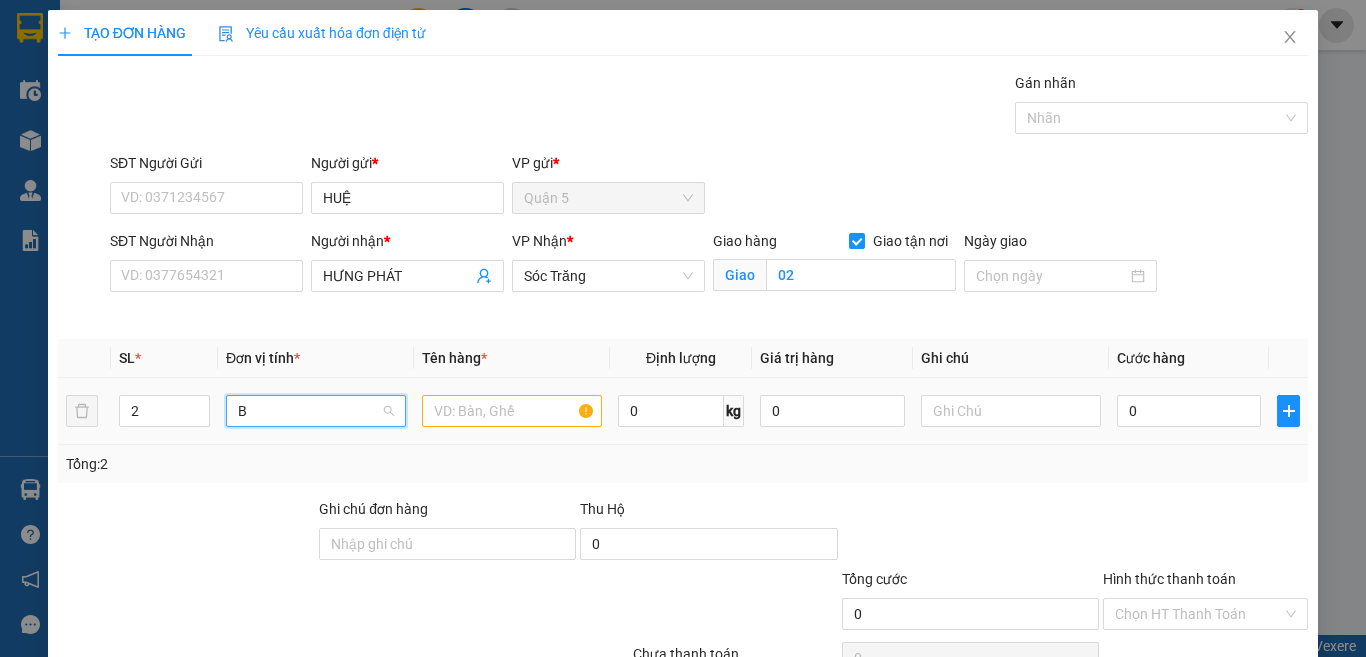 scroll, scrollTop: 0, scrollLeft: 0, axis: both 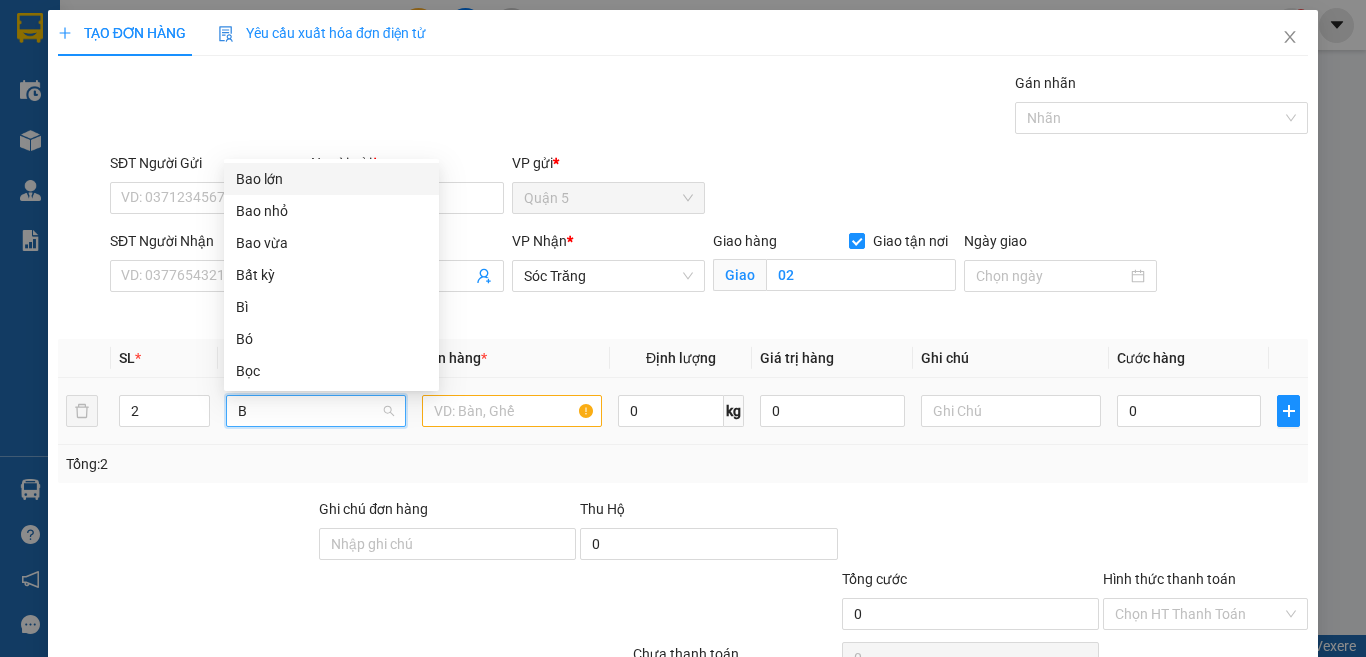 click on "Bao lớn" at bounding box center (331, 179) 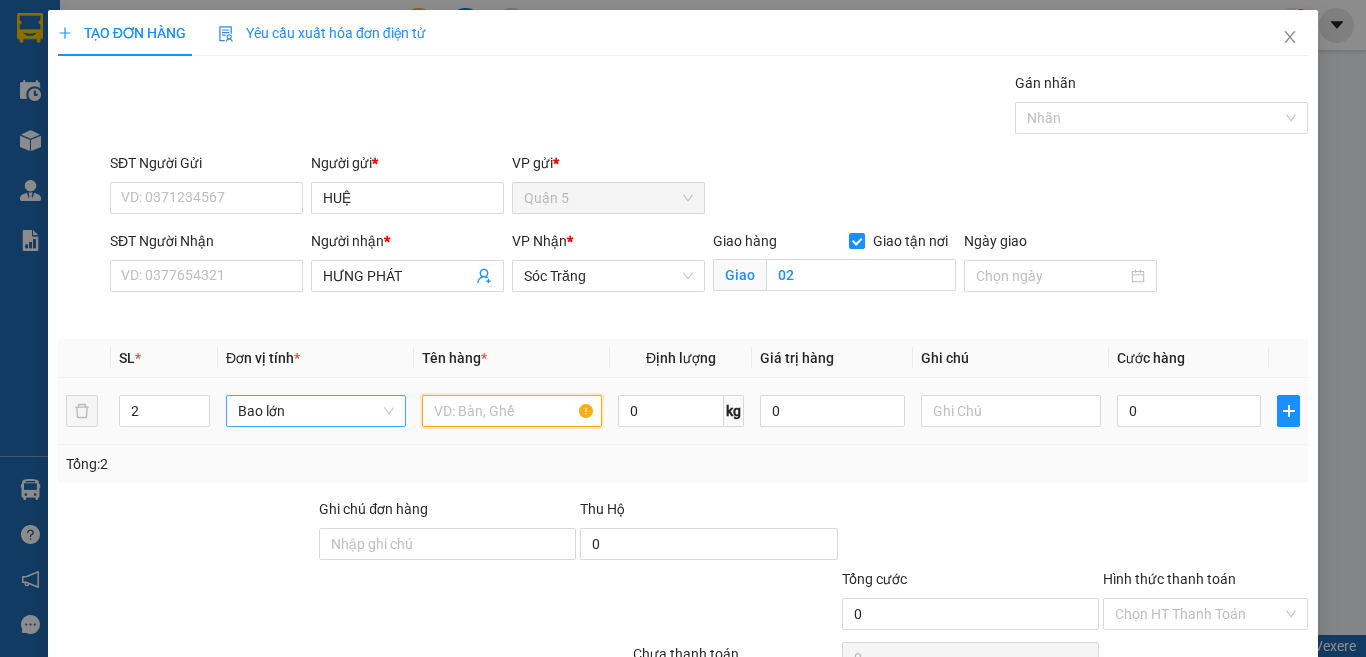 click at bounding box center (512, 411) 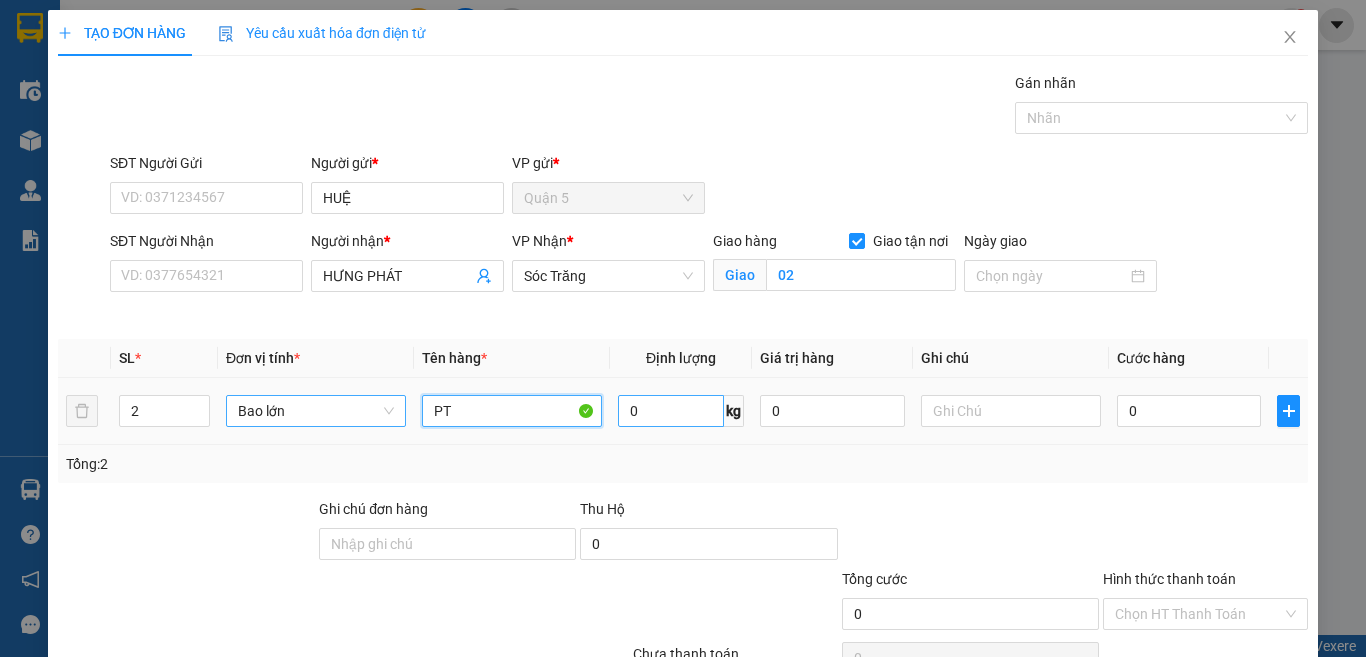 type on "PT" 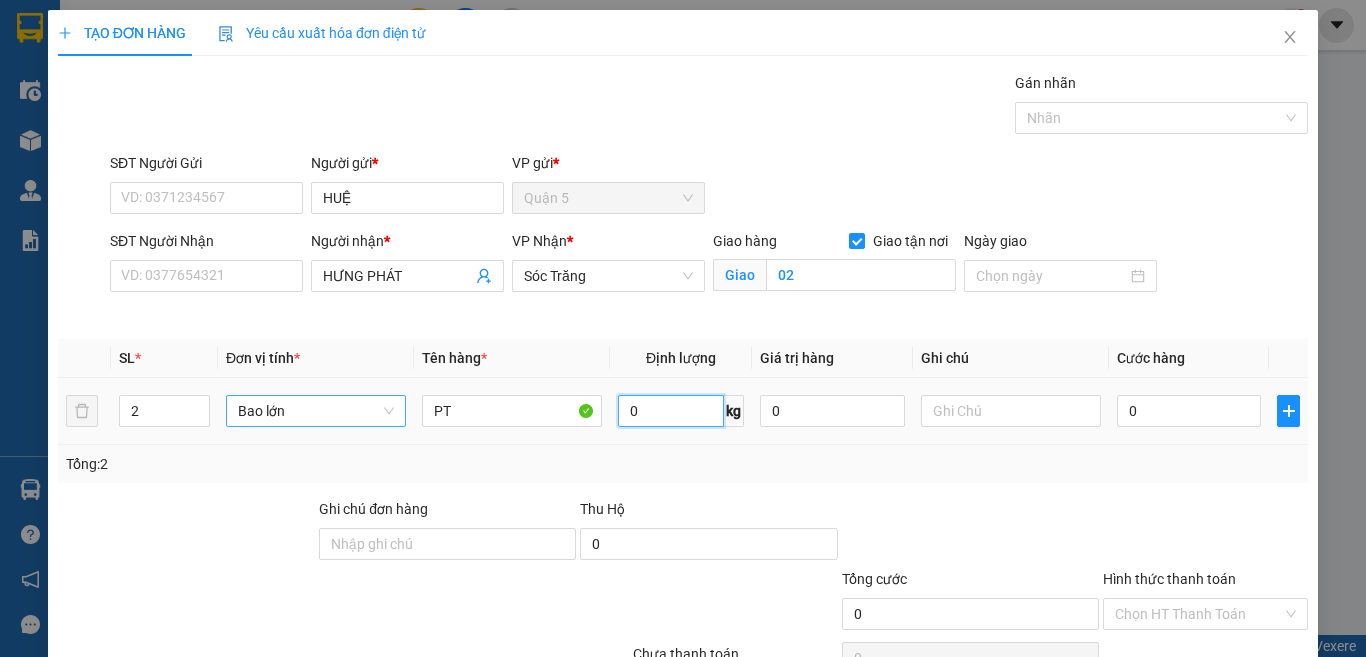click on "0" at bounding box center (671, 411) 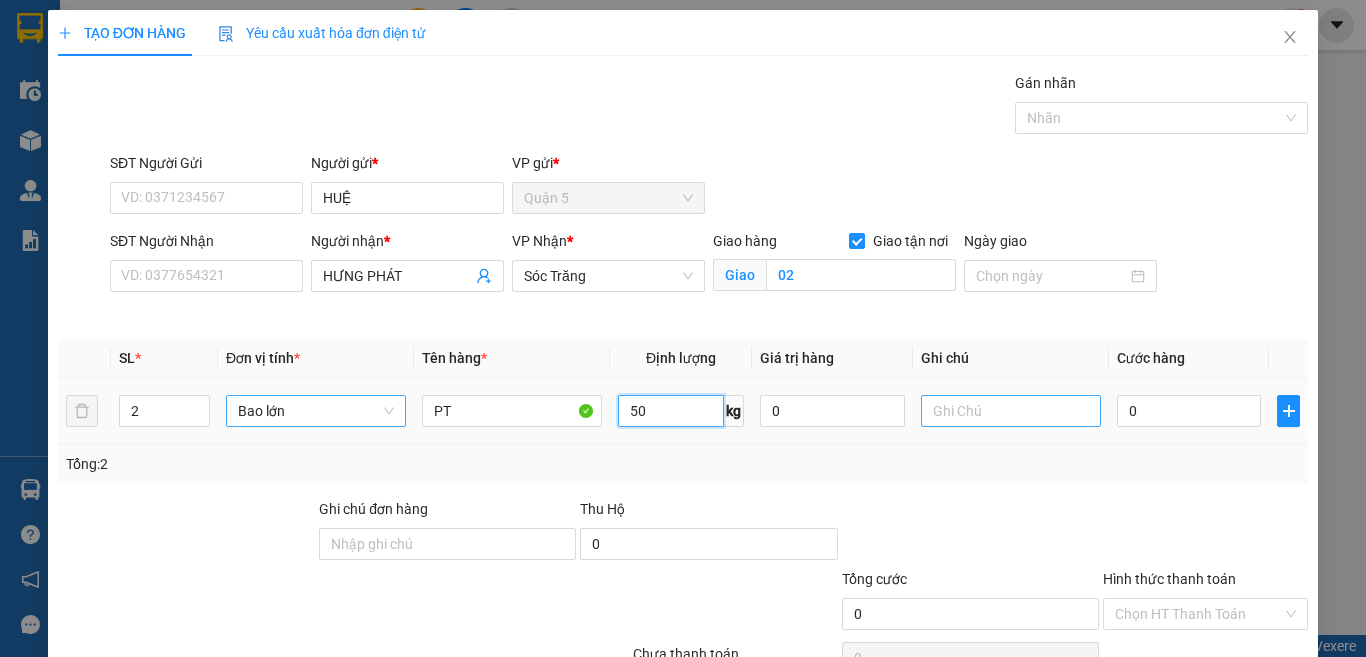 type on "50" 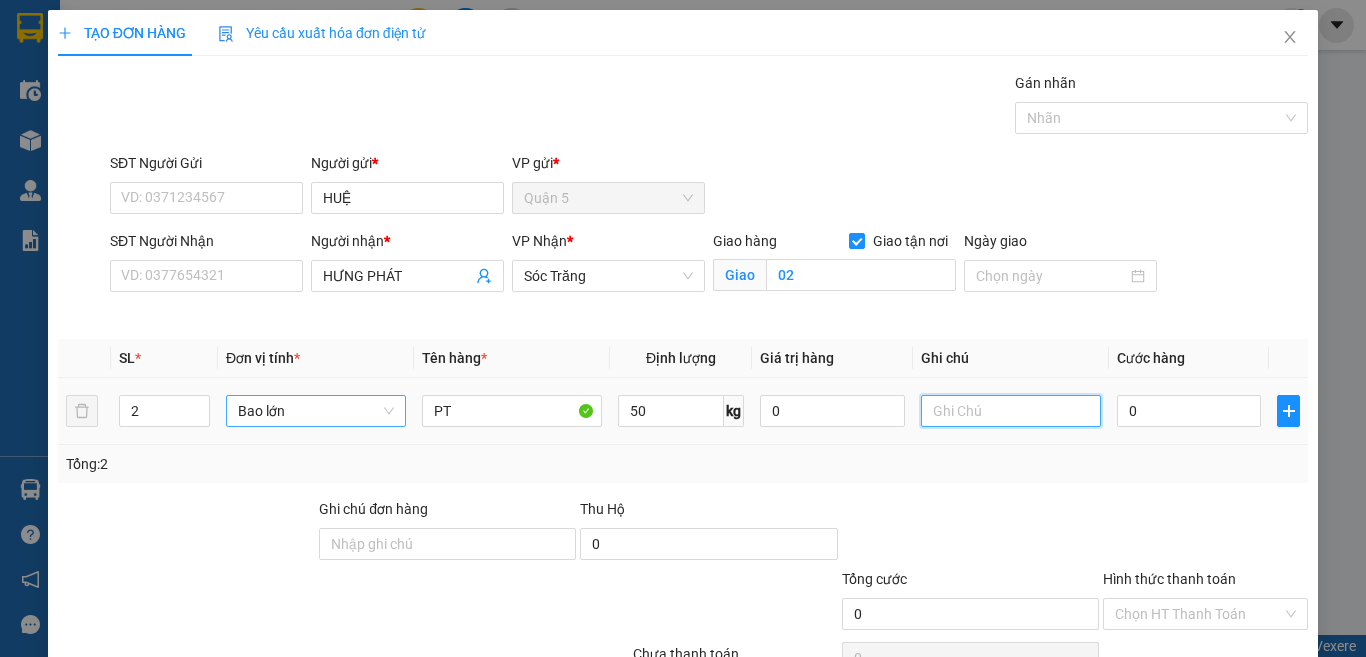 click at bounding box center (1011, 411) 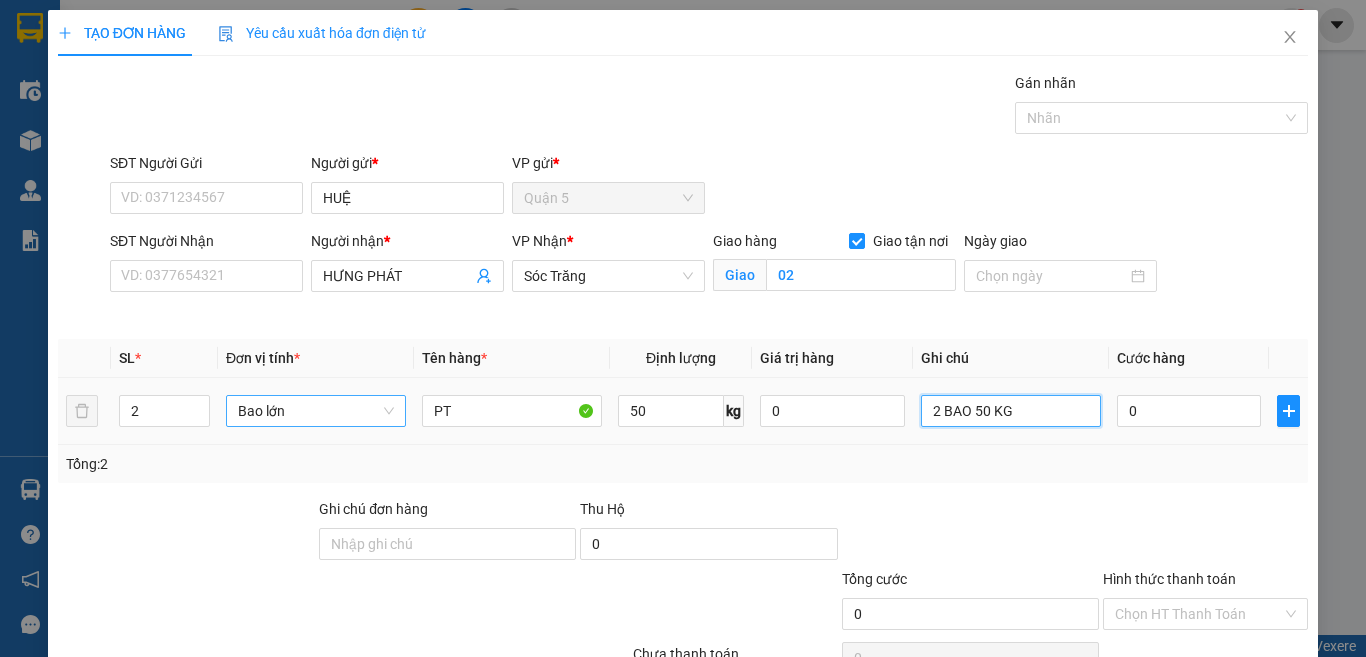scroll, scrollTop: 107, scrollLeft: 0, axis: vertical 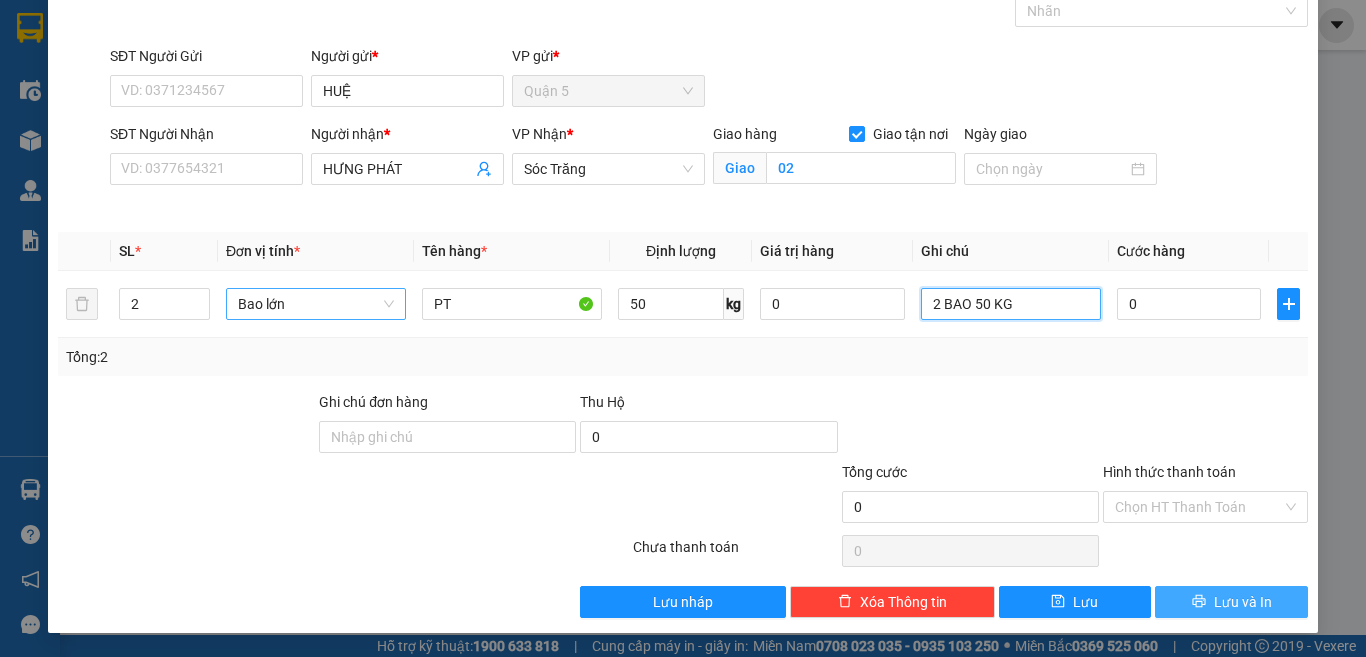 type on "2 BAO 50 KG" 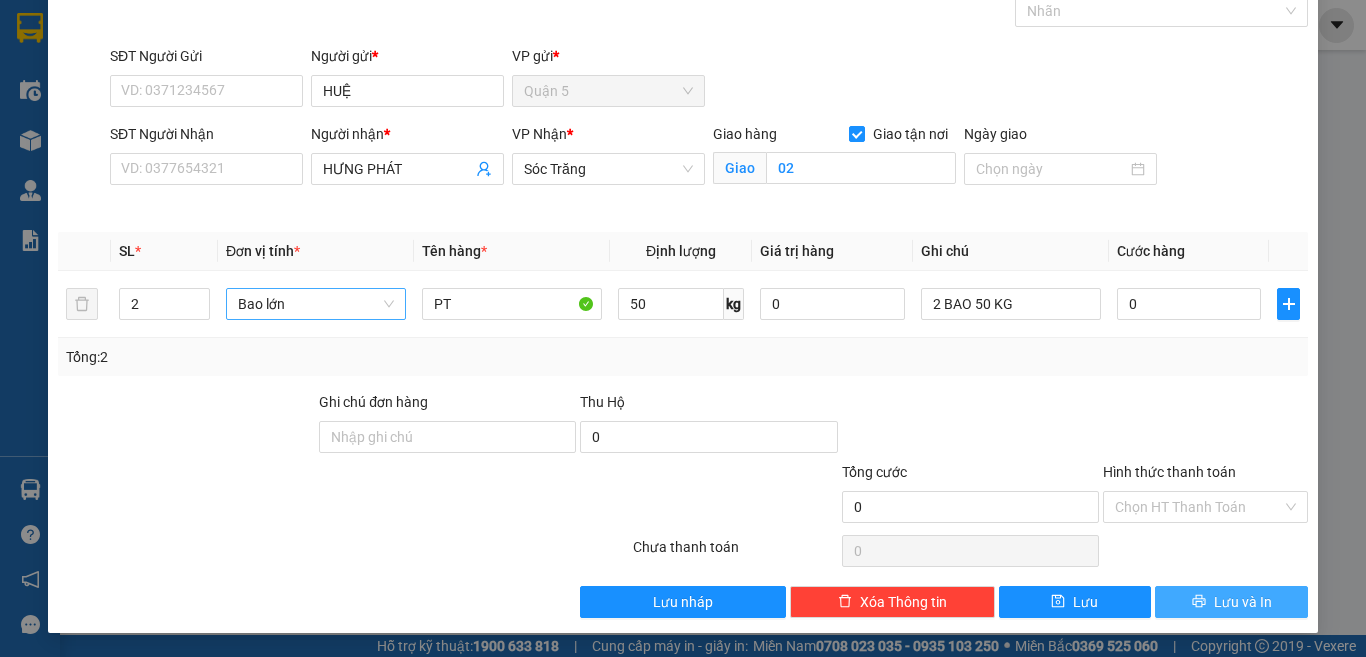 click on "Lưu và In" at bounding box center (1231, 602) 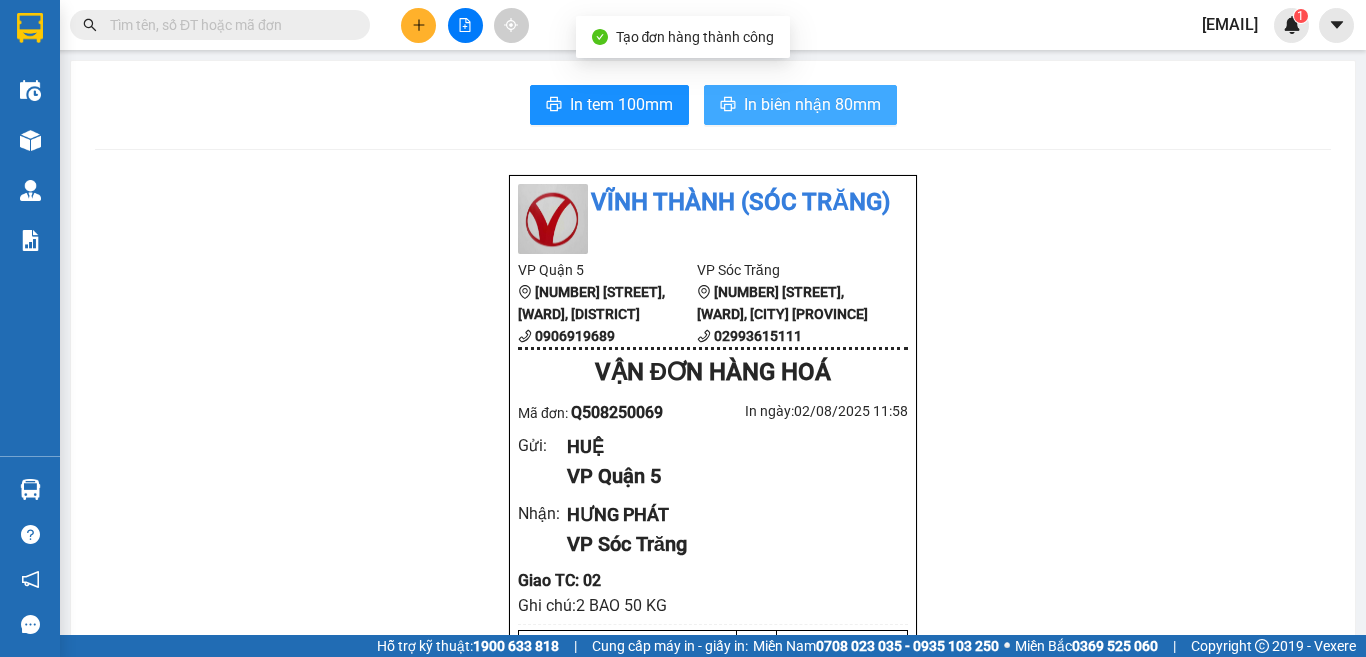 click on "In biên nhận 80mm" at bounding box center (800, 105) 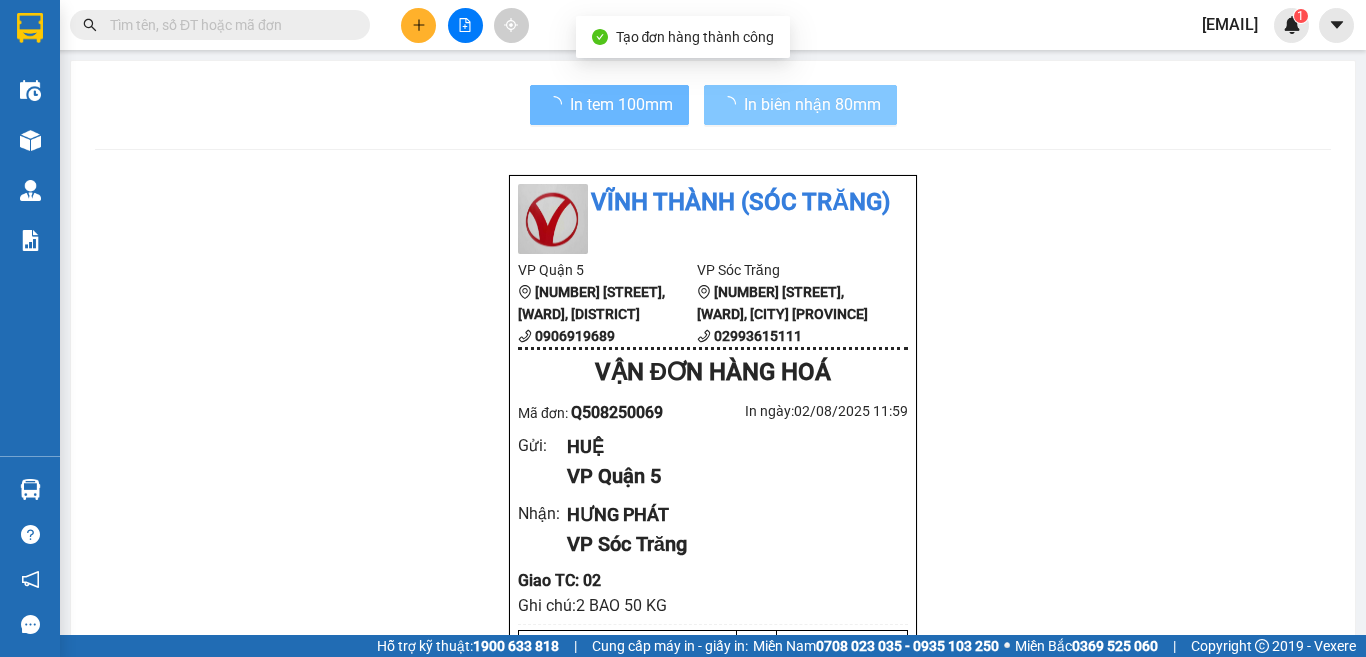 scroll, scrollTop: 580, scrollLeft: 0, axis: vertical 